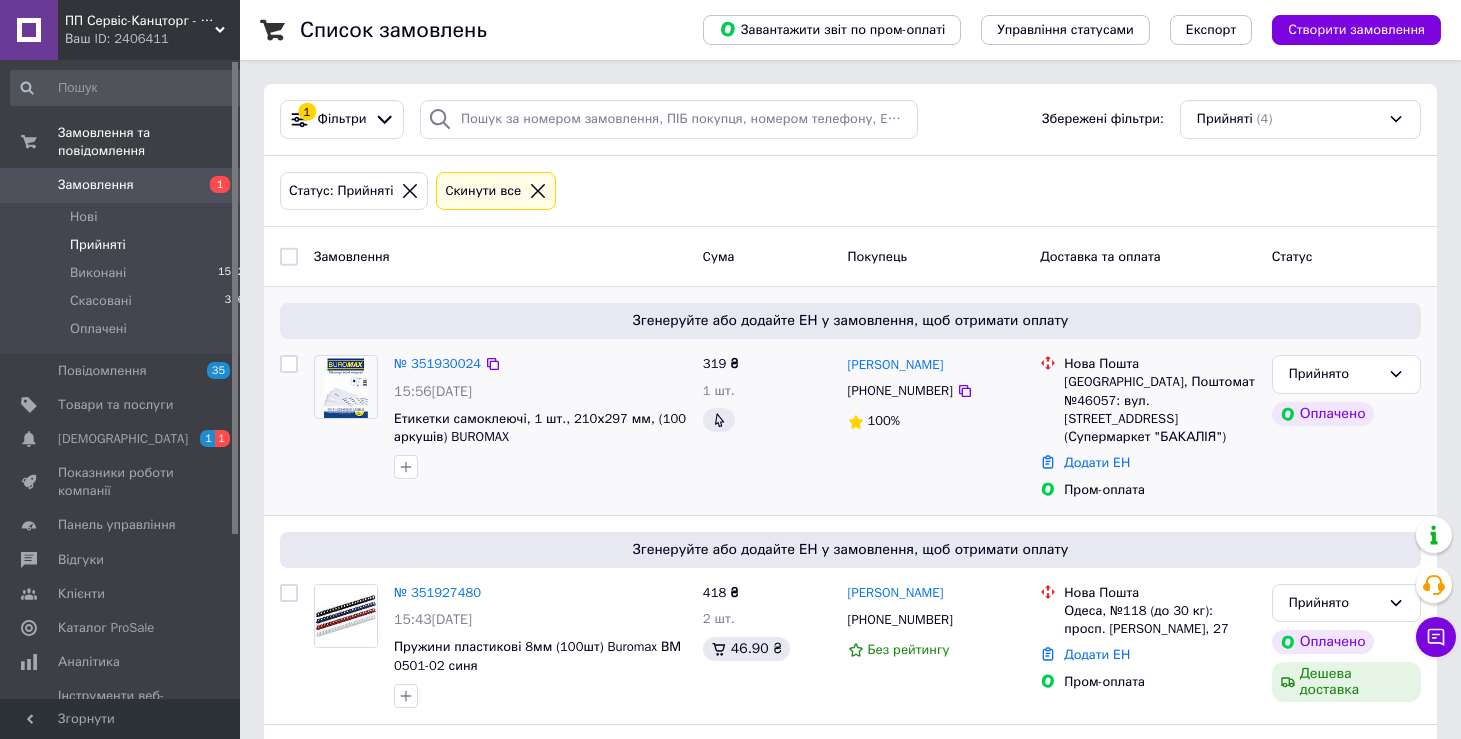 scroll, scrollTop: 212, scrollLeft: 0, axis: vertical 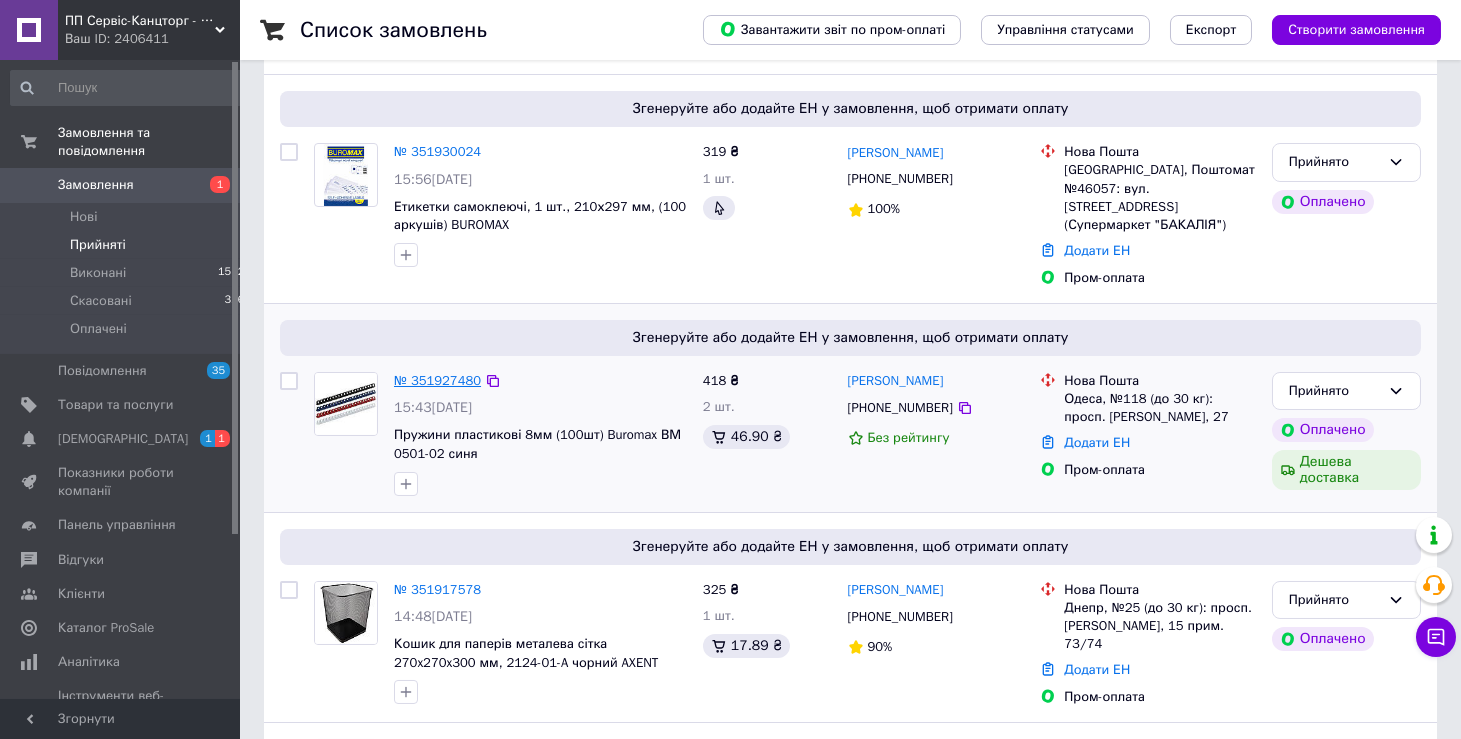 click on "№ 351927480" at bounding box center [437, 380] 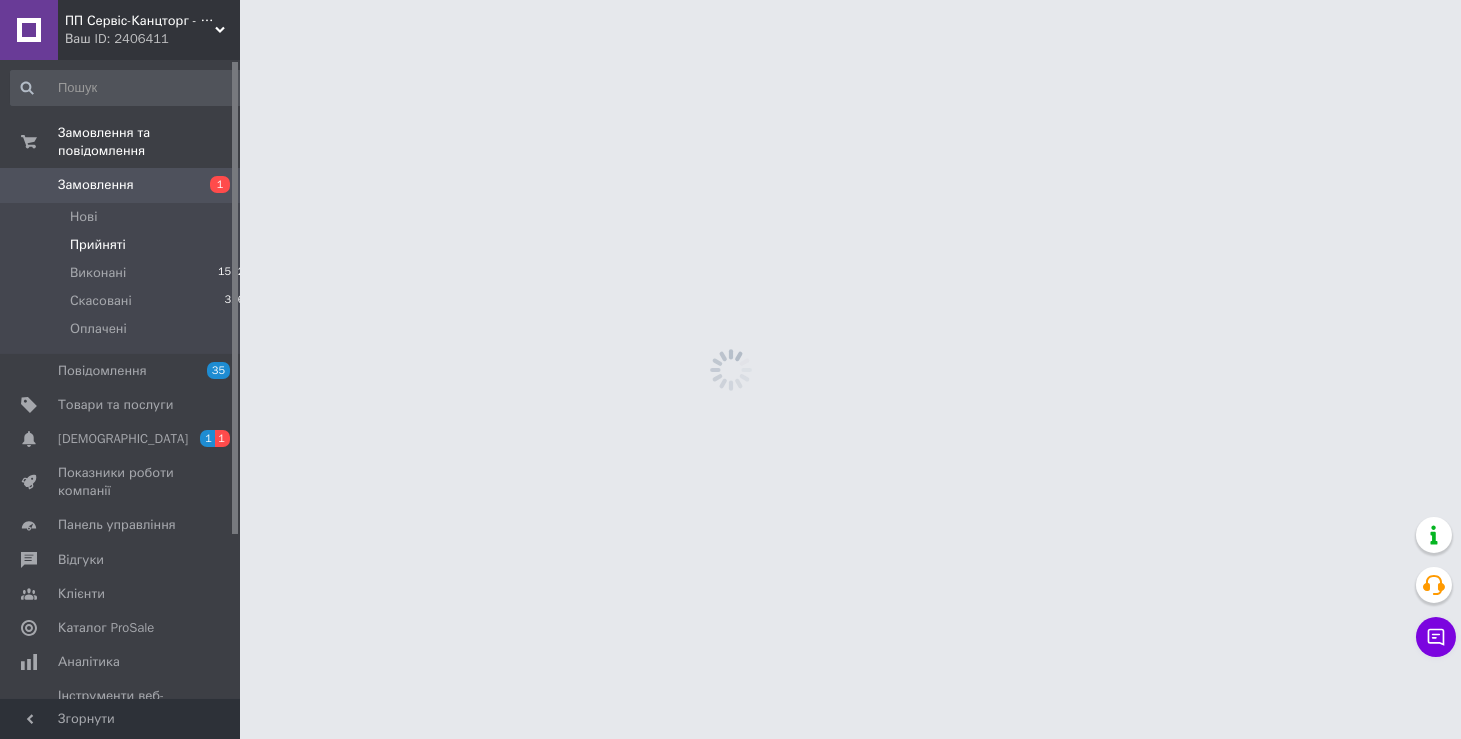 scroll, scrollTop: 0, scrollLeft: 0, axis: both 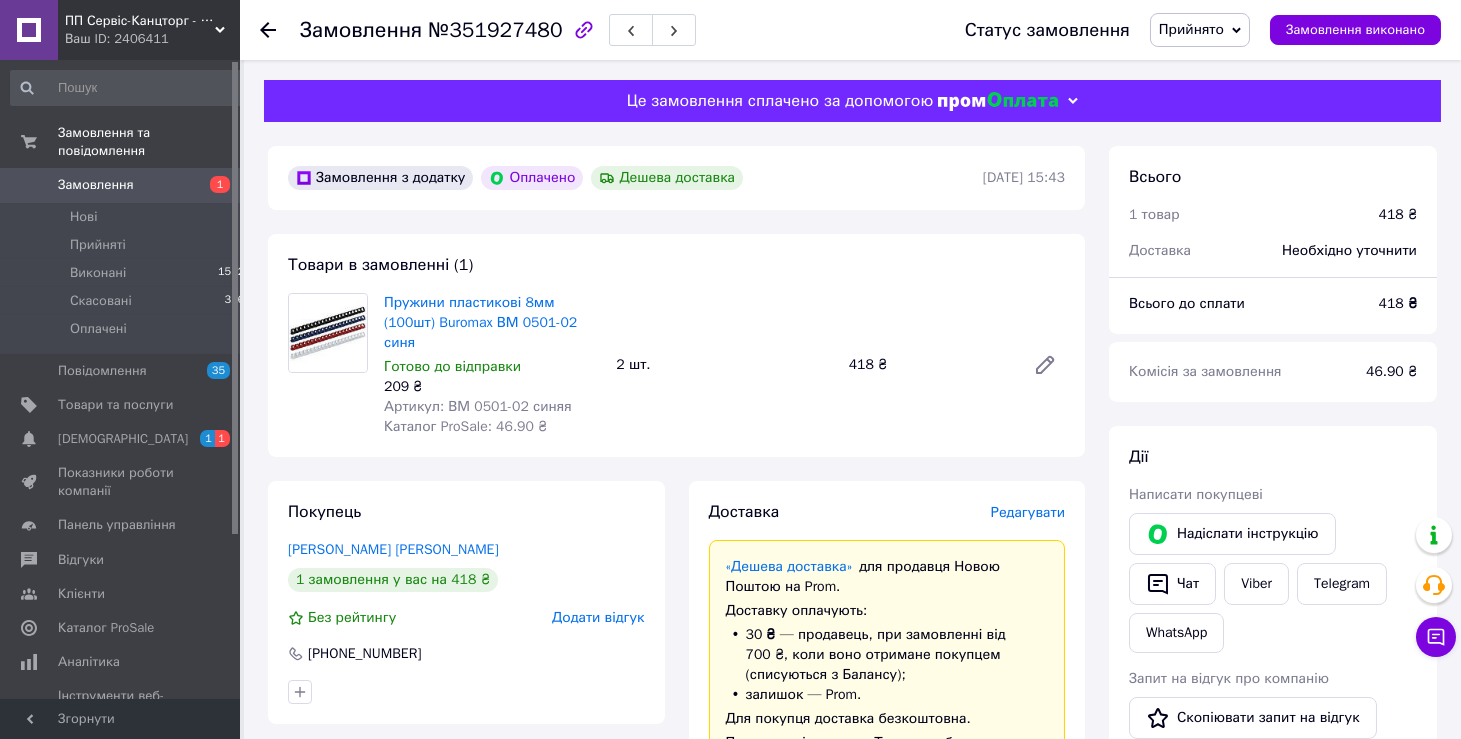 click 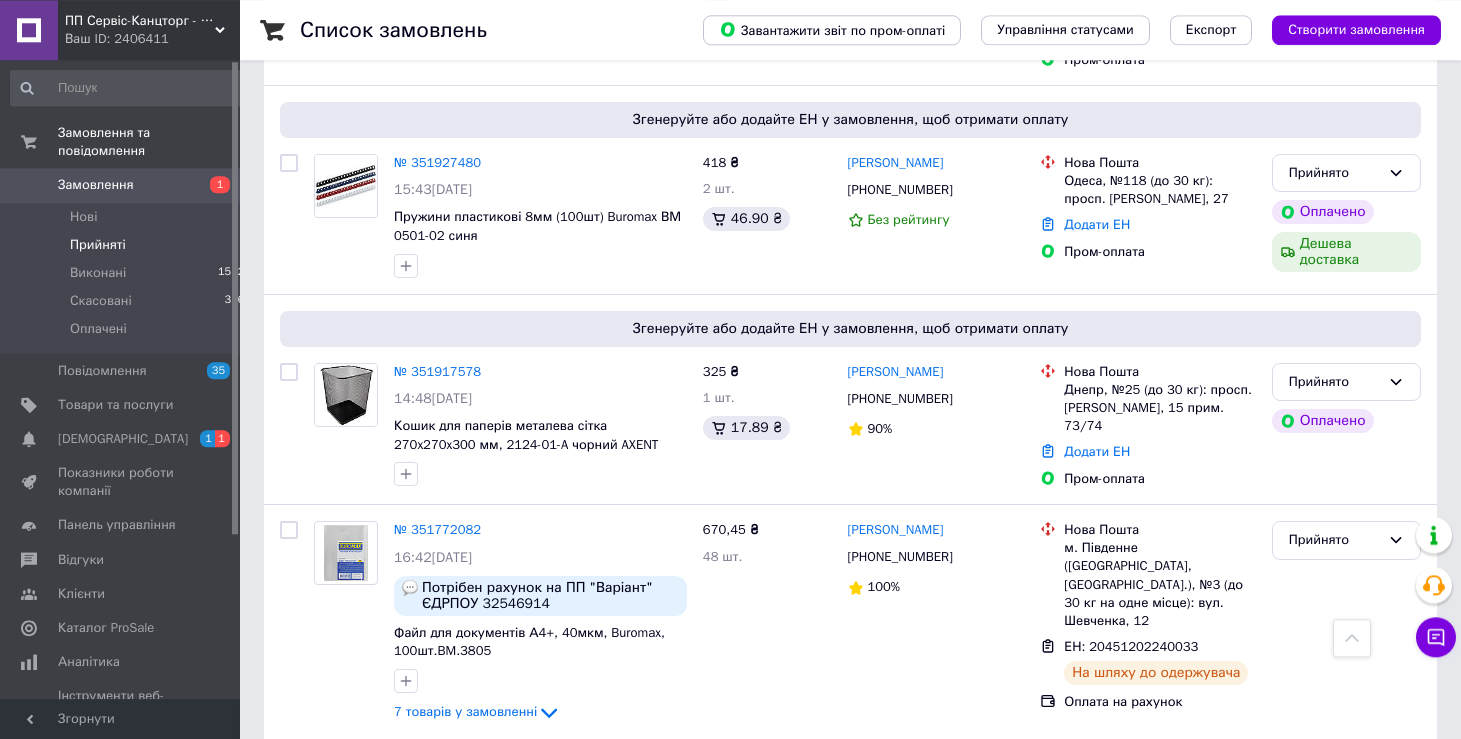 scroll, scrollTop: 434, scrollLeft: 0, axis: vertical 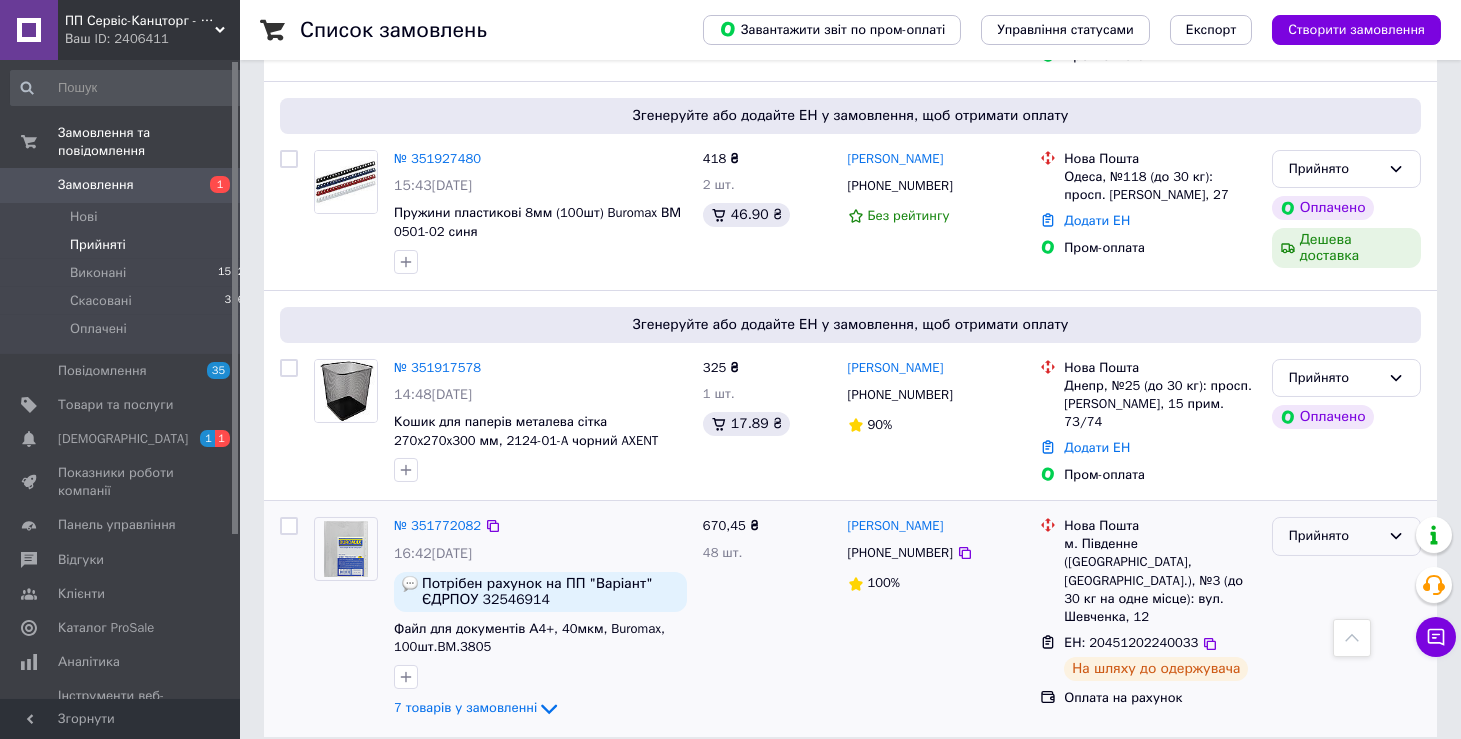 click 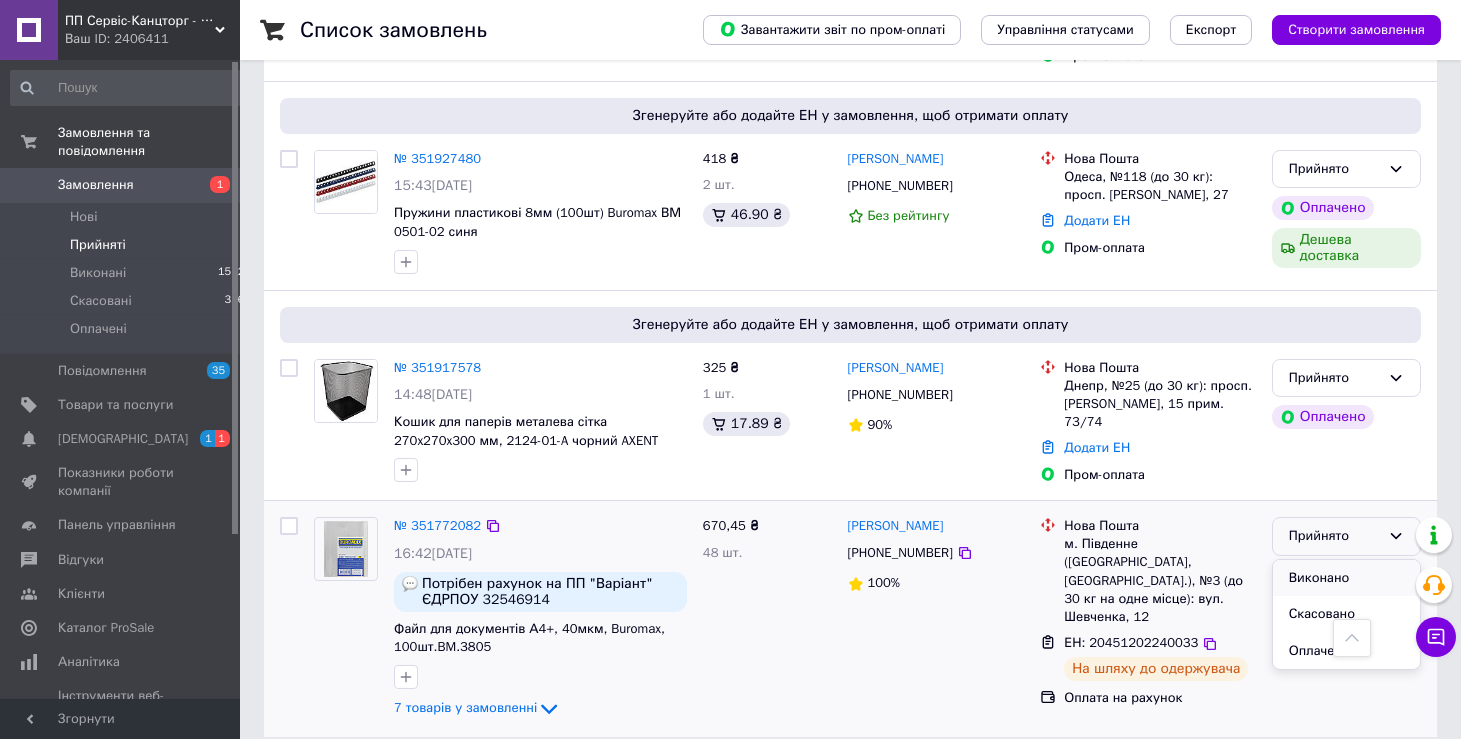 click on "Виконано" at bounding box center (1346, 578) 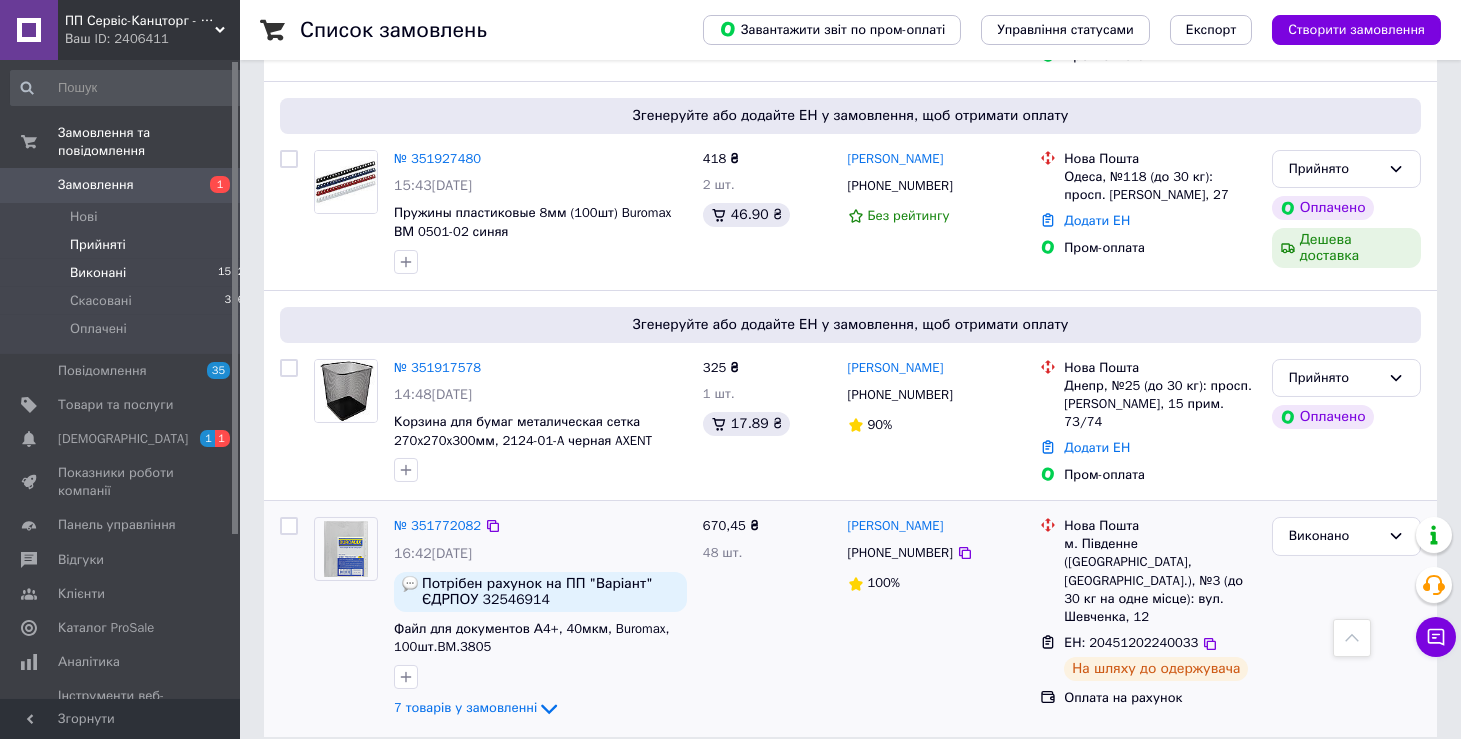 click on "Виконані" at bounding box center [98, 273] 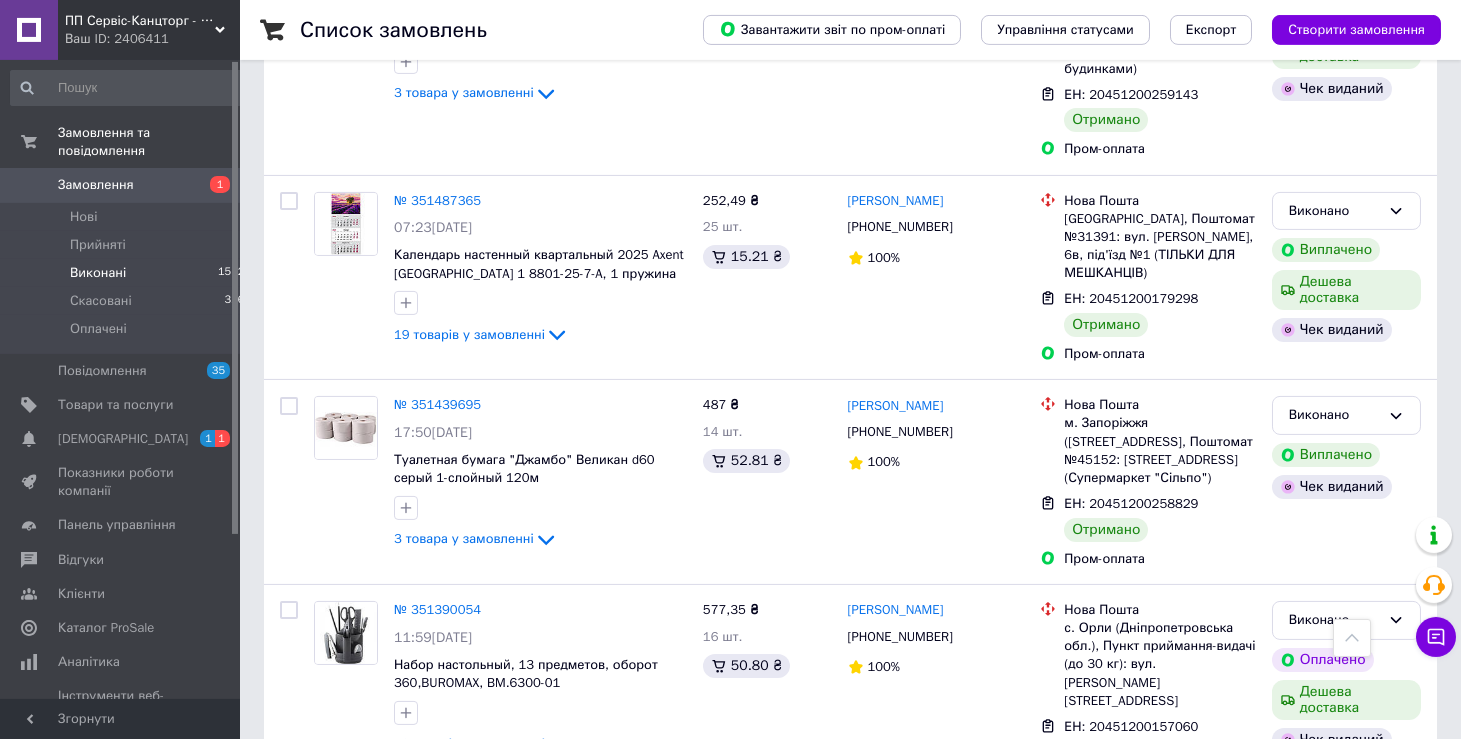 scroll, scrollTop: 3392, scrollLeft: 0, axis: vertical 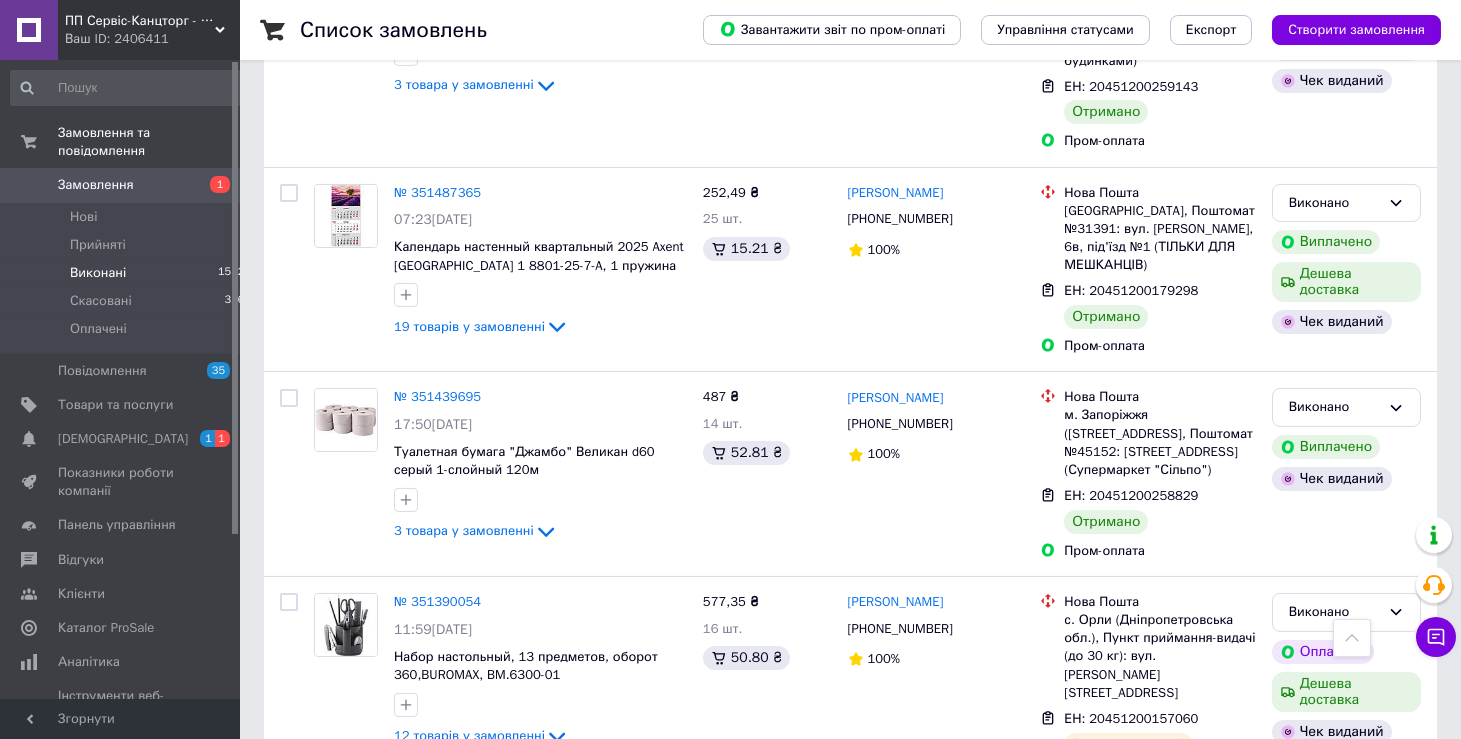 click on "2" at bounding box center (327, 1033) 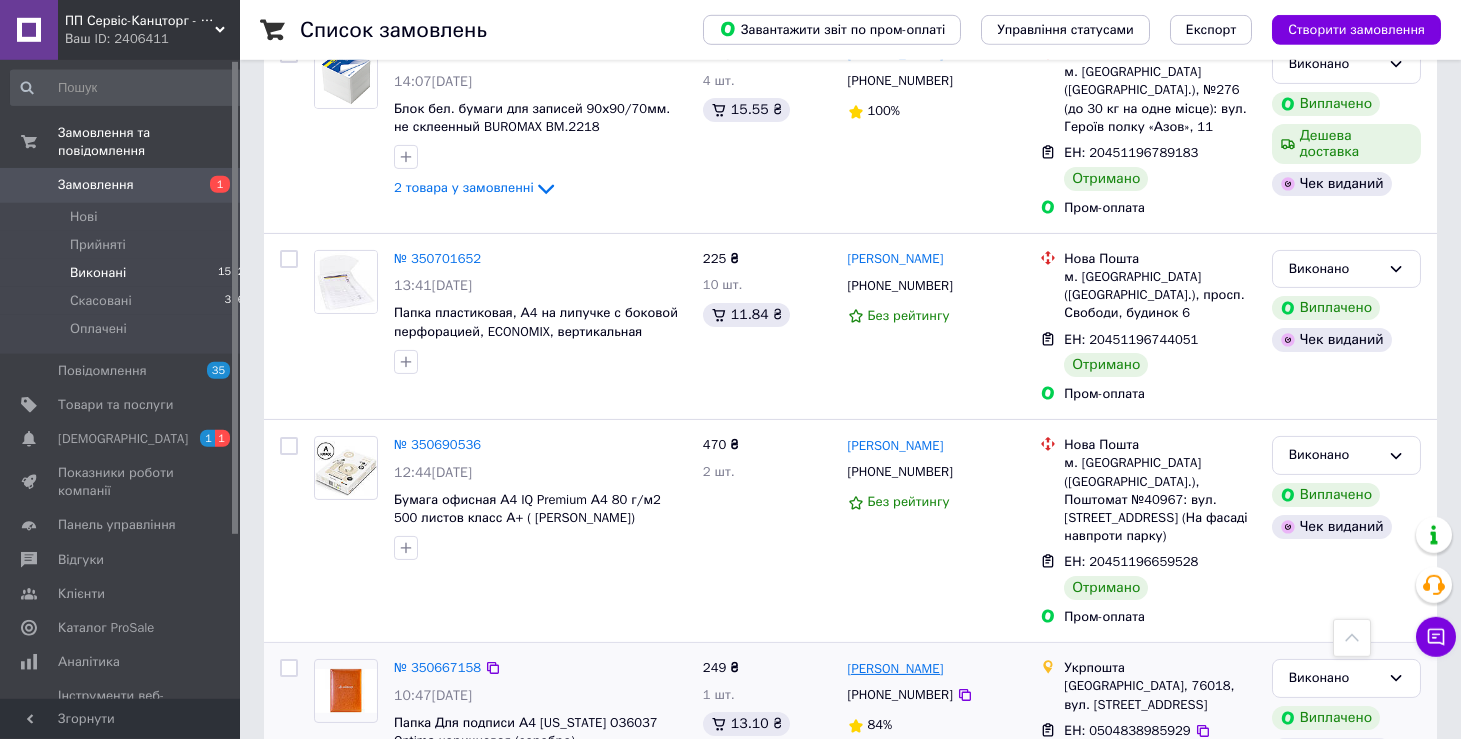 scroll, scrollTop: 3346, scrollLeft: 0, axis: vertical 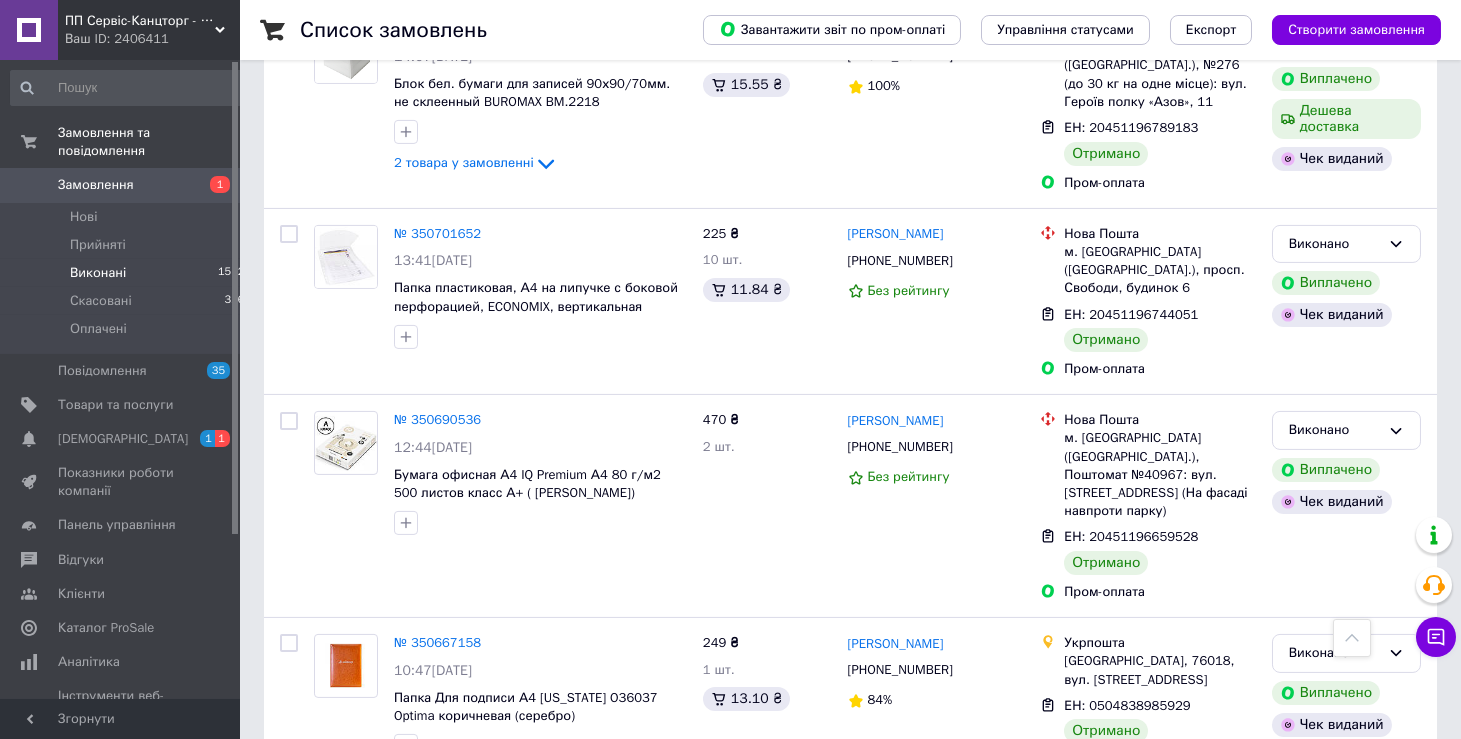 click on "1" at bounding box center [404, 831] 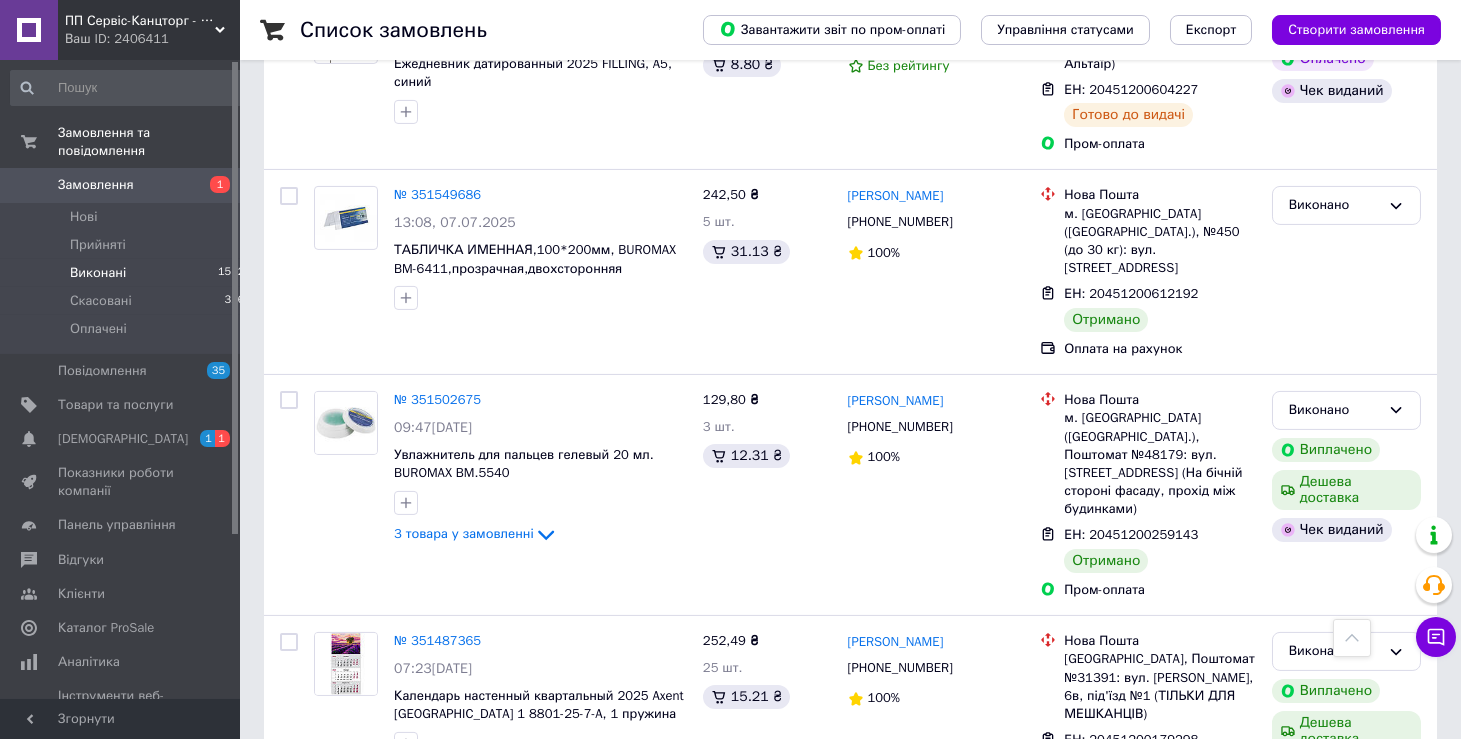 scroll, scrollTop: 3457, scrollLeft: 0, axis: vertical 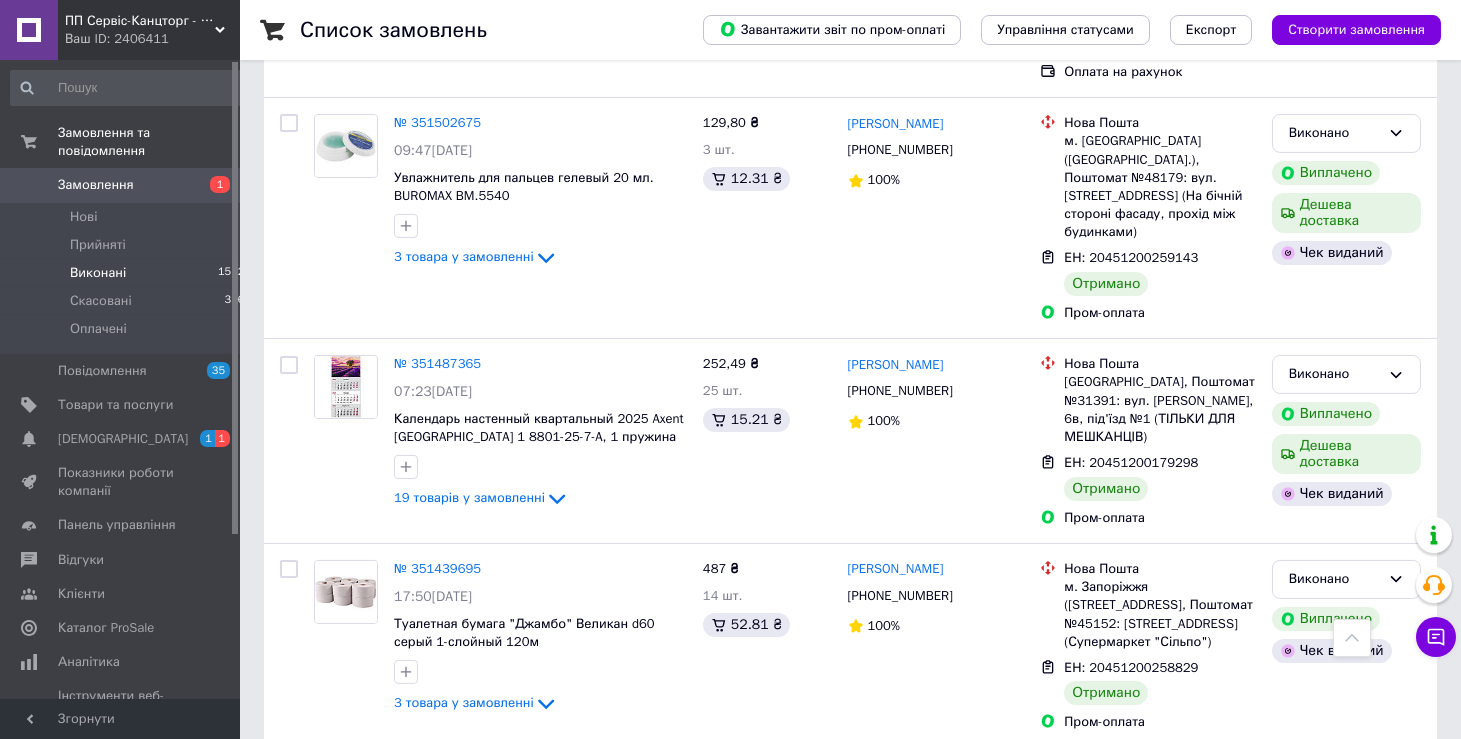 click on "№ 351390054" at bounding box center [437, 773] 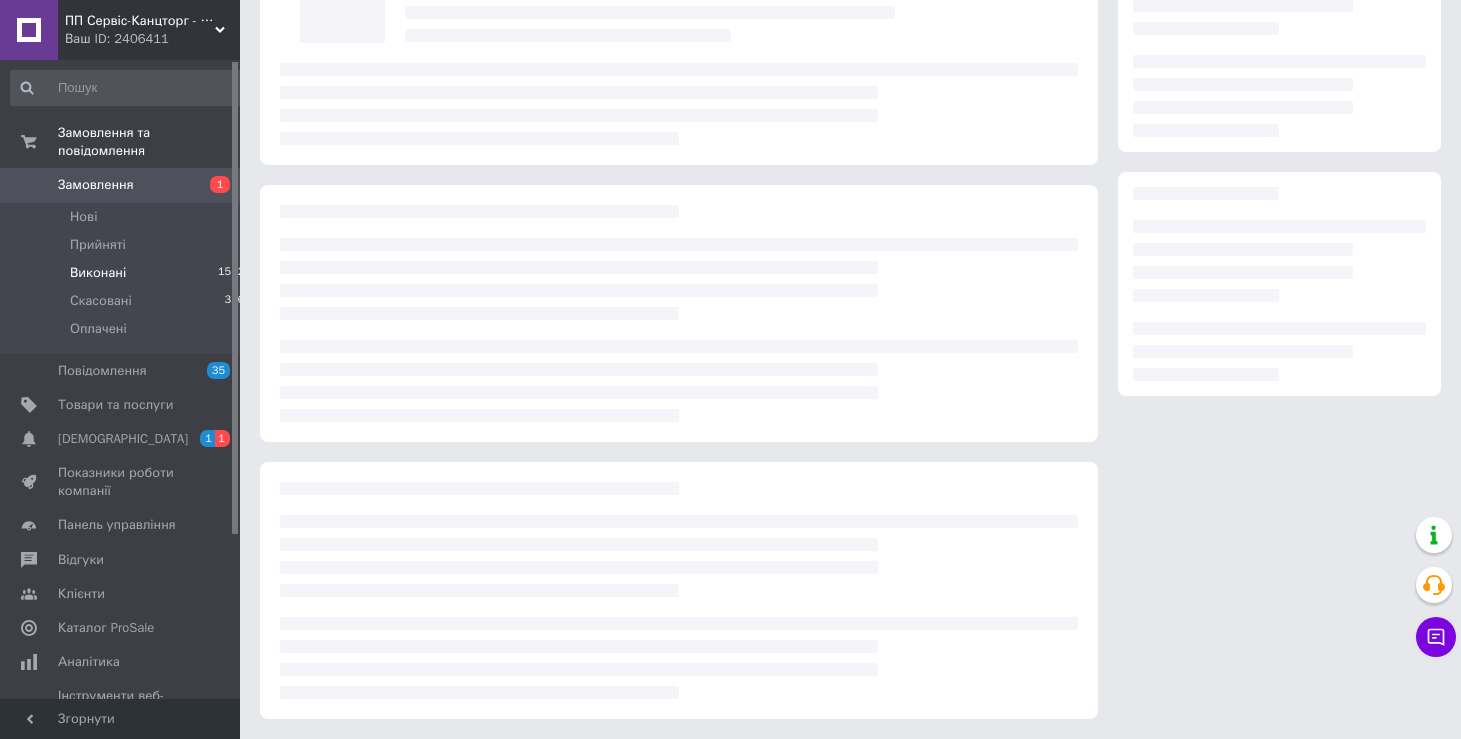 scroll, scrollTop: 174, scrollLeft: 0, axis: vertical 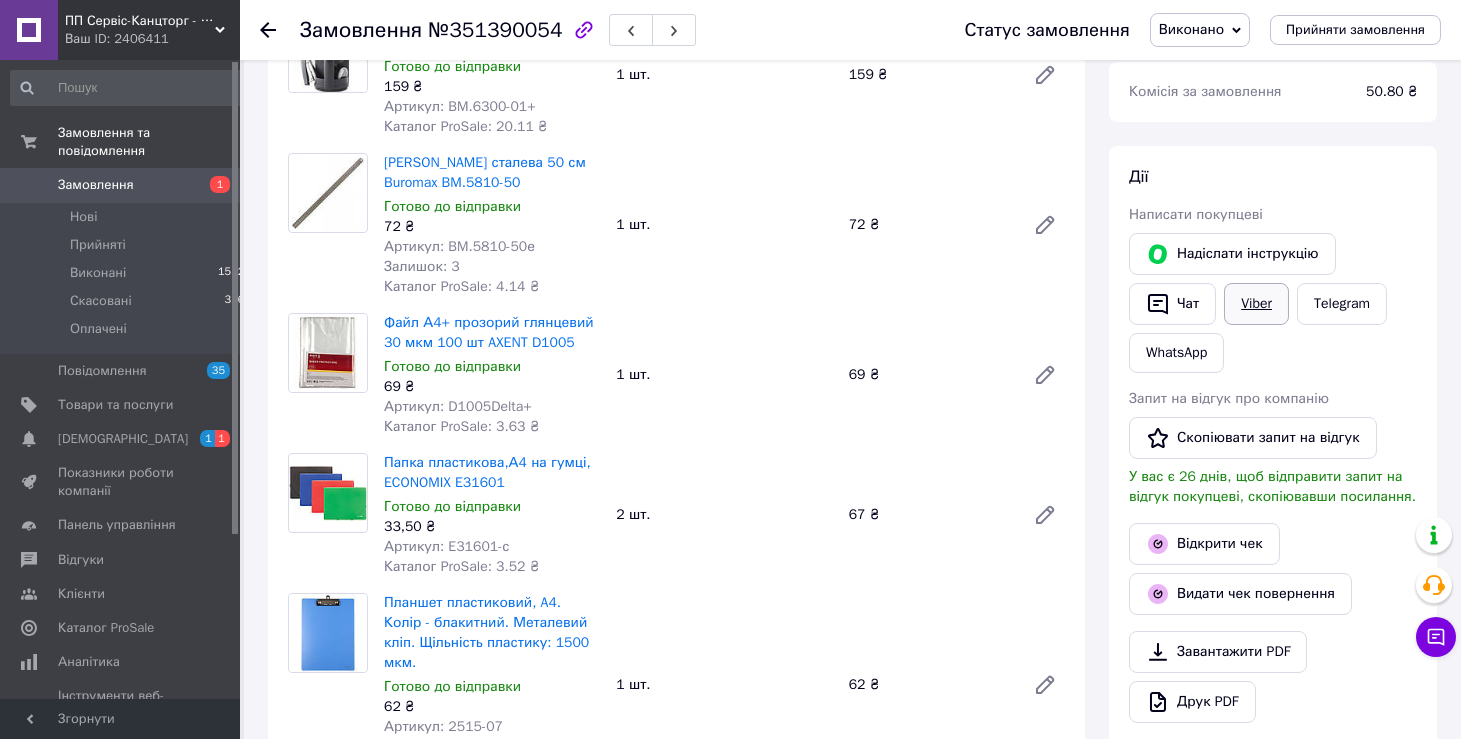 click on "Viber" at bounding box center (1256, 304) 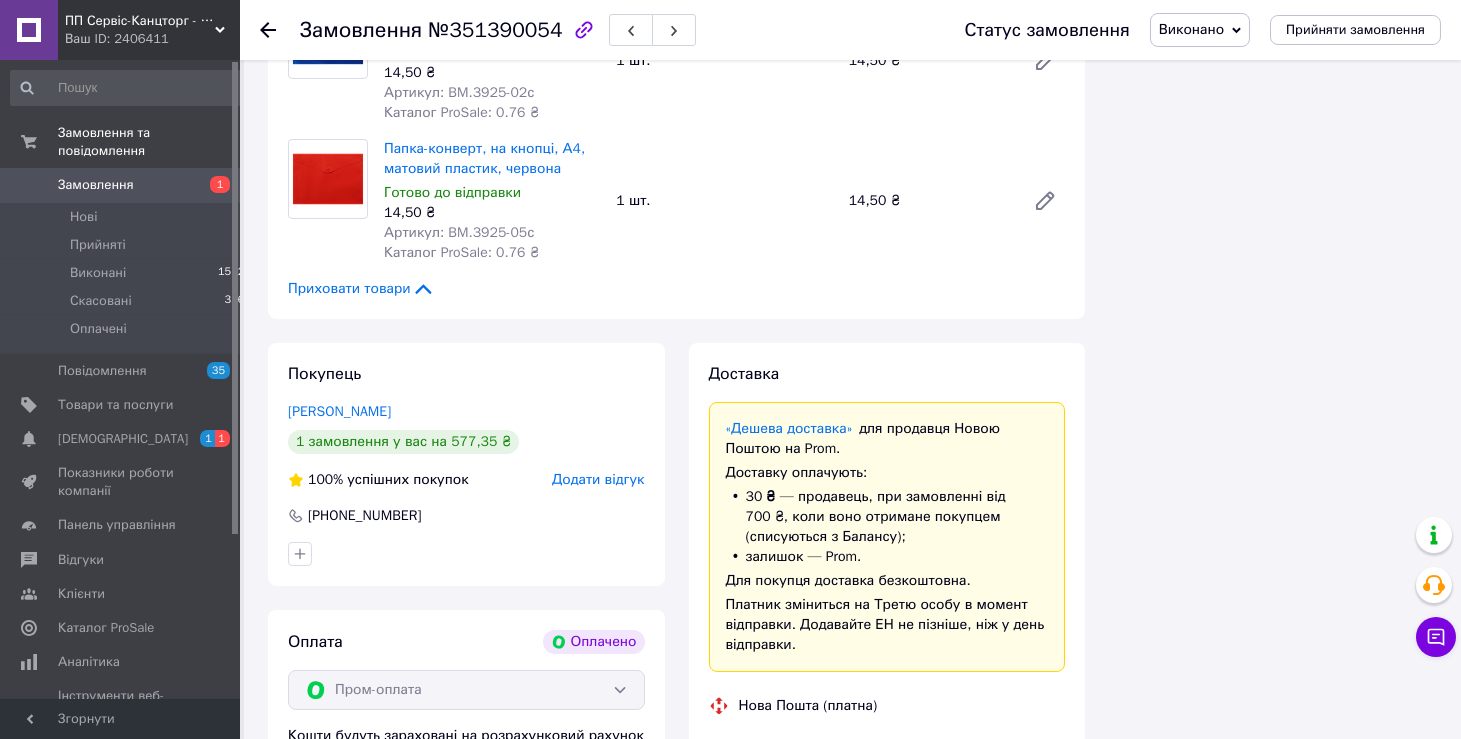 scroll, scrollTop: 2226, scrollLeft: 0, axis: vertical 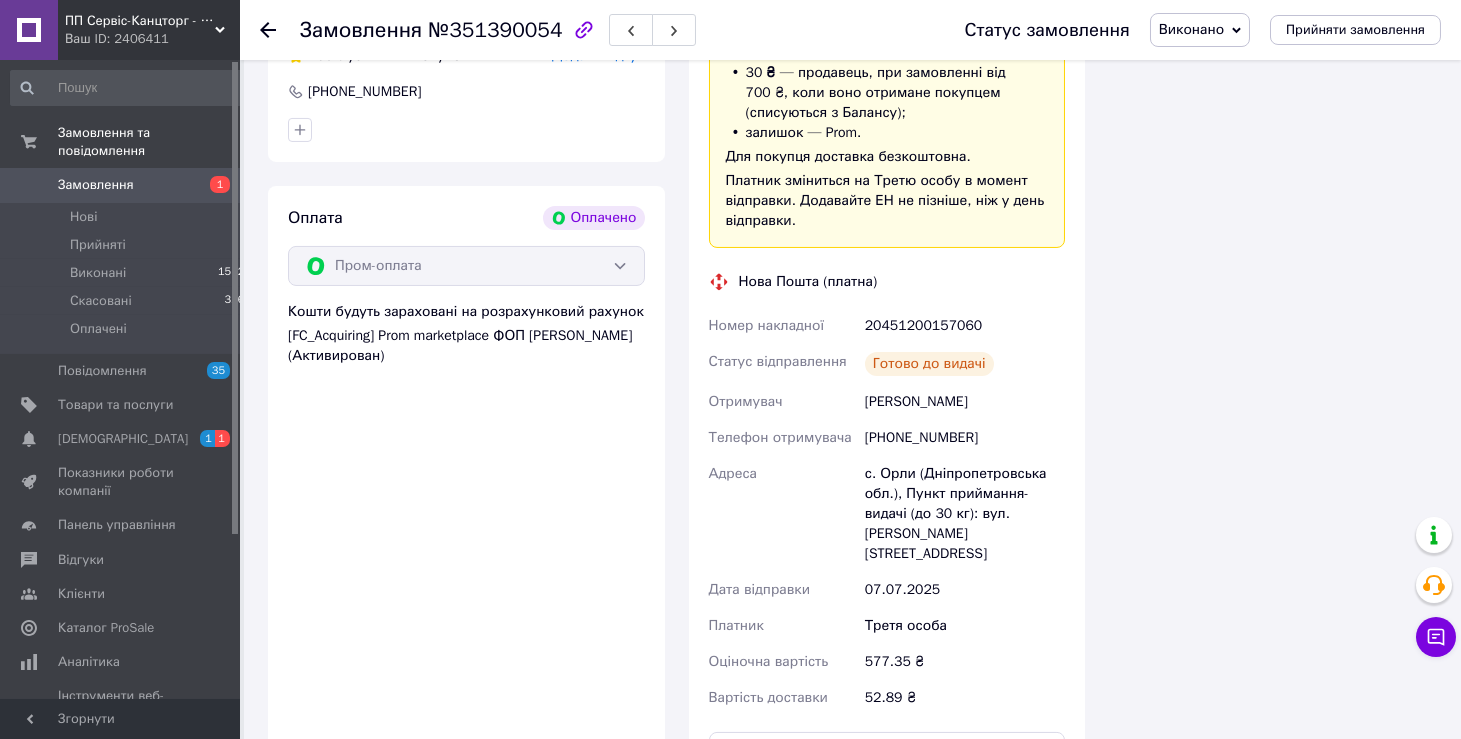 click 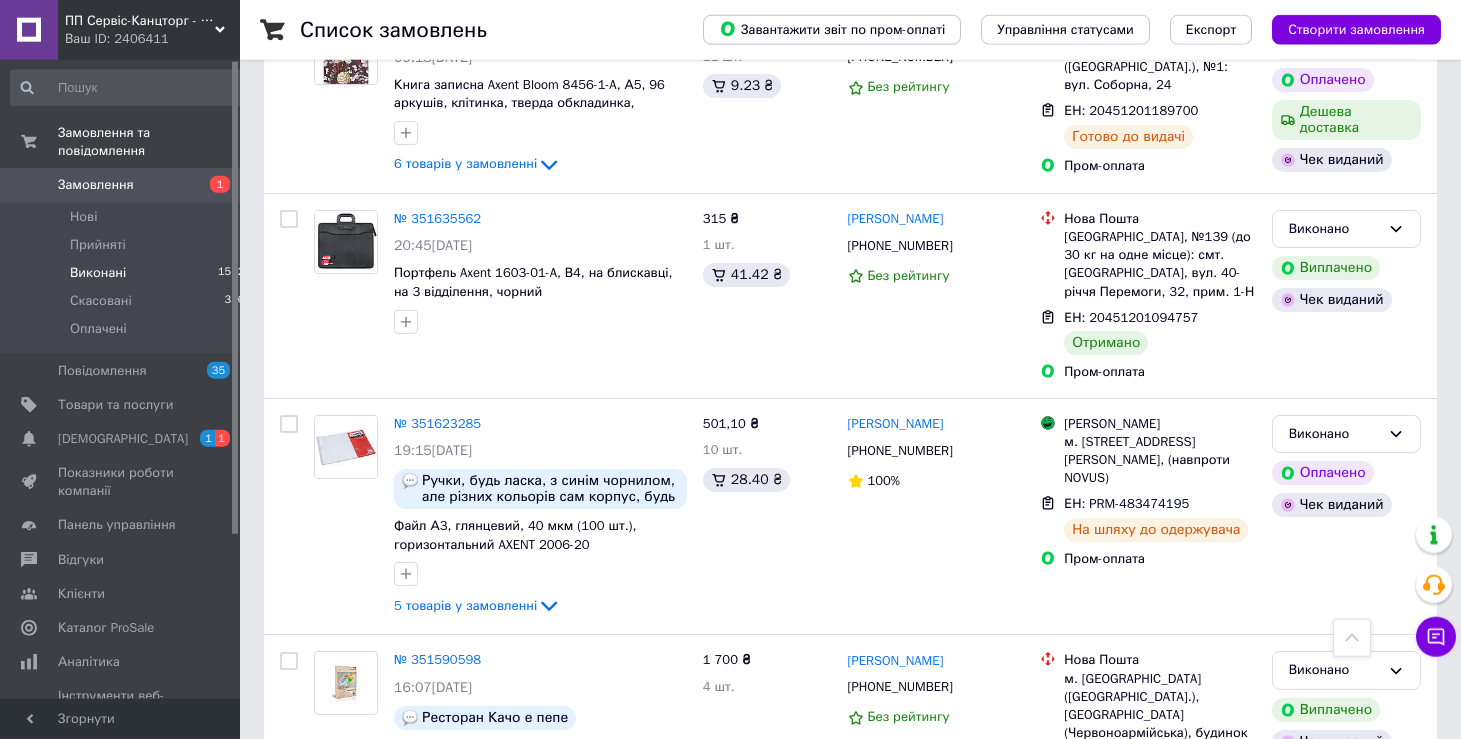 scroll, scrollTop: 2120, scrollLeft: 0, axis: vertical 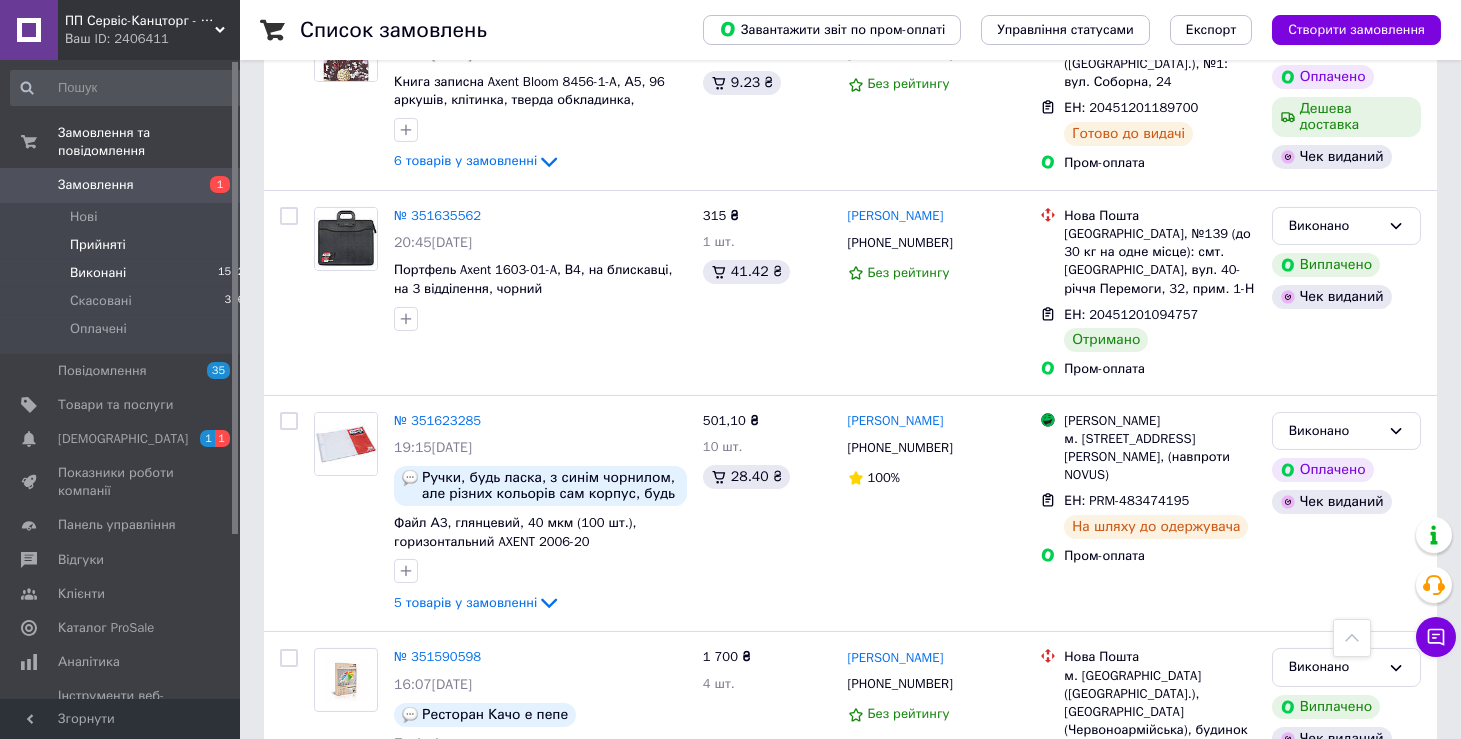click on "Прийняті" at bounding box center [98, 245] 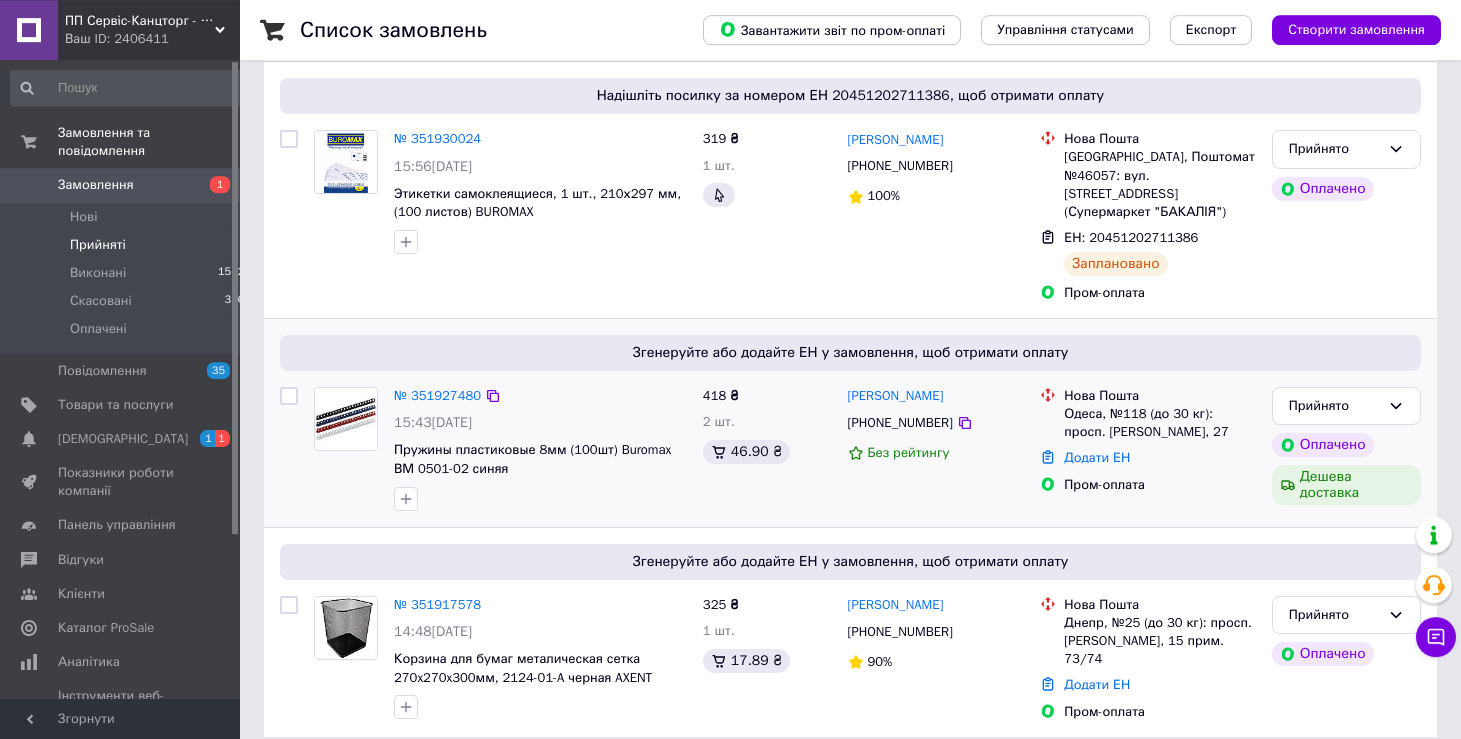 scroll, scrollTop: 226, scrollLeft: 0, axis: vertical 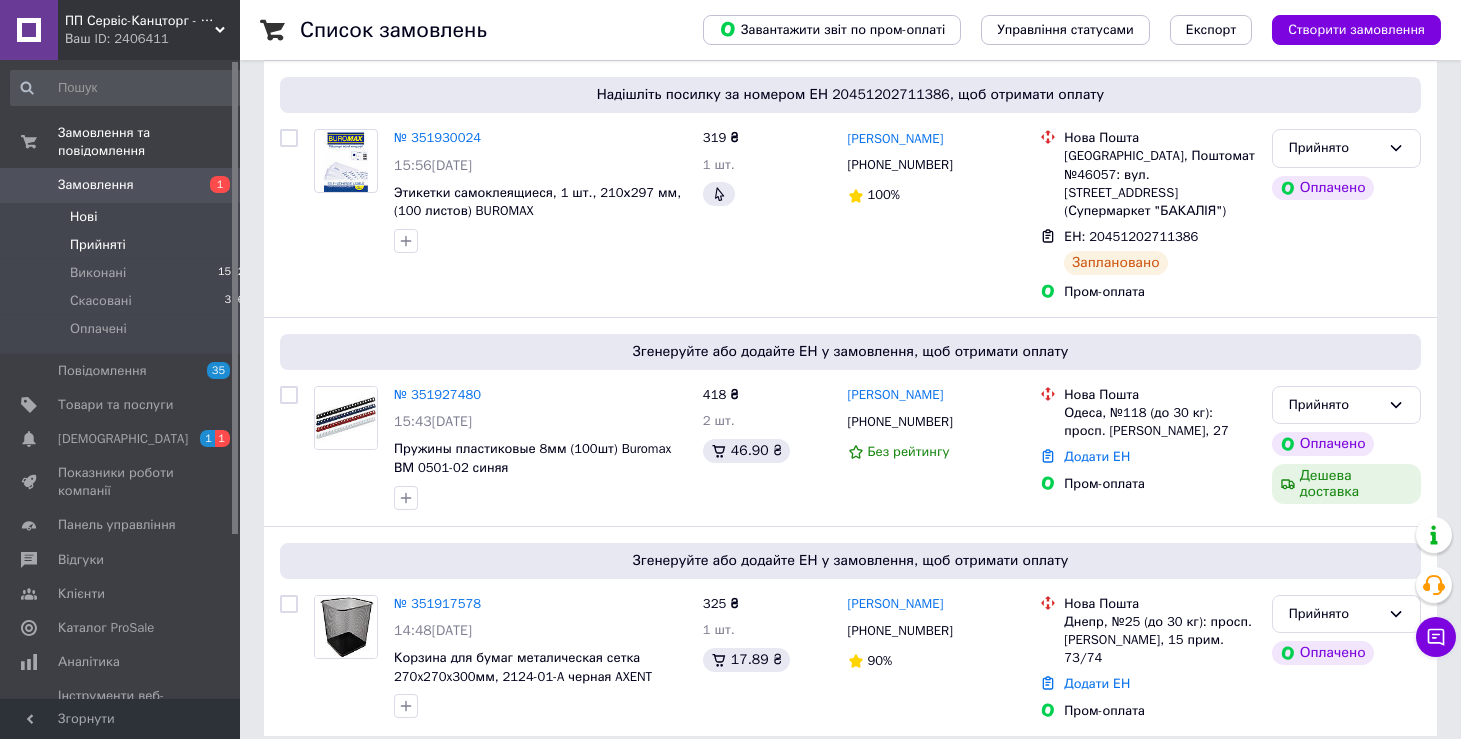 click on "Нові" at bounding box center (83, 217) 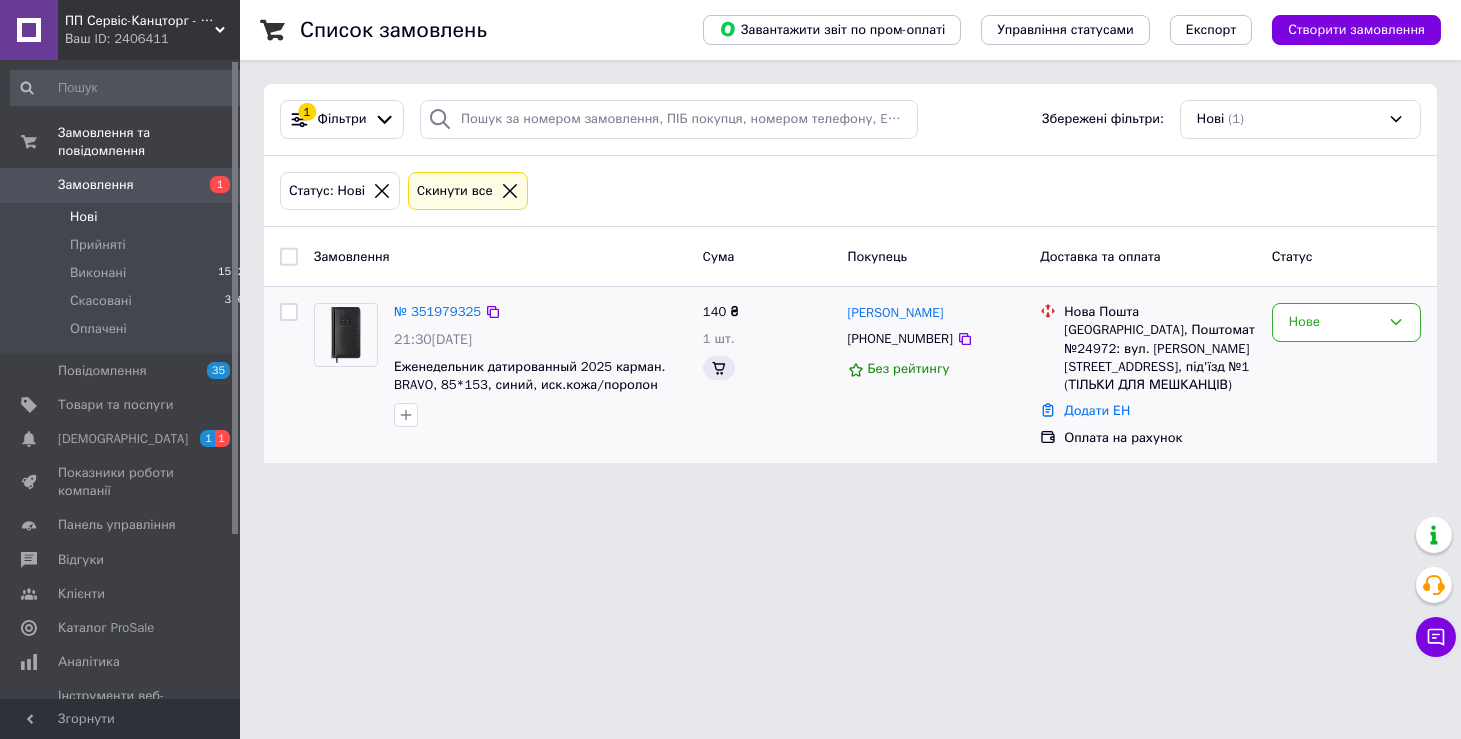 scroll, scrollTop: 0, scrollLeft: 0, axis: both 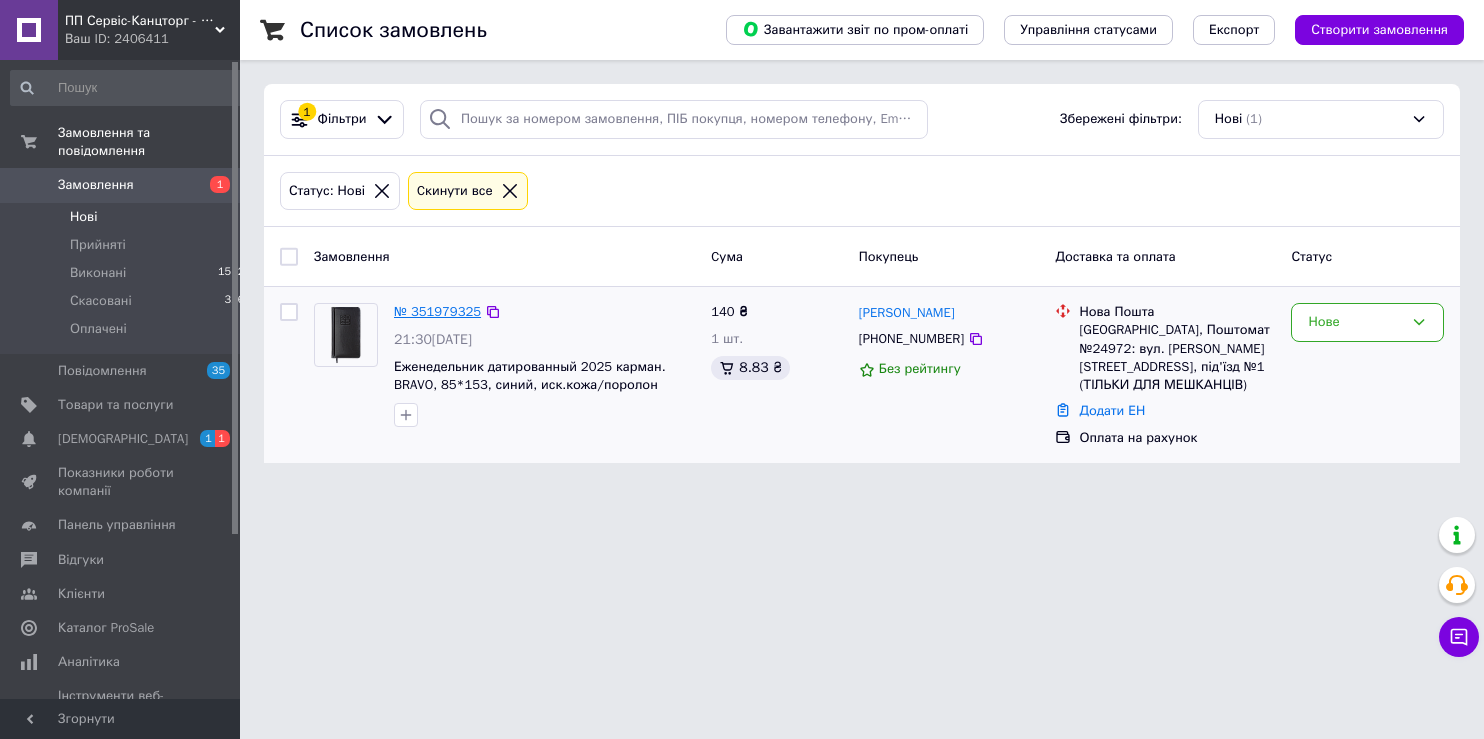 click on "№ 351979325" at bounding box center (437, 311) 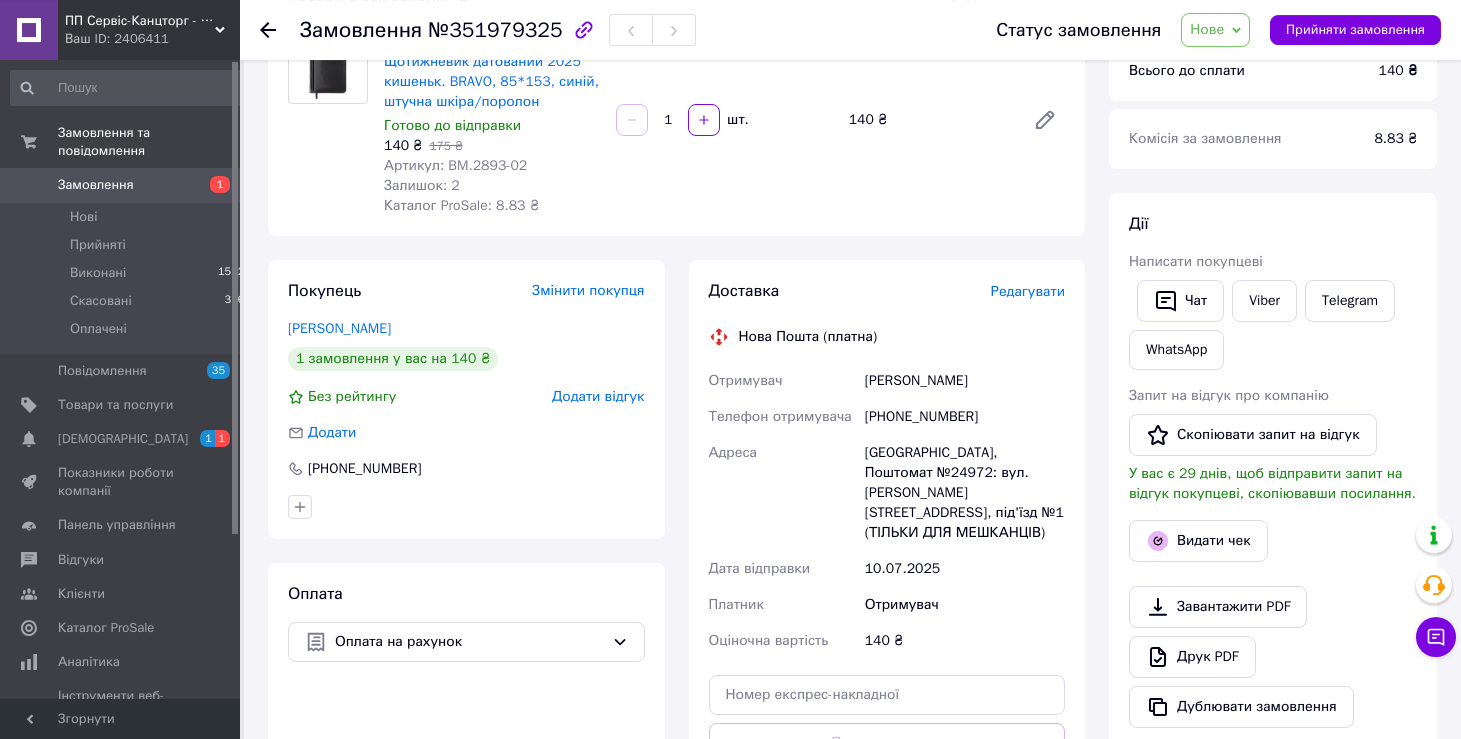 scroll, scrollTop: 212, scrollLeft: 0, axis: vertical 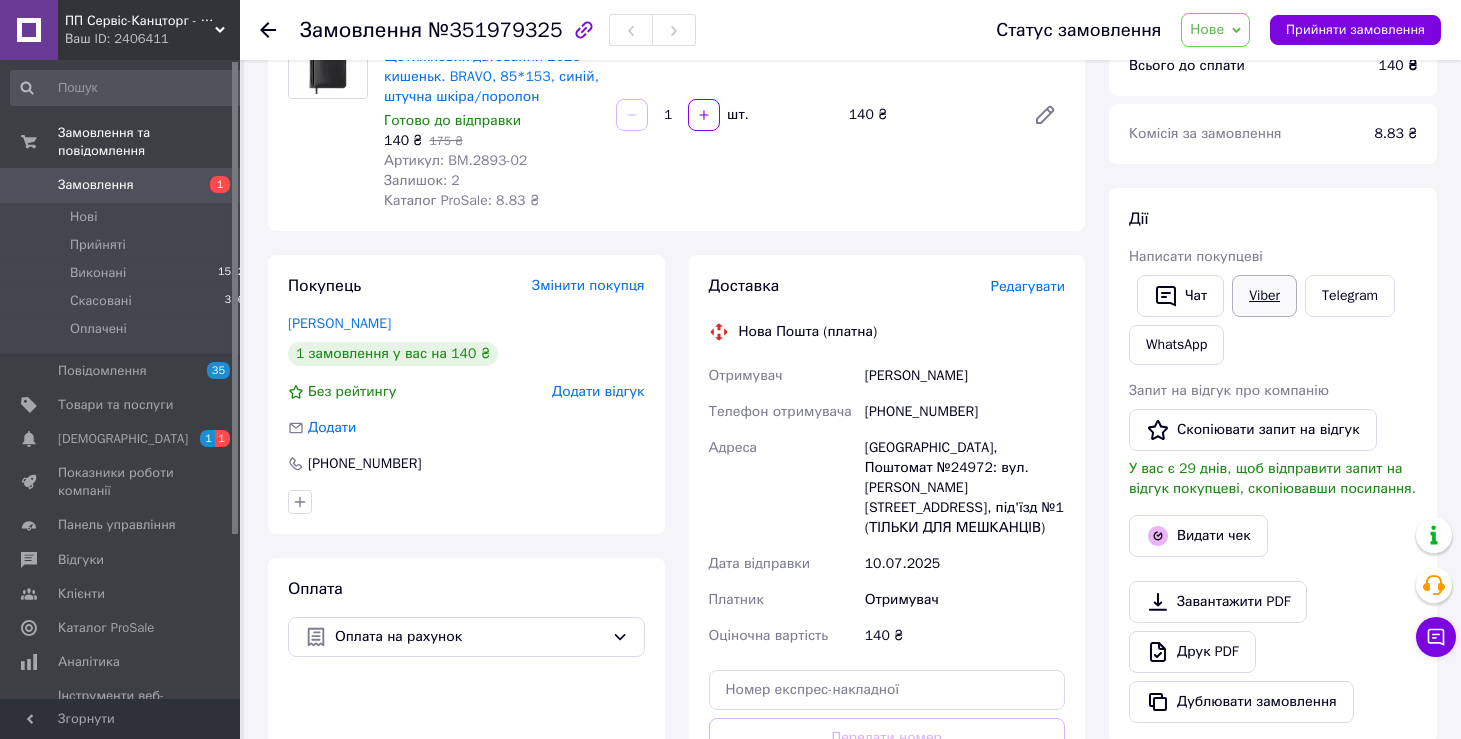 click on "Viber" at bounding box center (1264, 296) 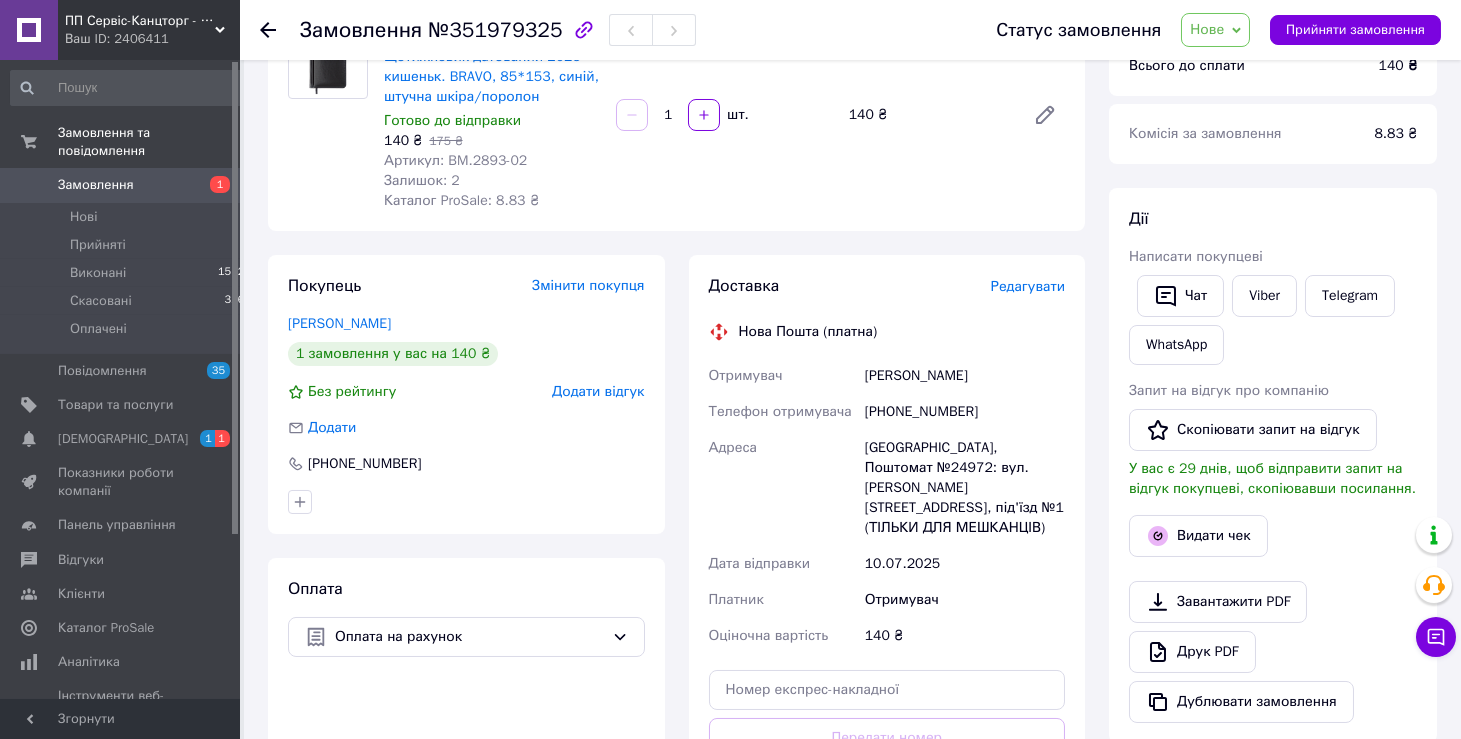 click at bounding box center (268, 30) 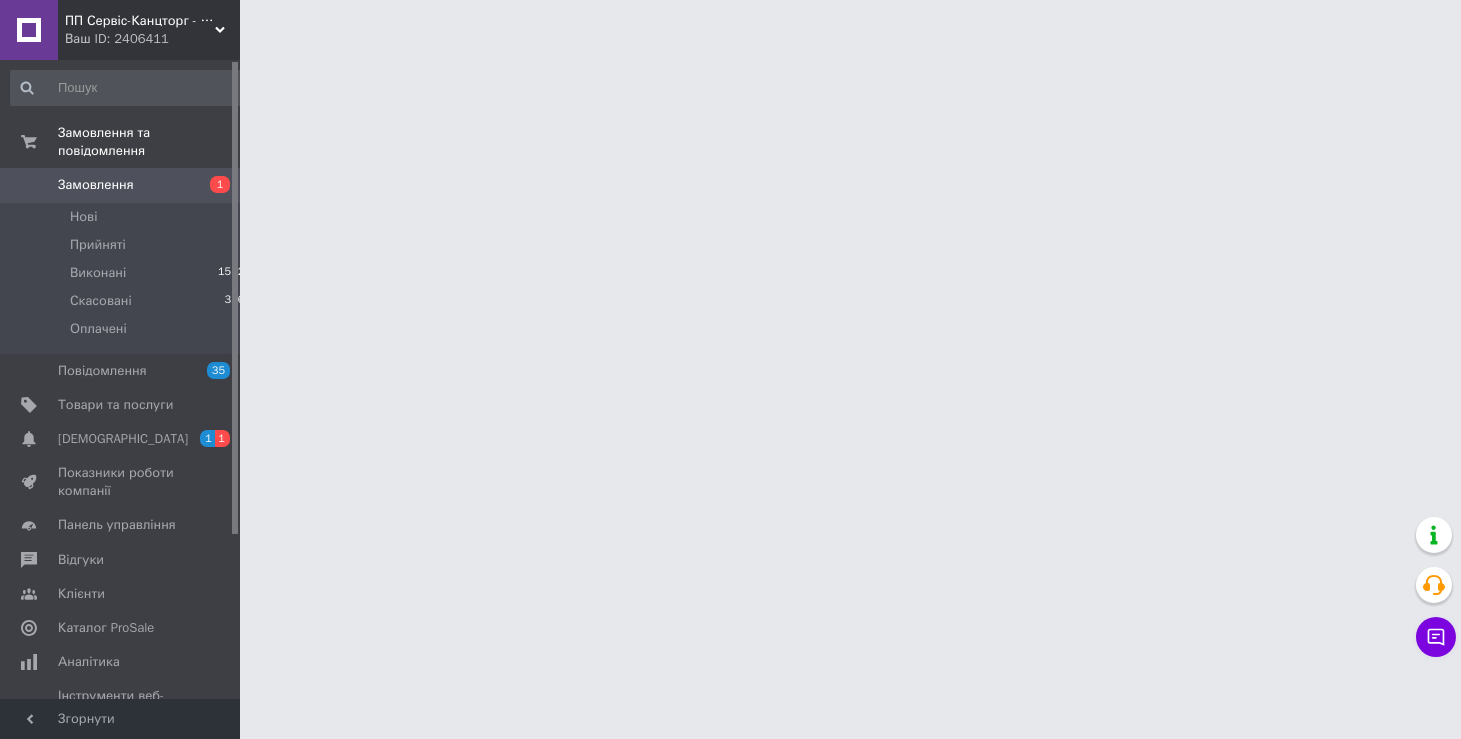 scroll, scrollTop: 0, scrollLeft: 0, axis: both 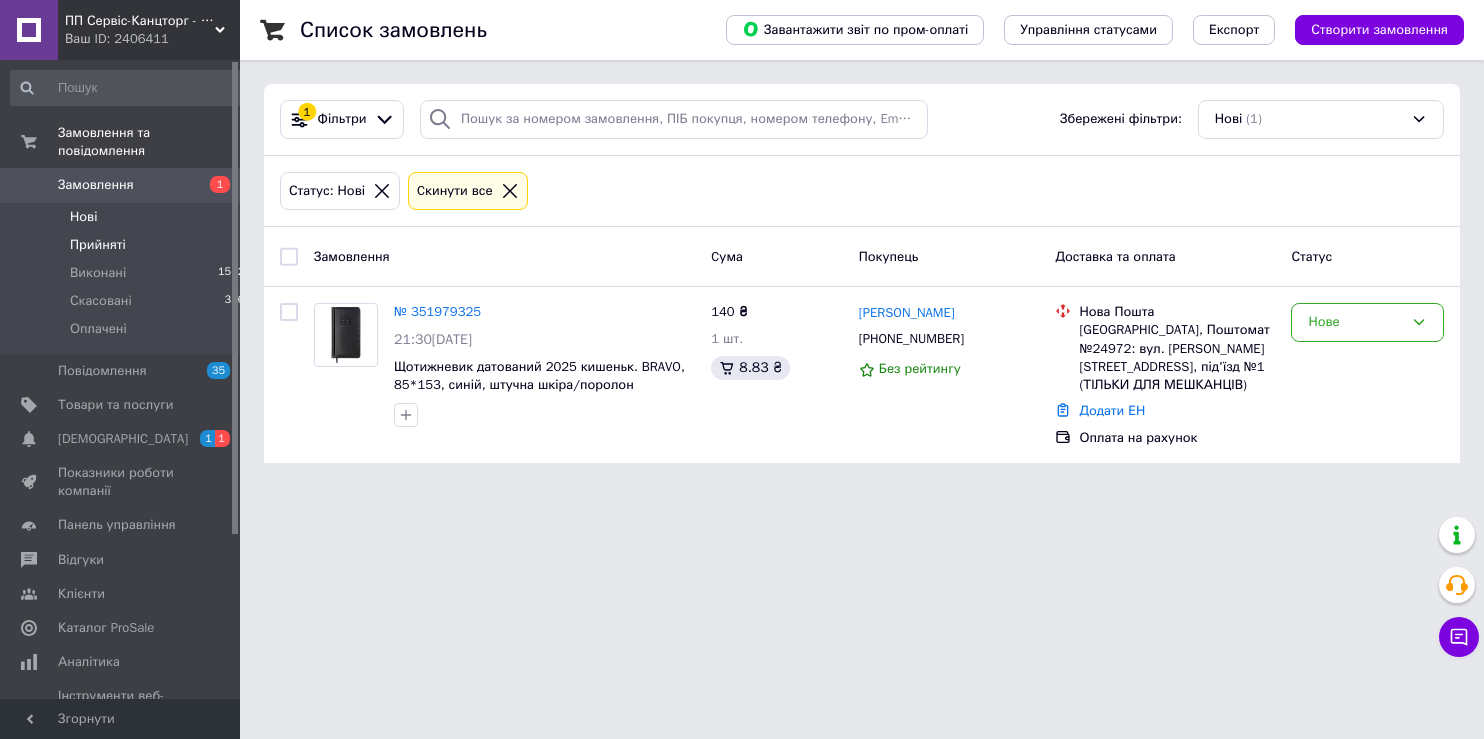 click on "Прийняті" at bounding box center (98, 245) 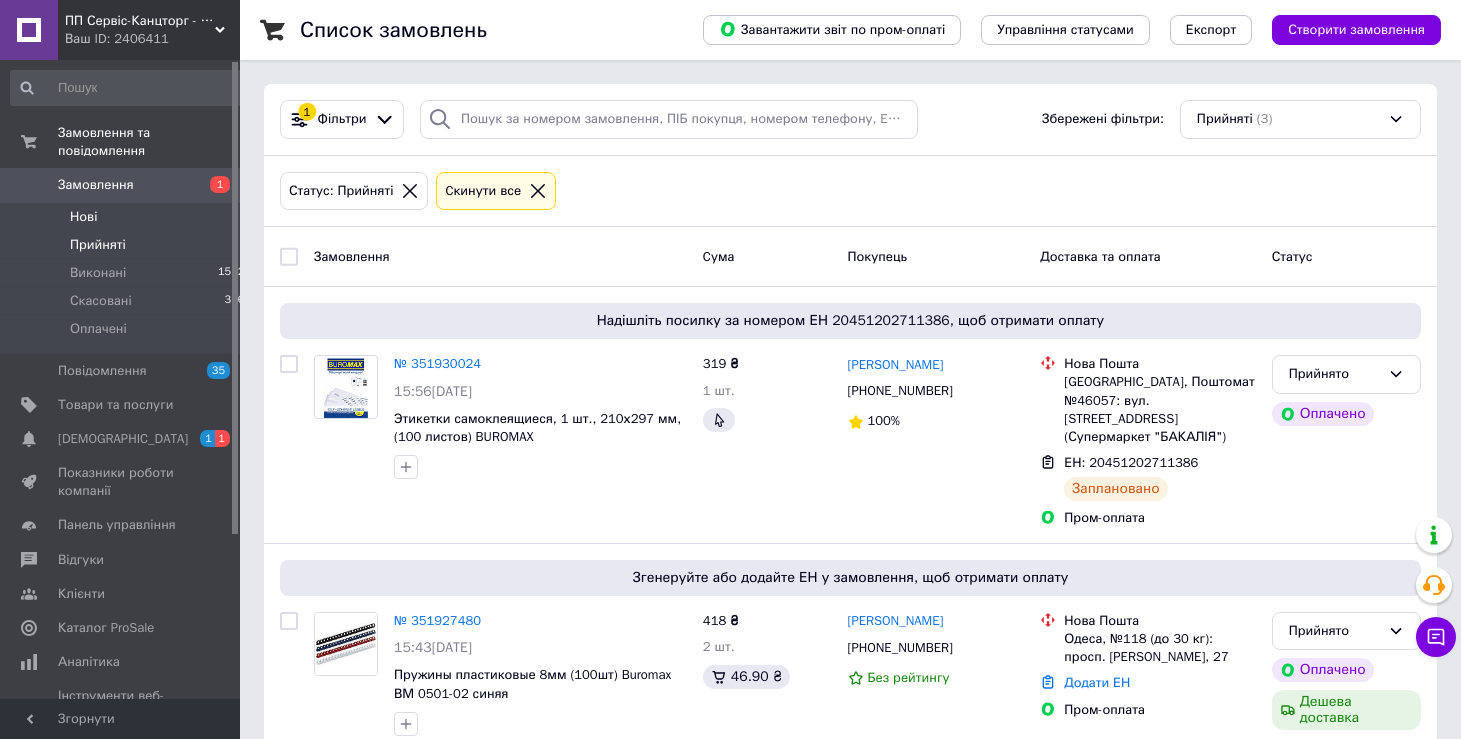 click on "Нові" at bounding box center [83, 217] 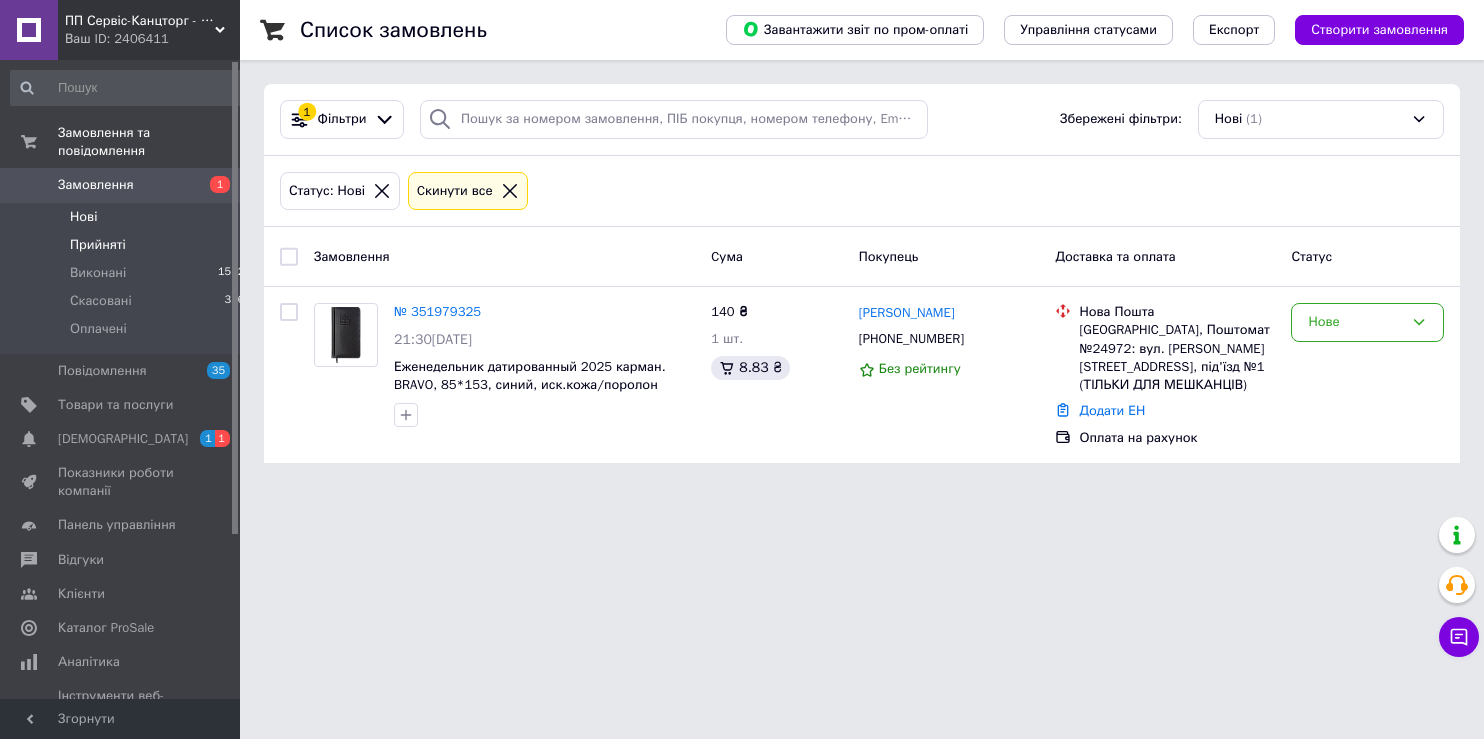 click on "Прийняті" at bounding box center (98, 245) 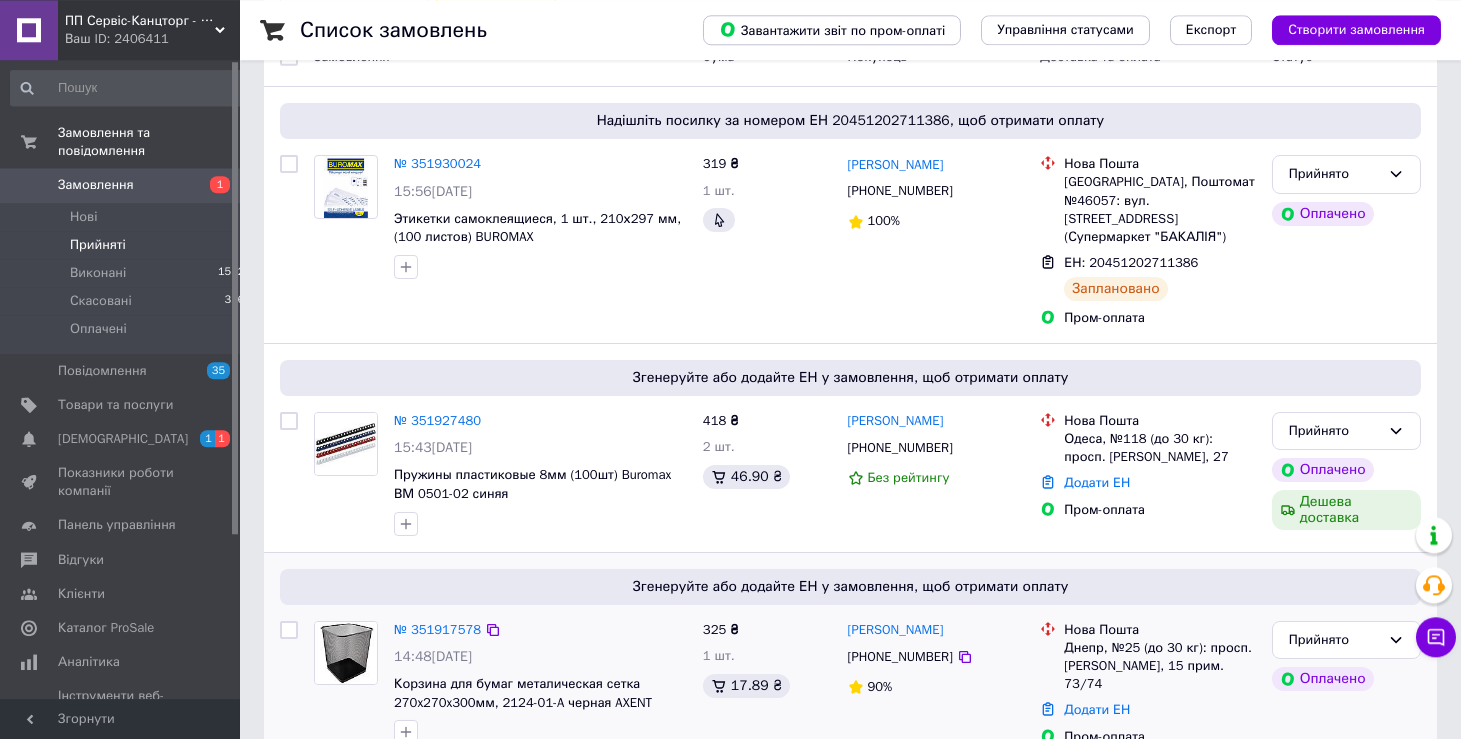 scroll, scrollTop: 226, scrollLeft: 0, axis: vertical 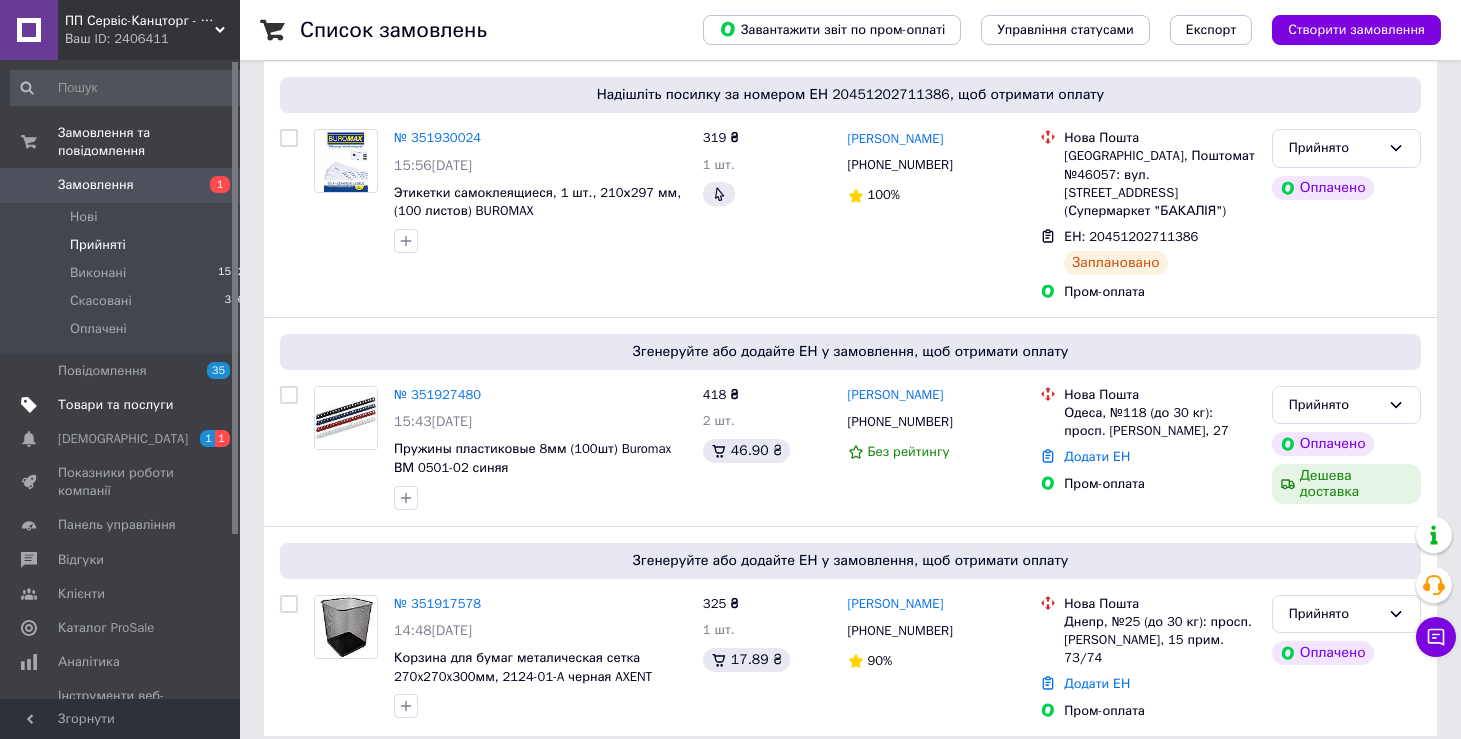 click on "Товари та послуги" at bounding box center (115, 405) 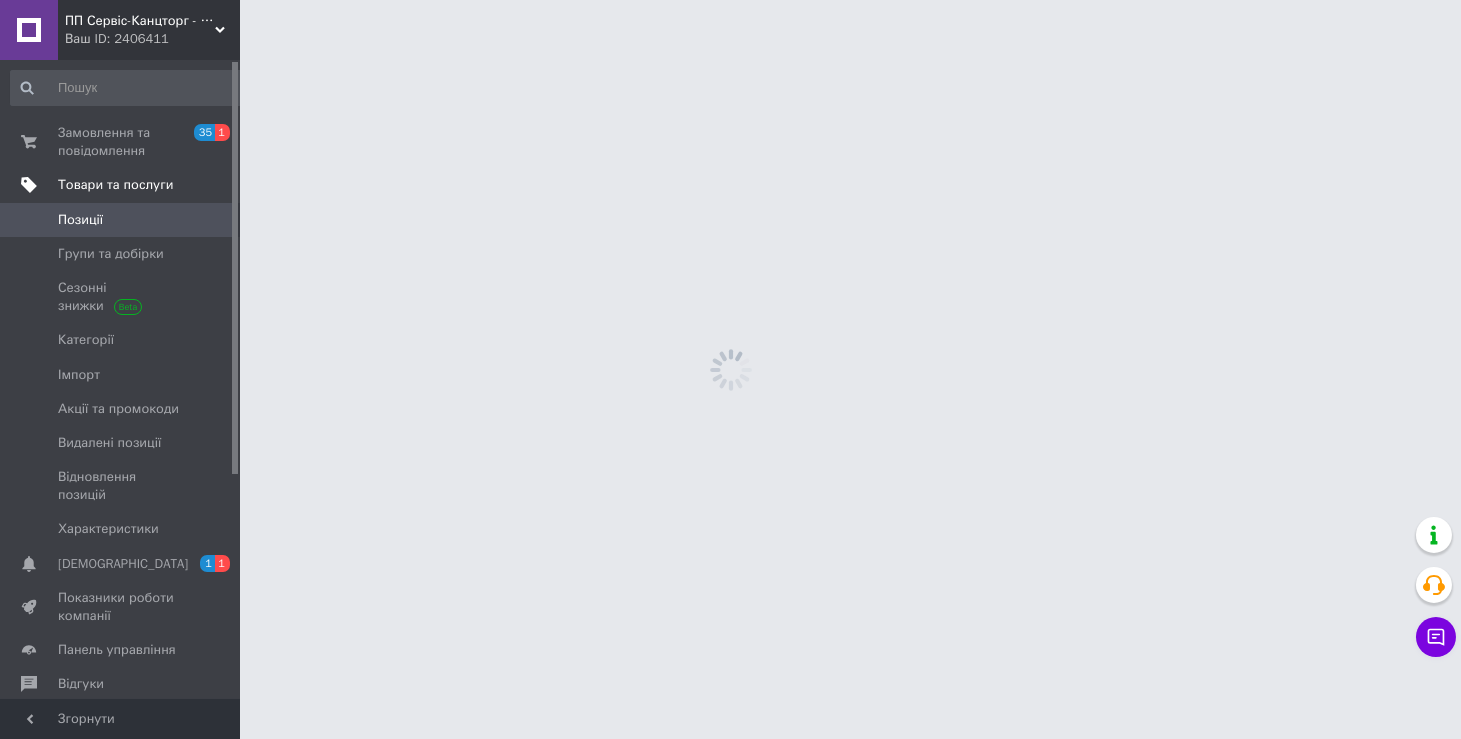 scroll, scrollTop: 0, scrollLeft: 0, axis: both 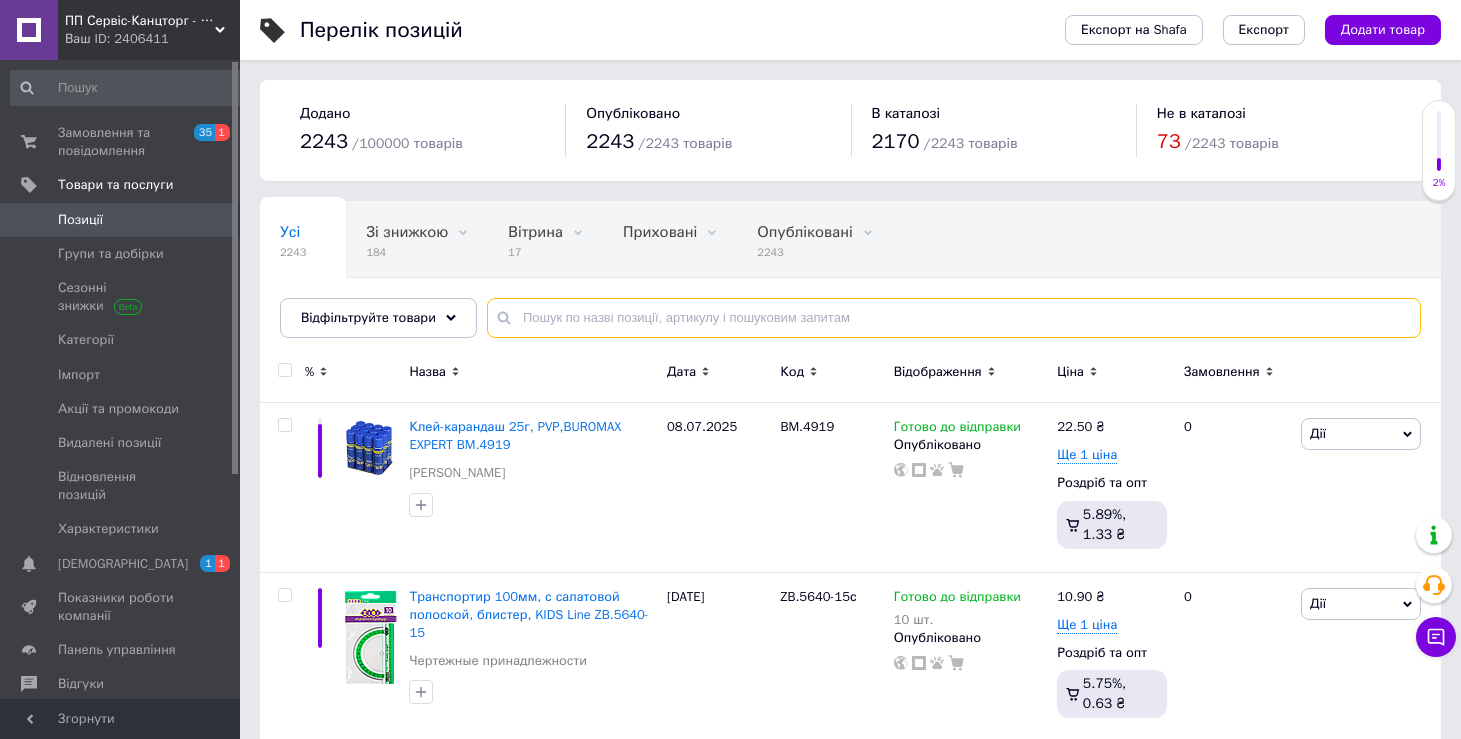 click at bounding box center [954, 318] 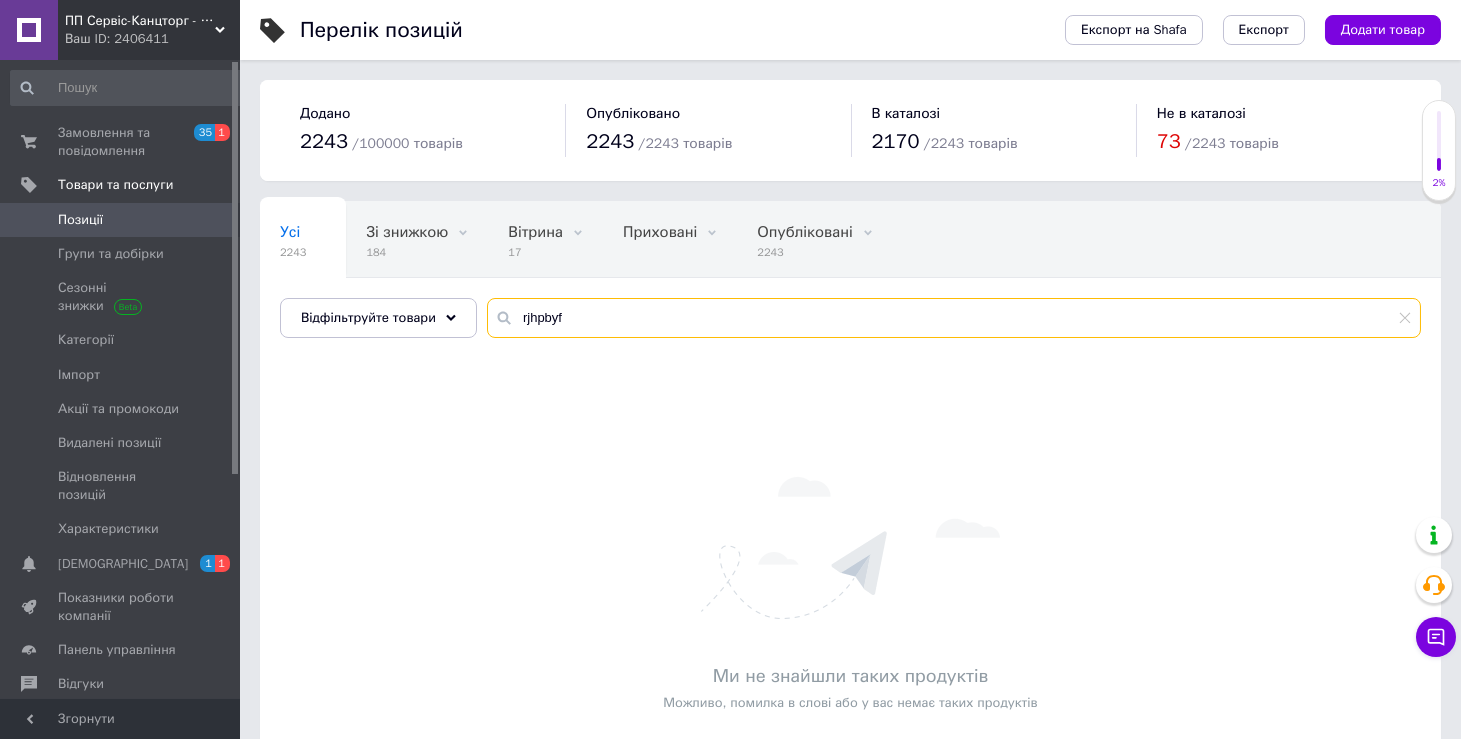 drag, startPoint x: 571, startPoint y: 319, endPoint x: 511, endPoint y: 322, distance: 60.074955 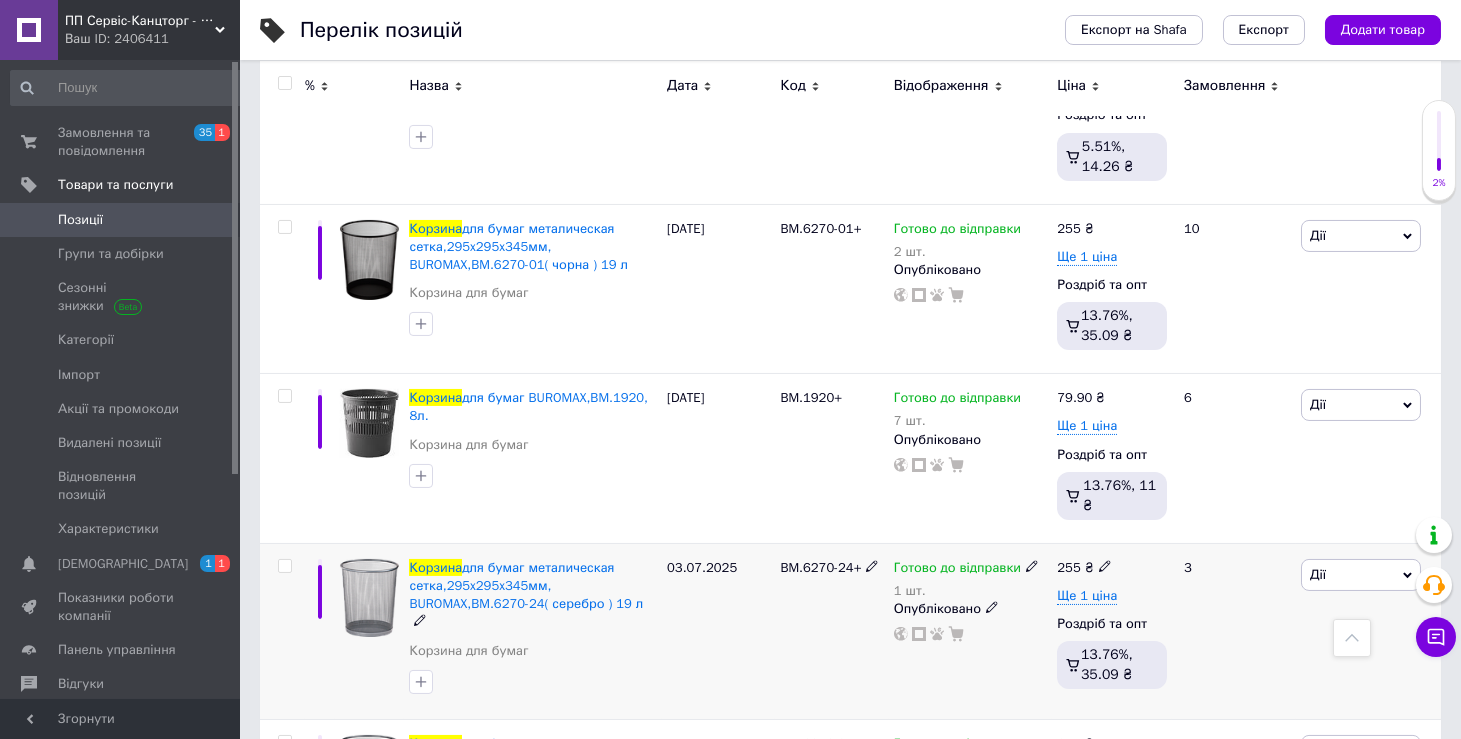 scroll, scrollTop: 2232, scrollLeft: 0, axis: vertical 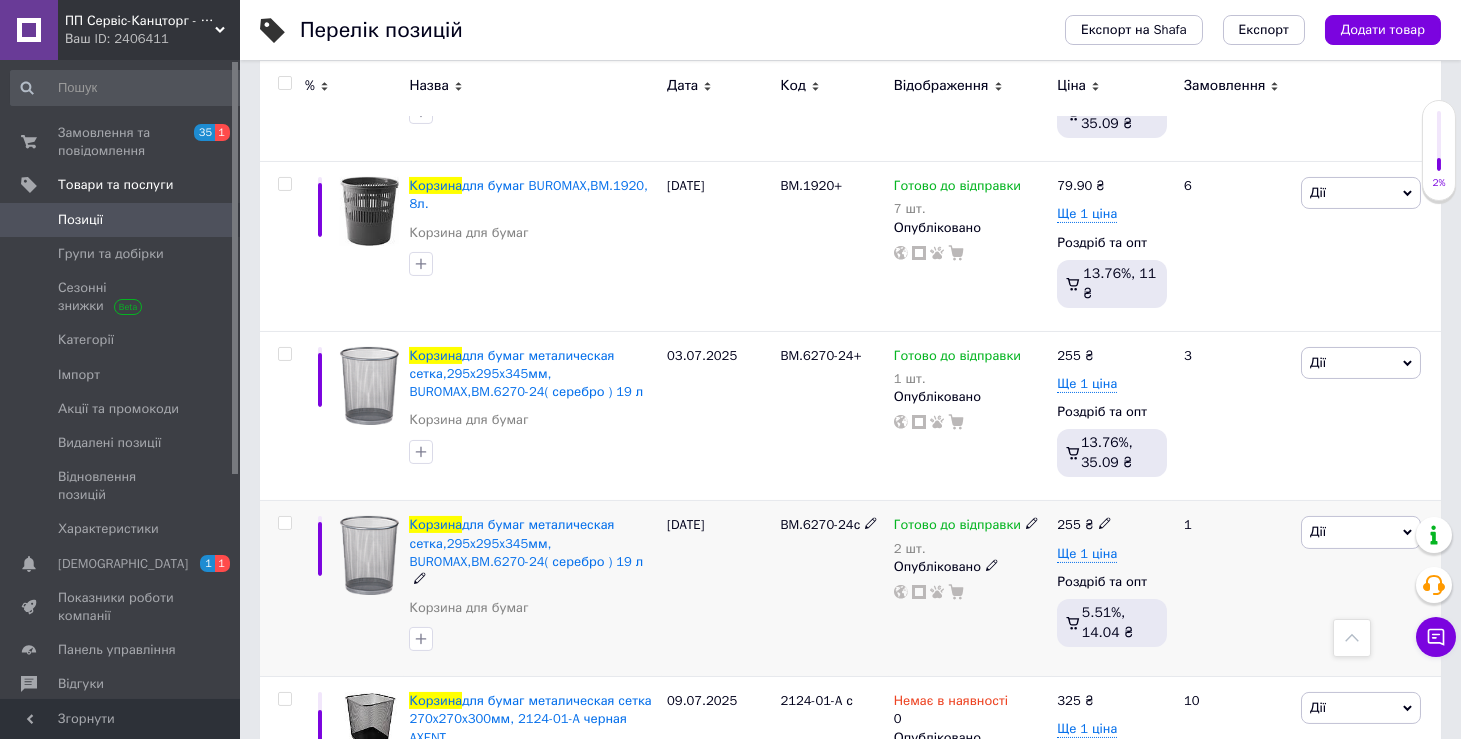 type on "корзина" 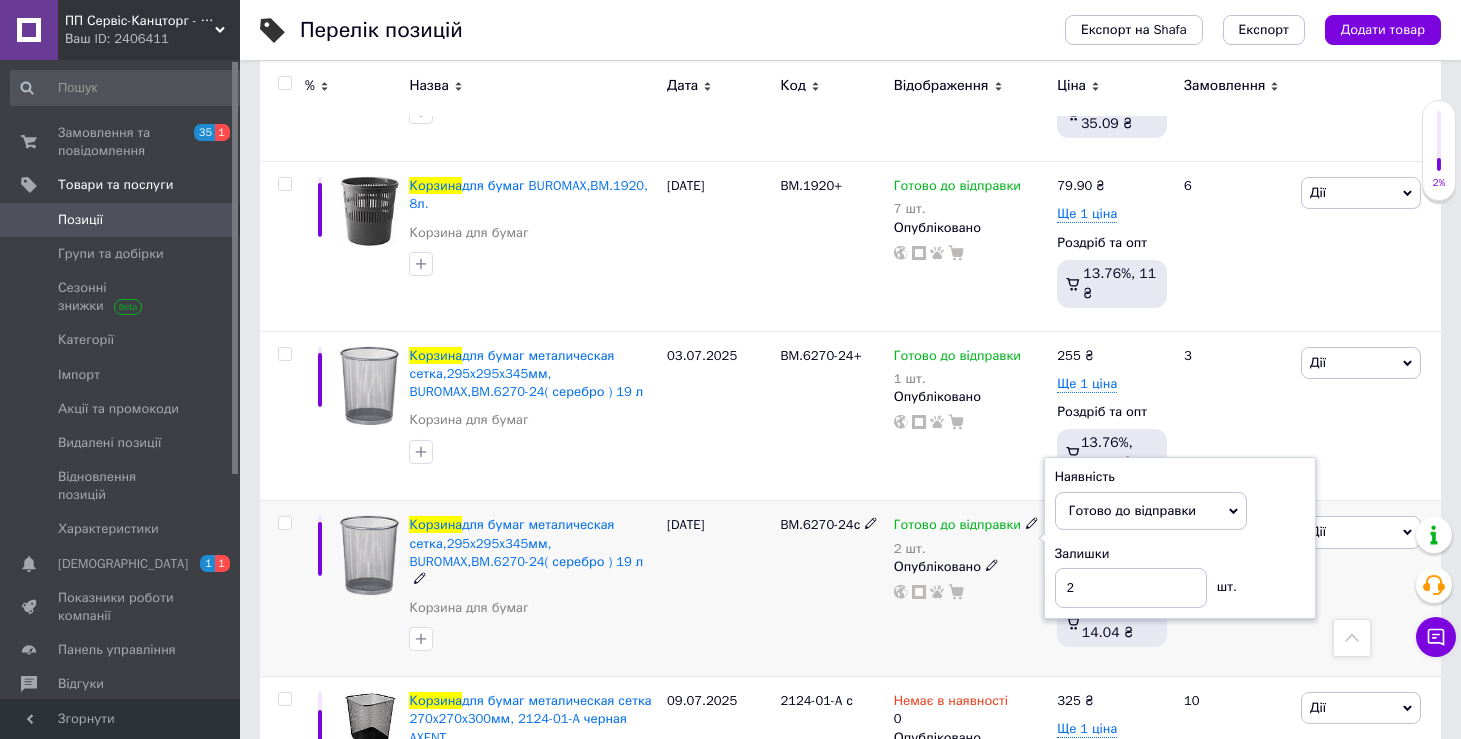 drag, startPoint x: 1283, startPoint y: 564, endPoint x: 1083, endPoint y: 588, distance: 201.43486 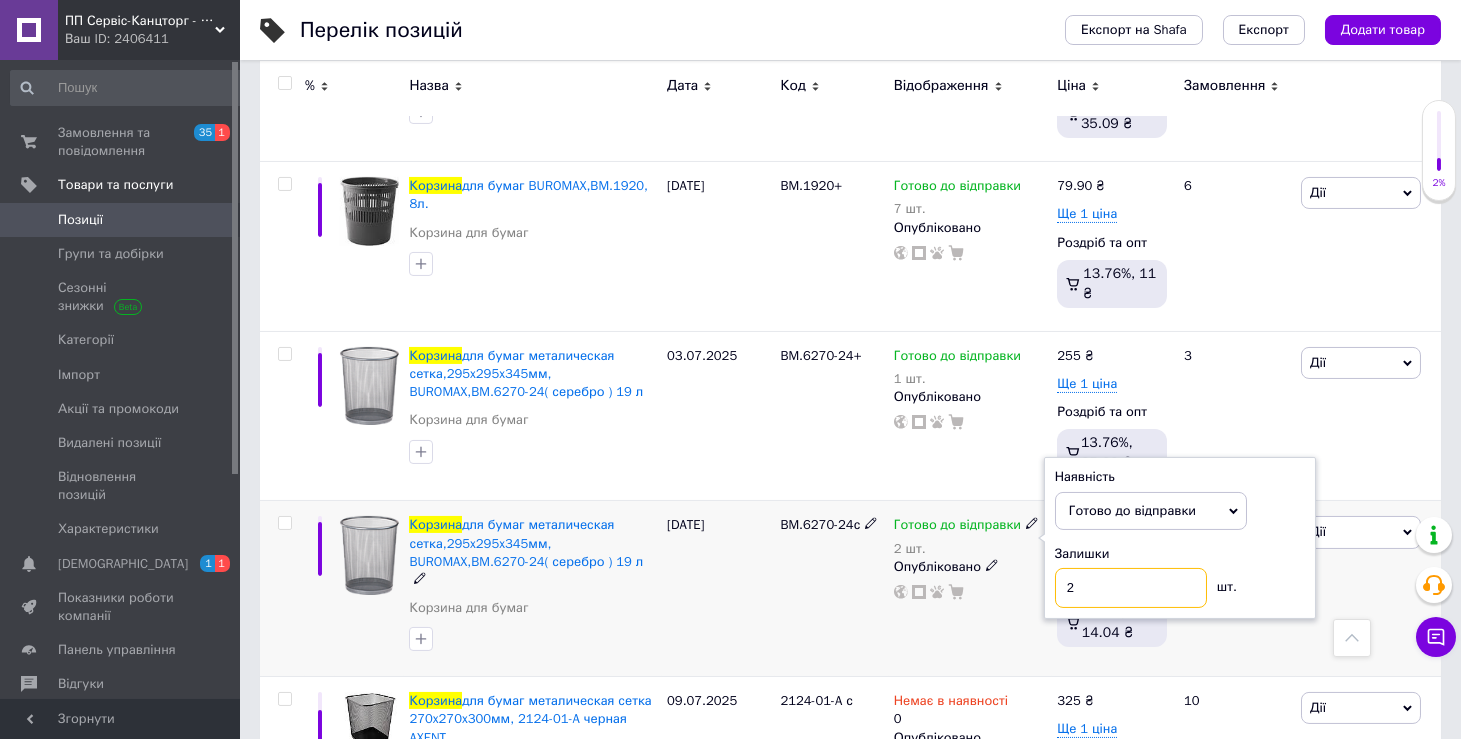 click on "2" at bounding box center (1131, 588) 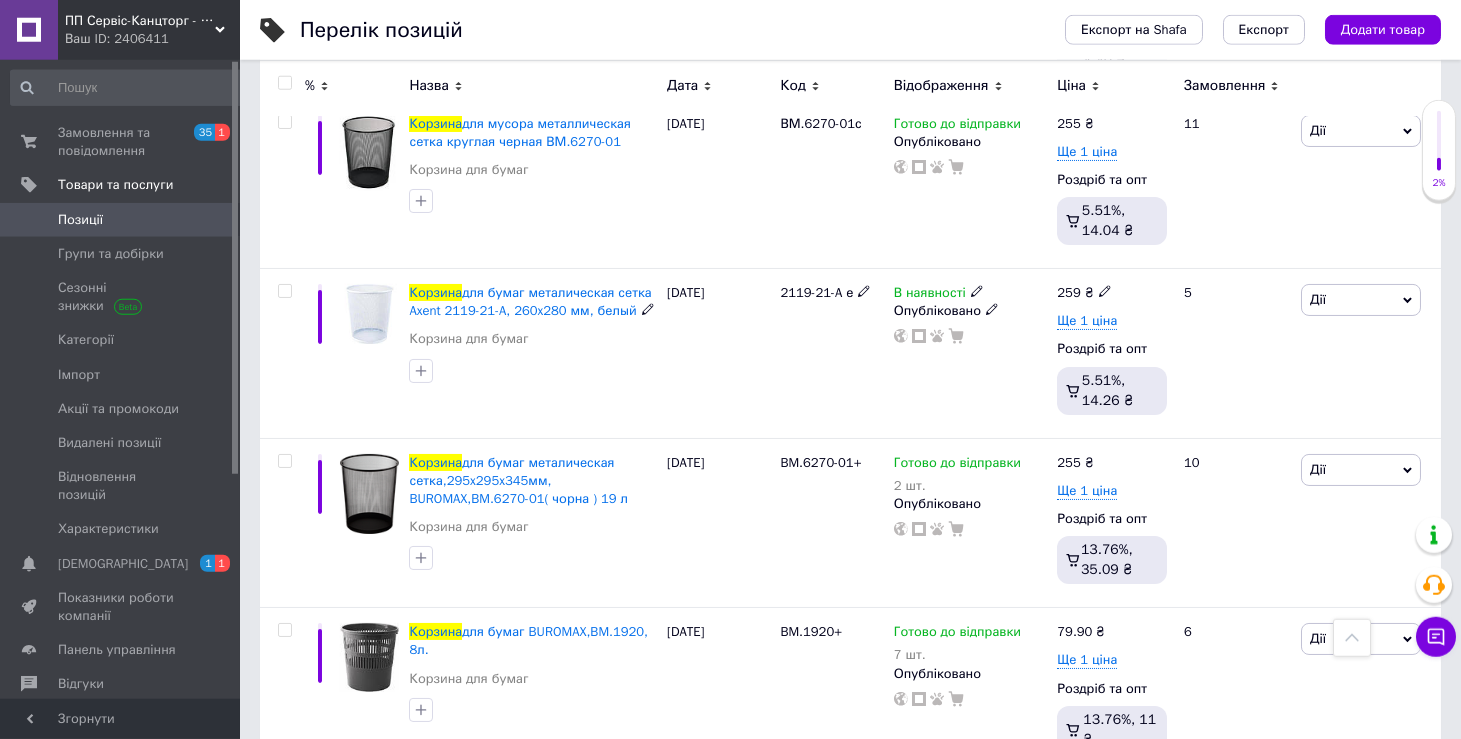 scroll, scrollTop: 1802, scrollLeft: 0, axis: vertical 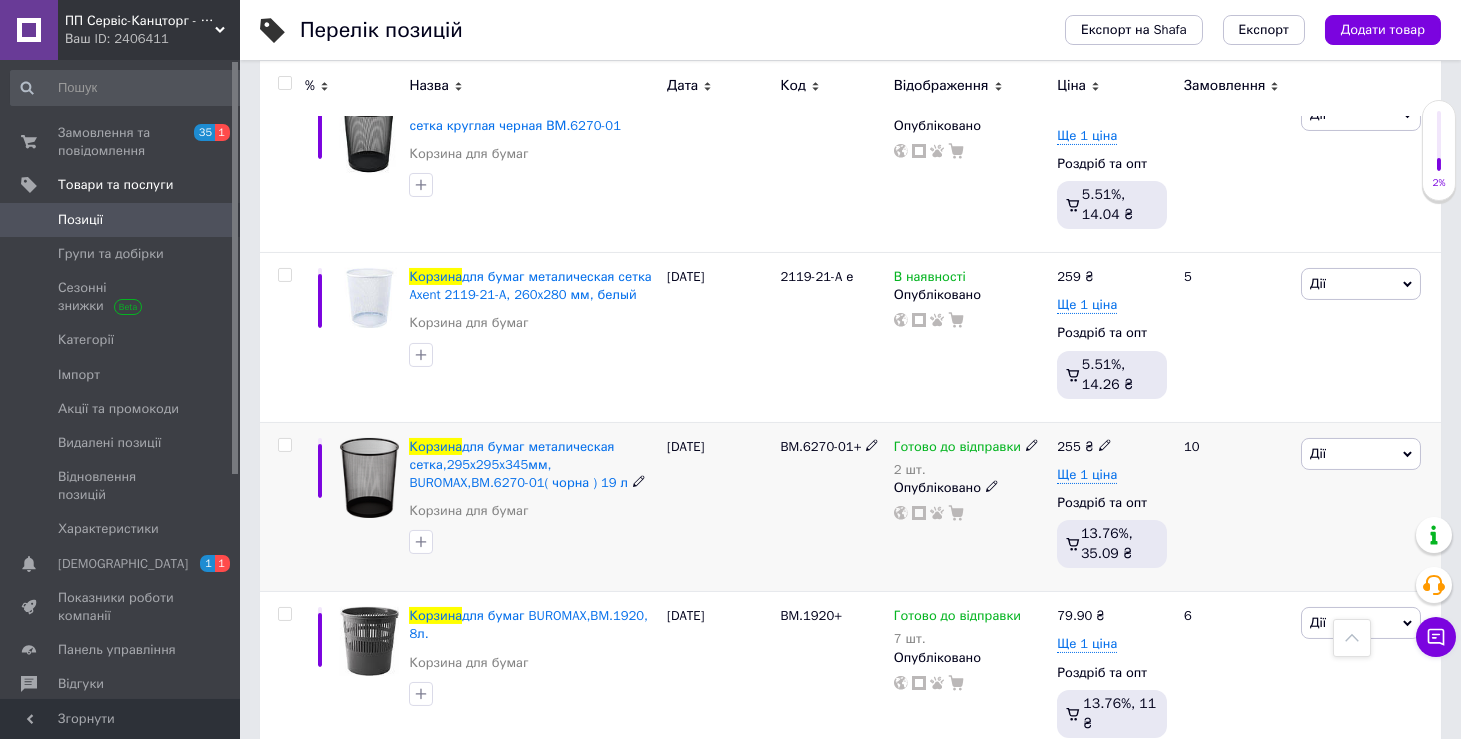 click 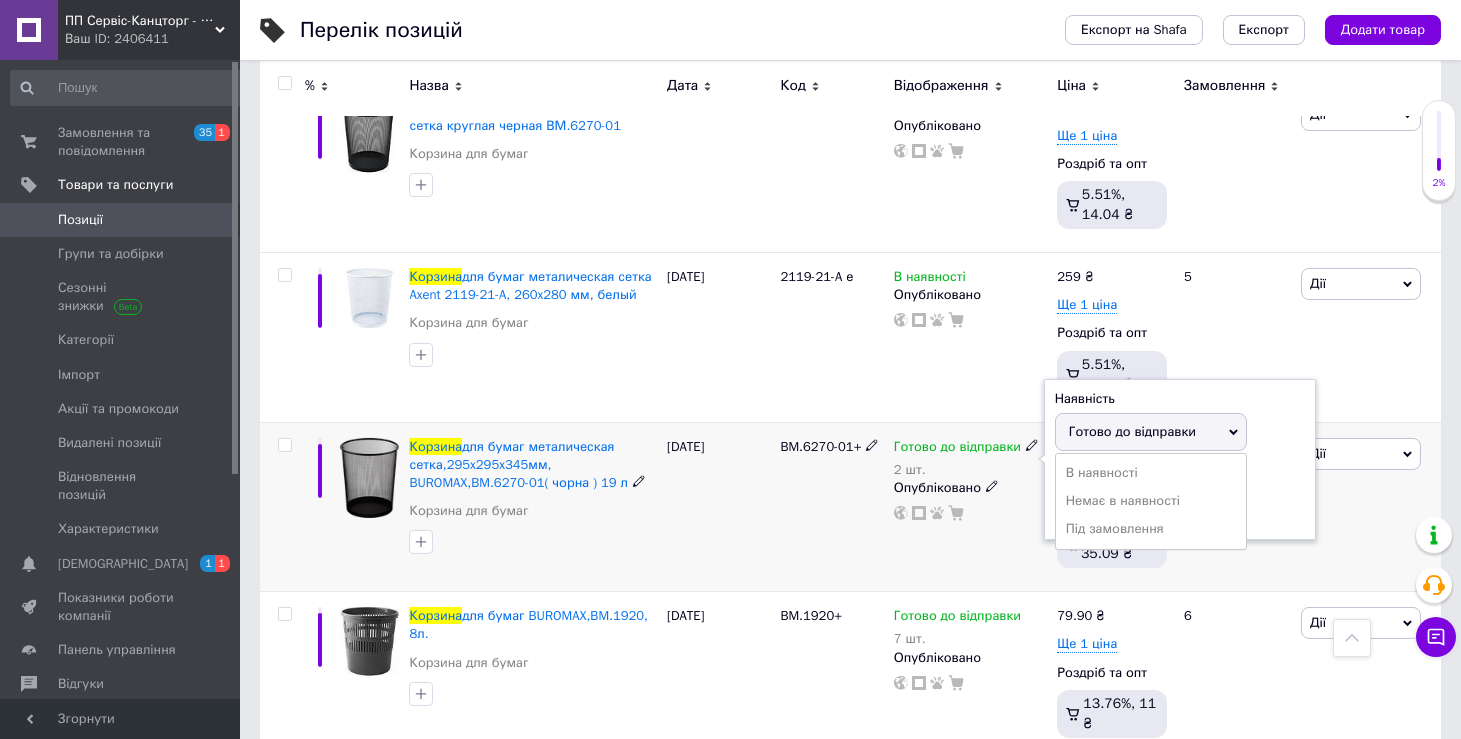click on "Залишки 2 шт." at bounding box center (1180, 497) 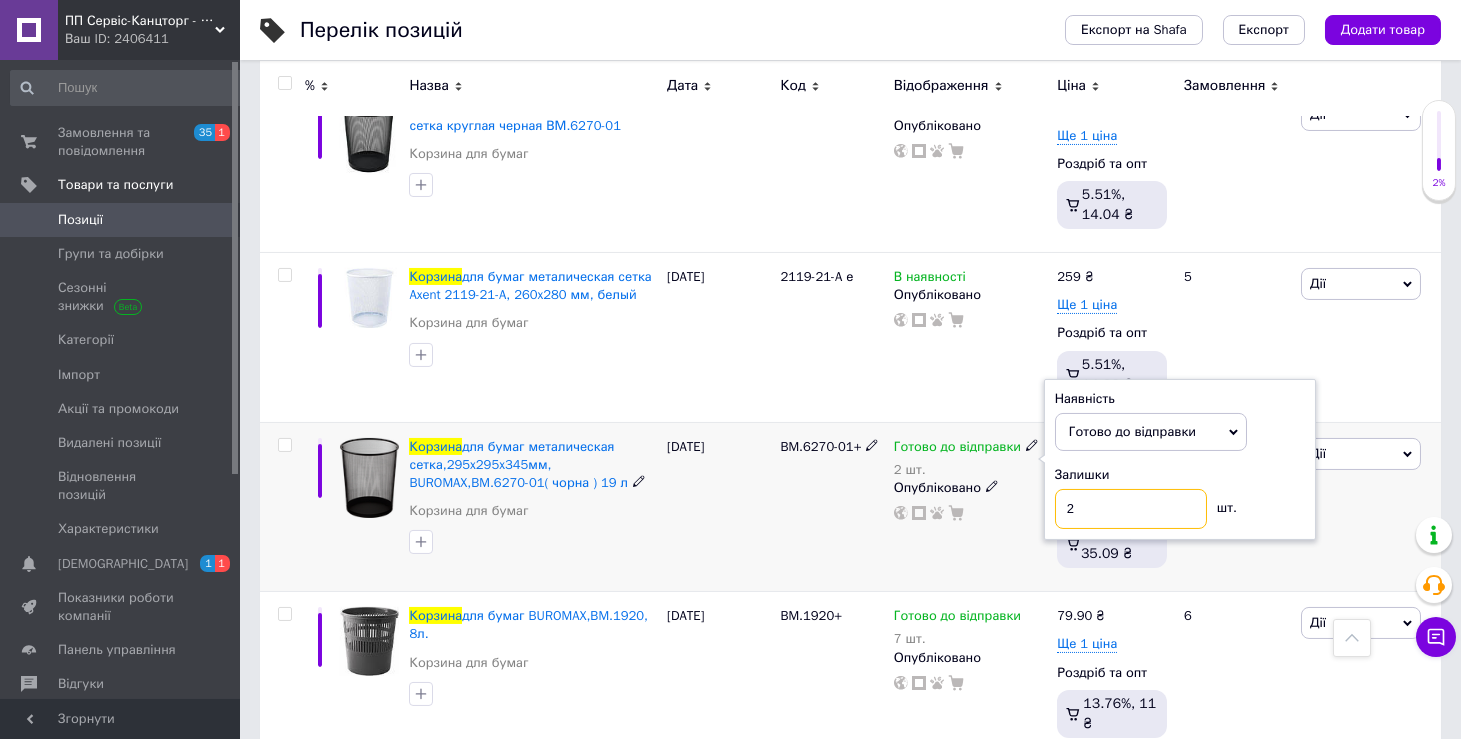 drag, startPoint x: 1093, startPoint y: 509, endPoint x: 1061, endPoint y: 515, distance: 32.55764 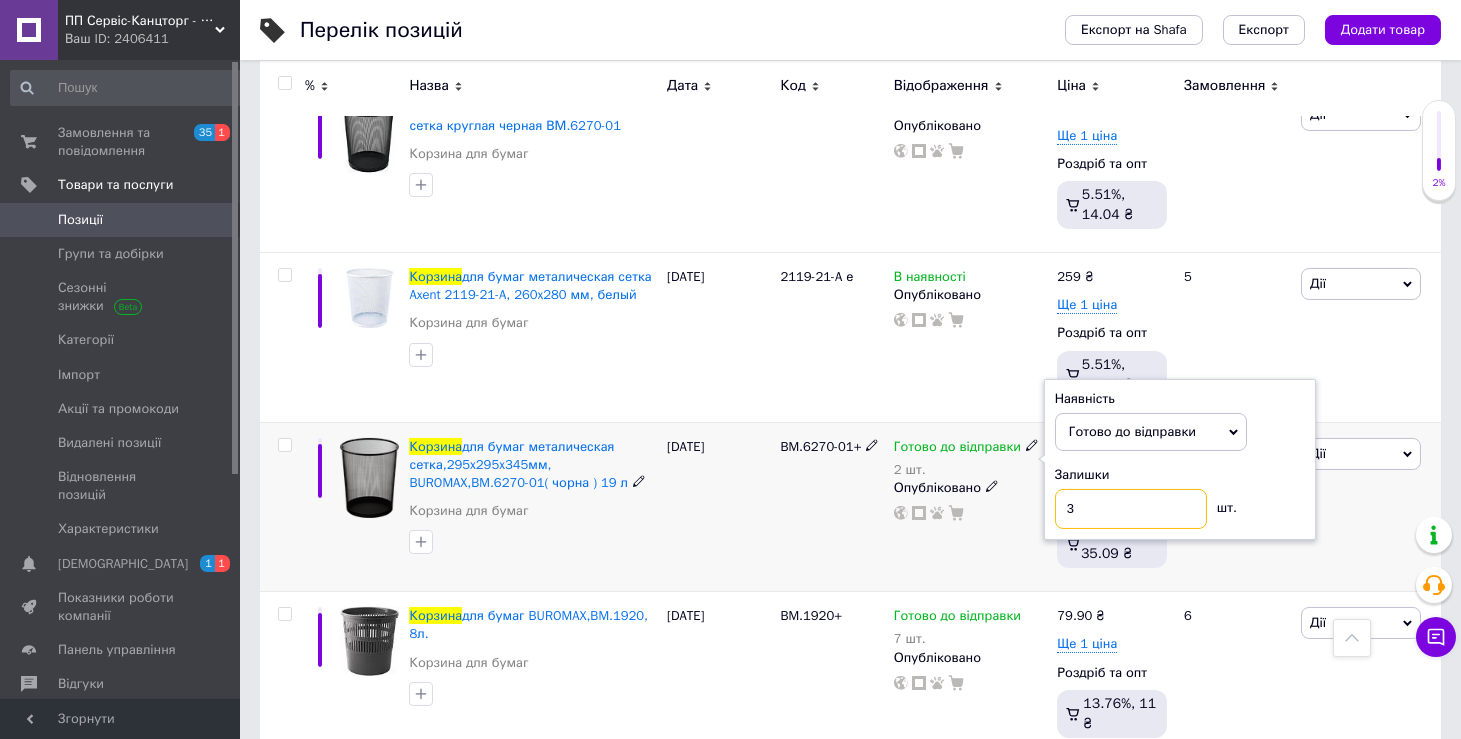 type on "3" 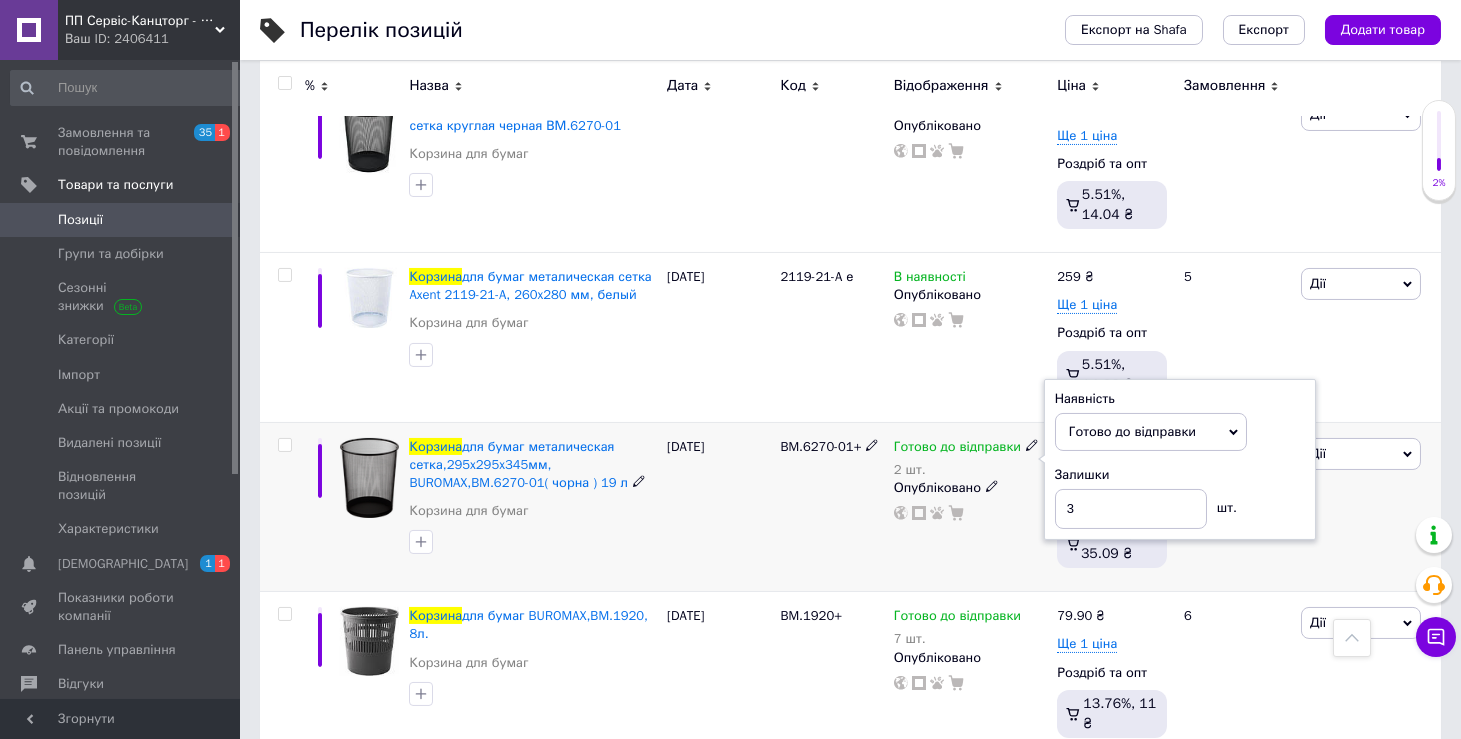 click on "[DATE]" at bounding box center (718, 507) 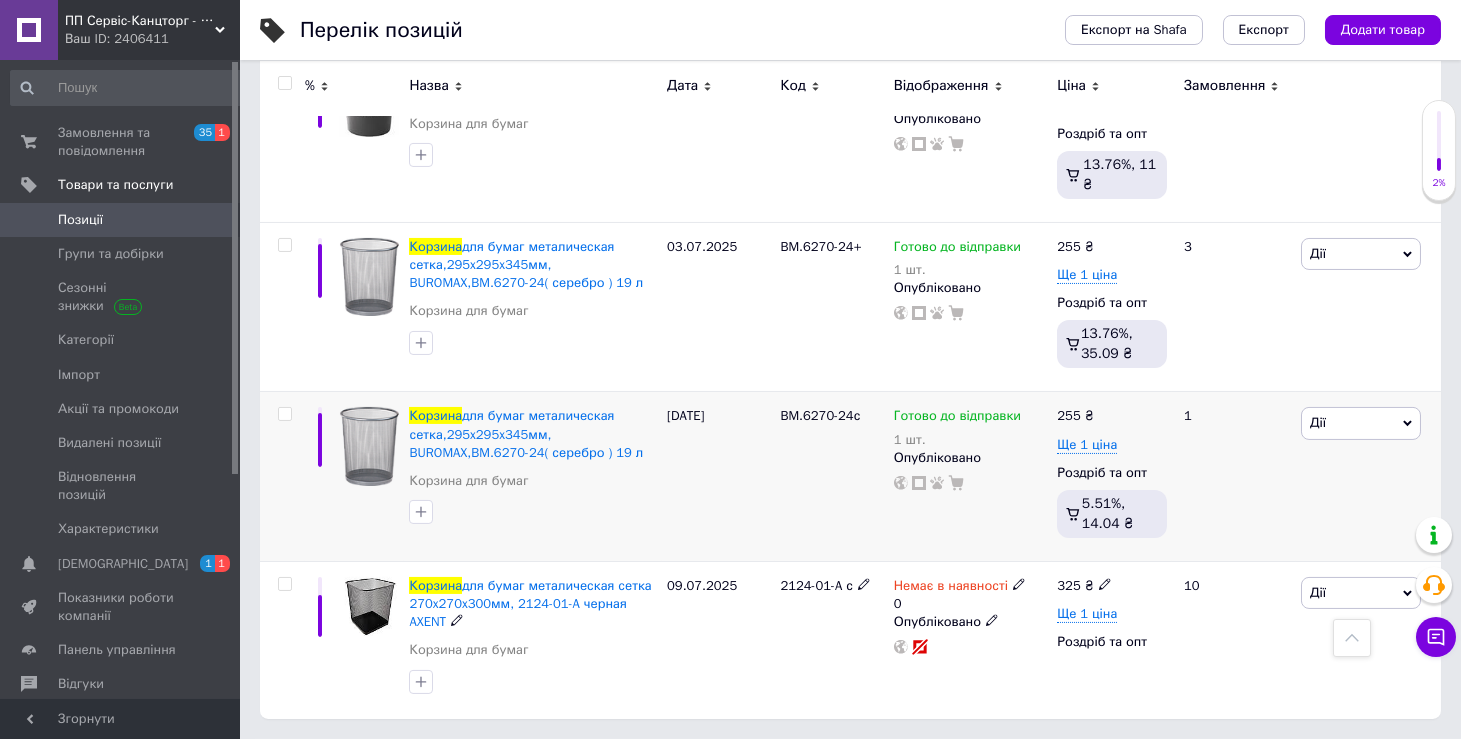 scroll, scrollTop: 2338, scrollLeft: 0, axis: vertical 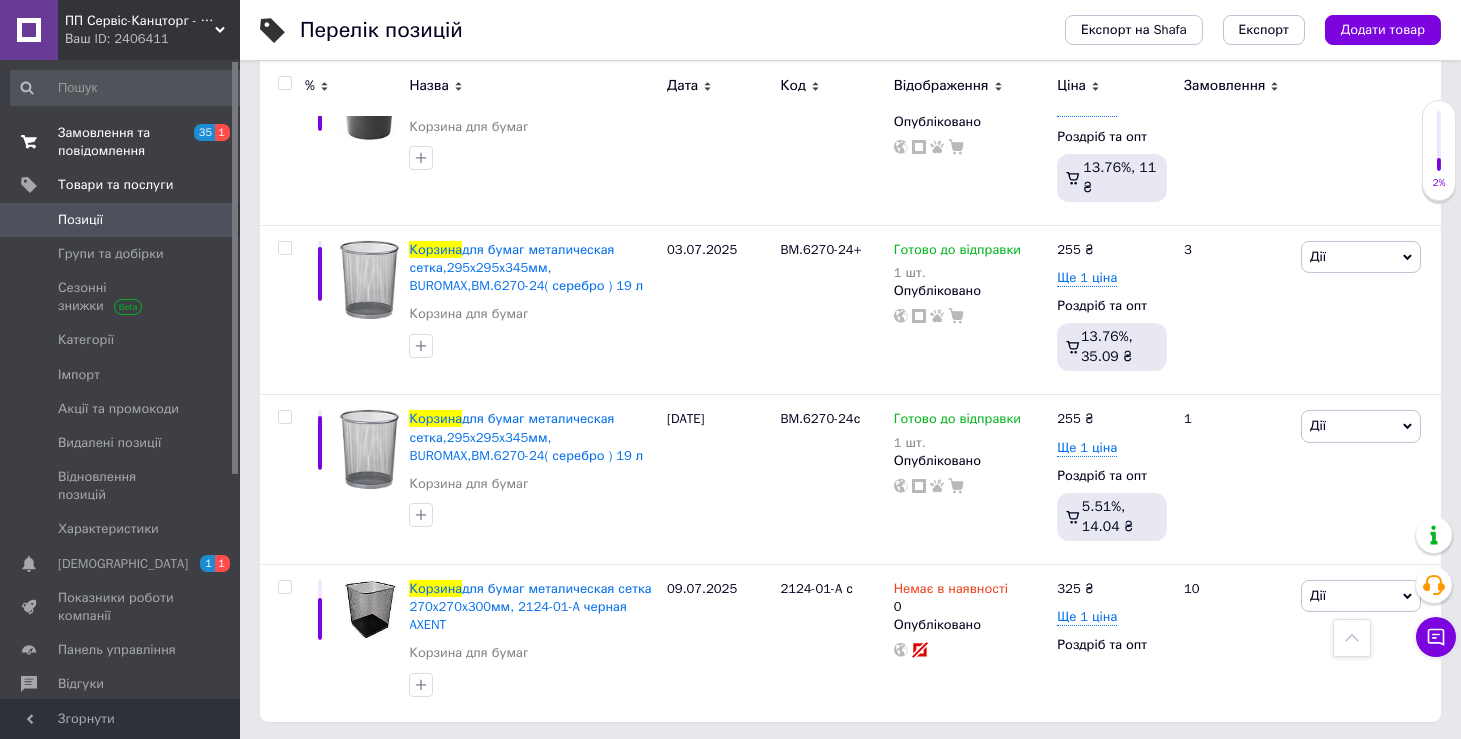 click on "Замовлення та повідомлення" at bounding box center [121, 142] 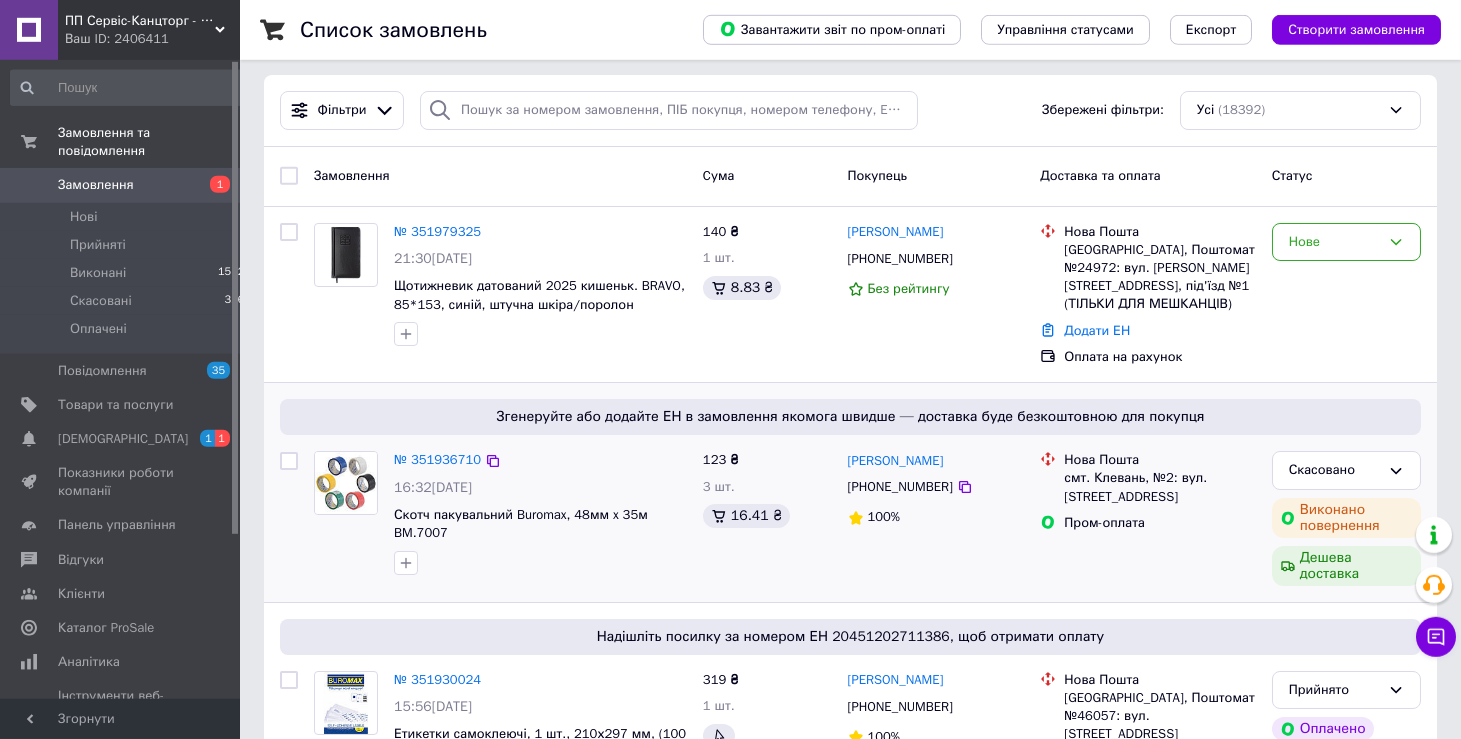 scroll, scrollTop: 318, scrollLeft: 0, axis: vertical 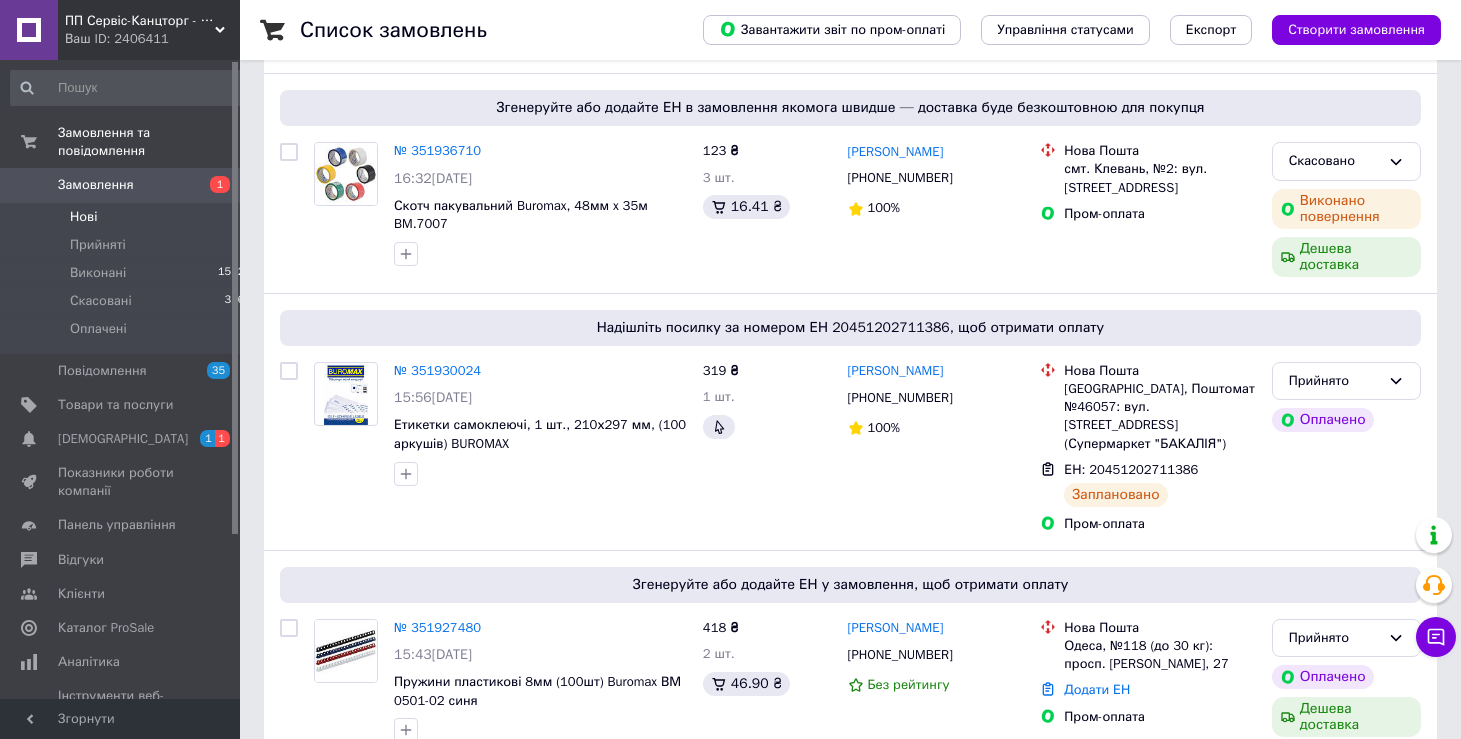 click on "Нові" at bounding box center (83, 217) 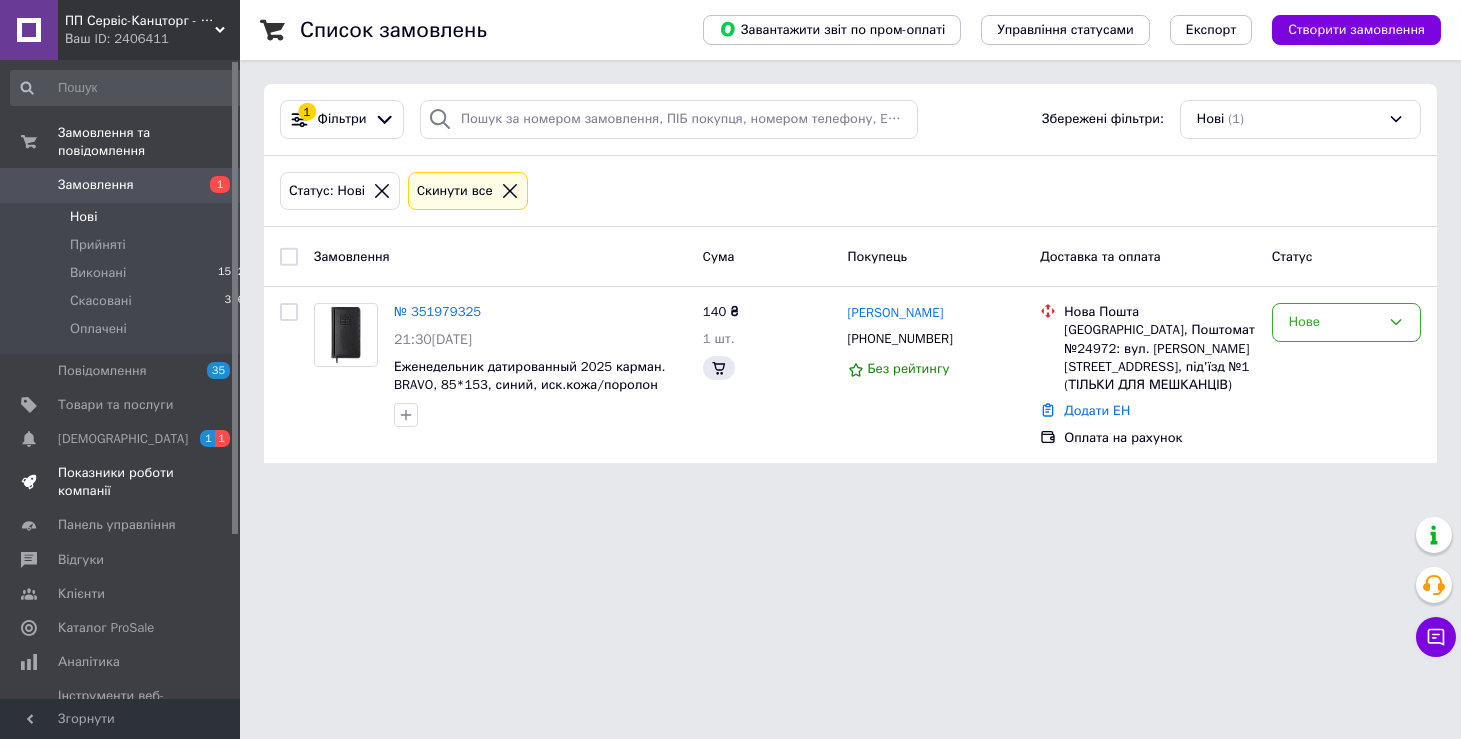 scroll, scrollTop: 0, scrollLeft: 0, axis: both 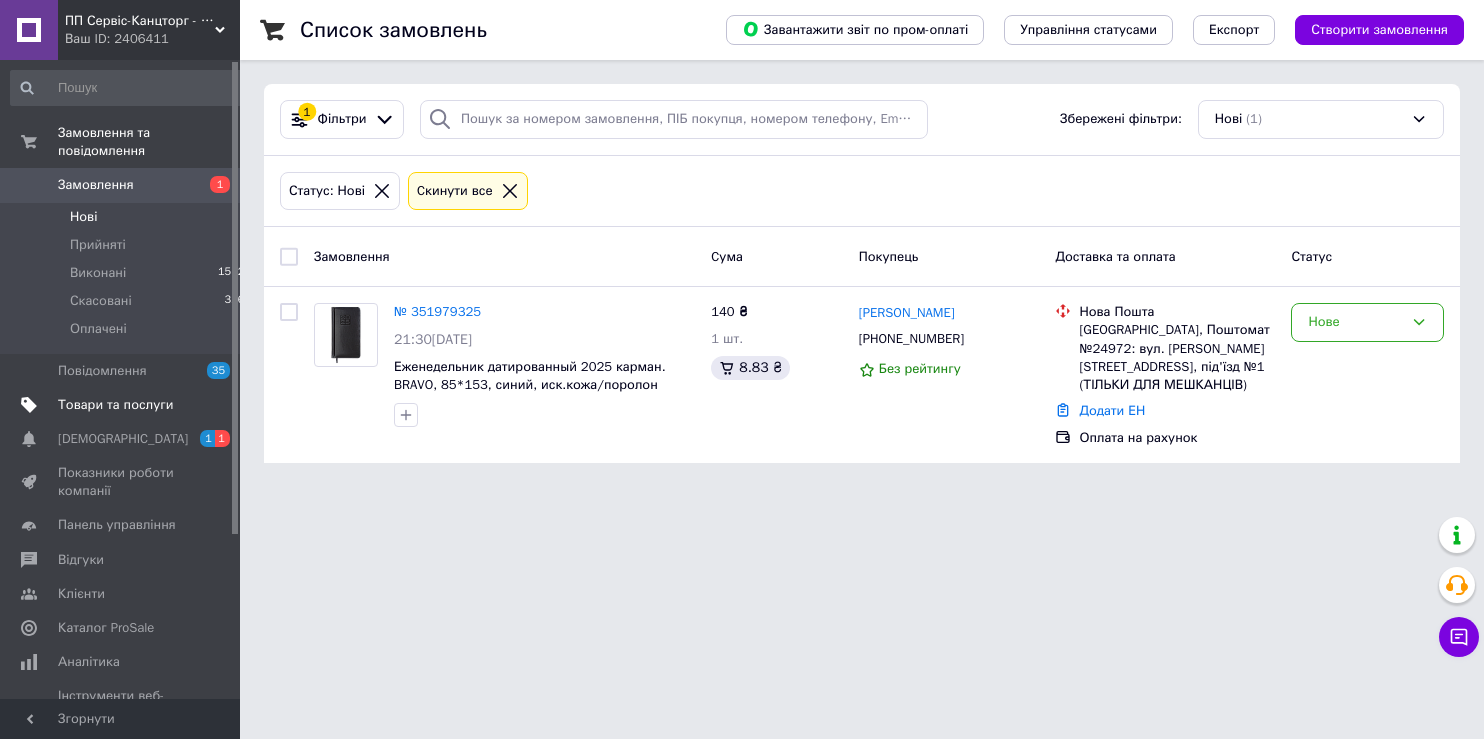 click on "Товари та послуги" at bounding box center (115, 405) 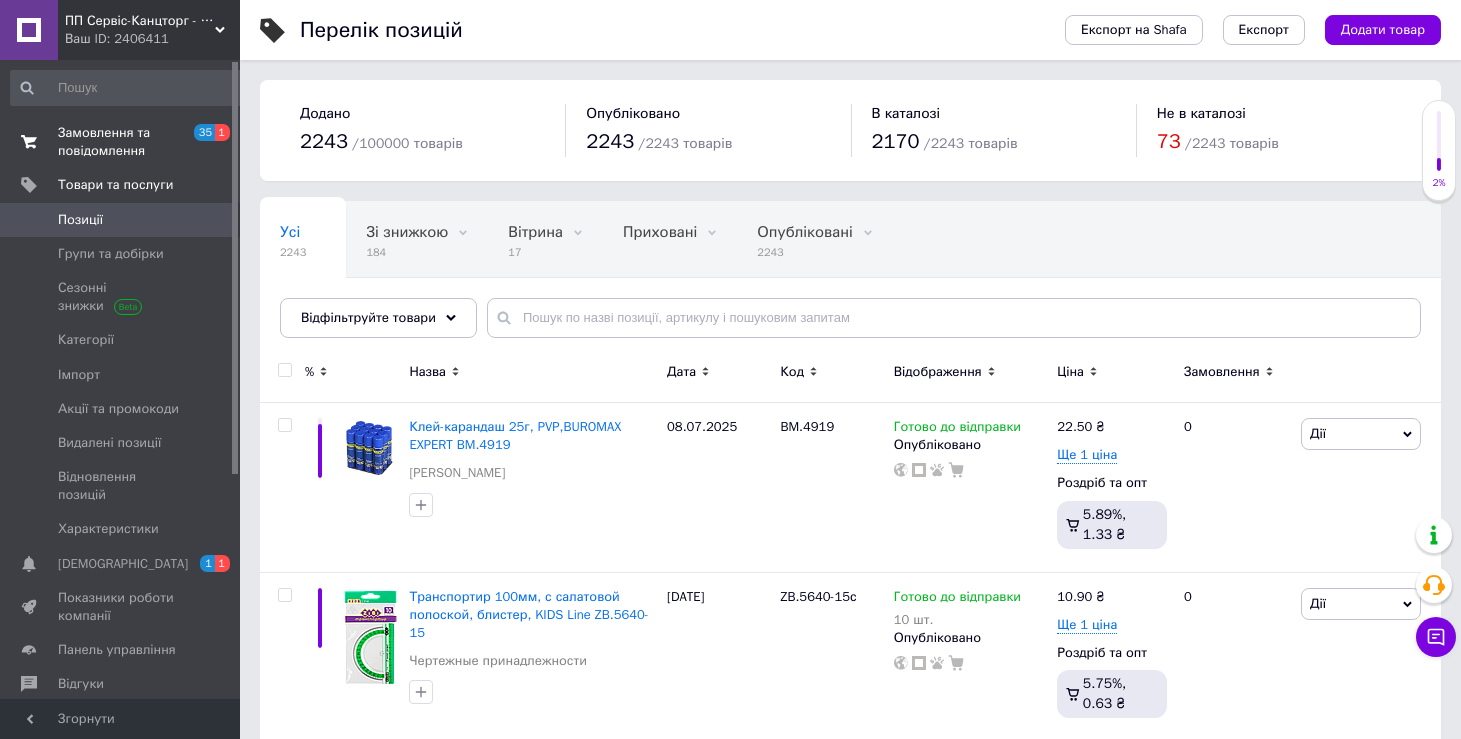 click on "Замовлення та повідомлення" at bounding box center (121, 142) 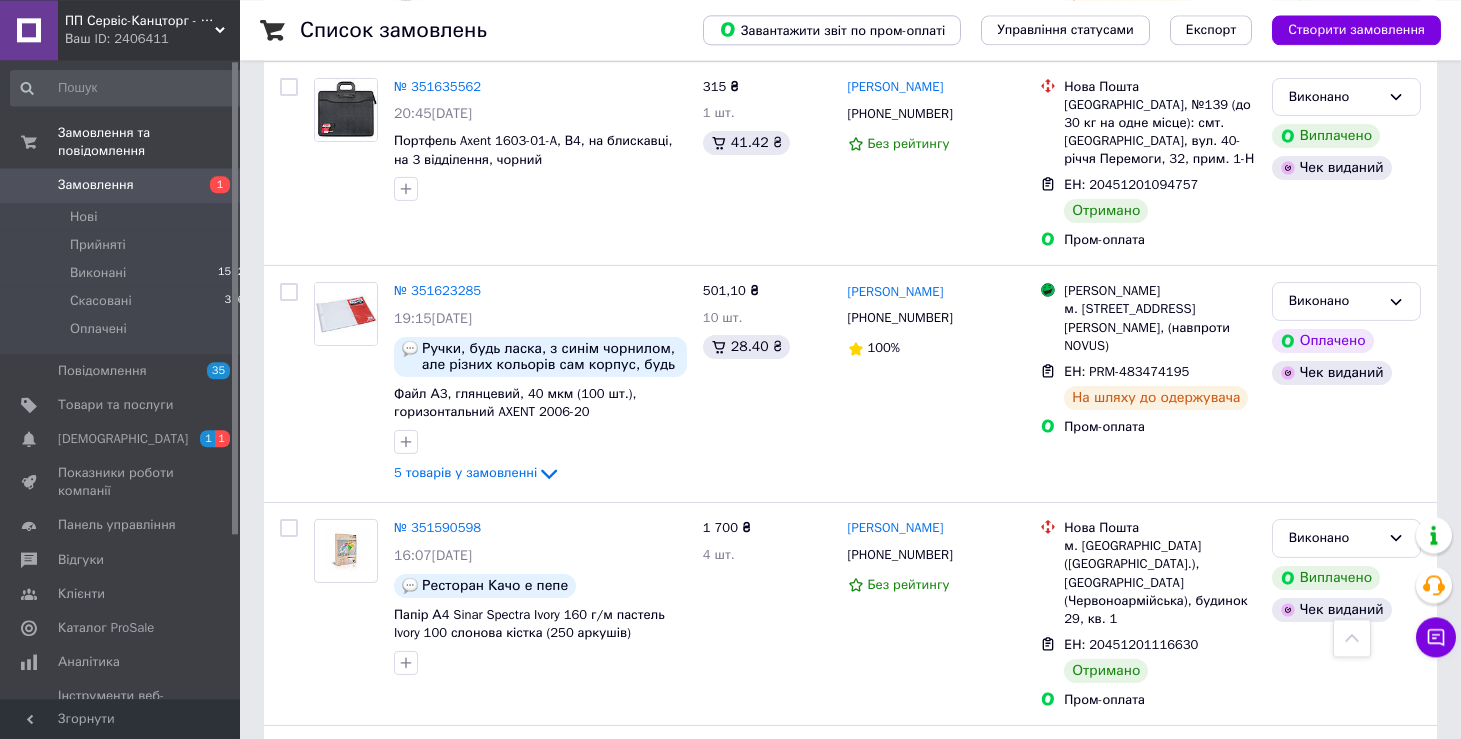 scroll, scrollTop: 3431, scrollLeft: 0, axis: vertical 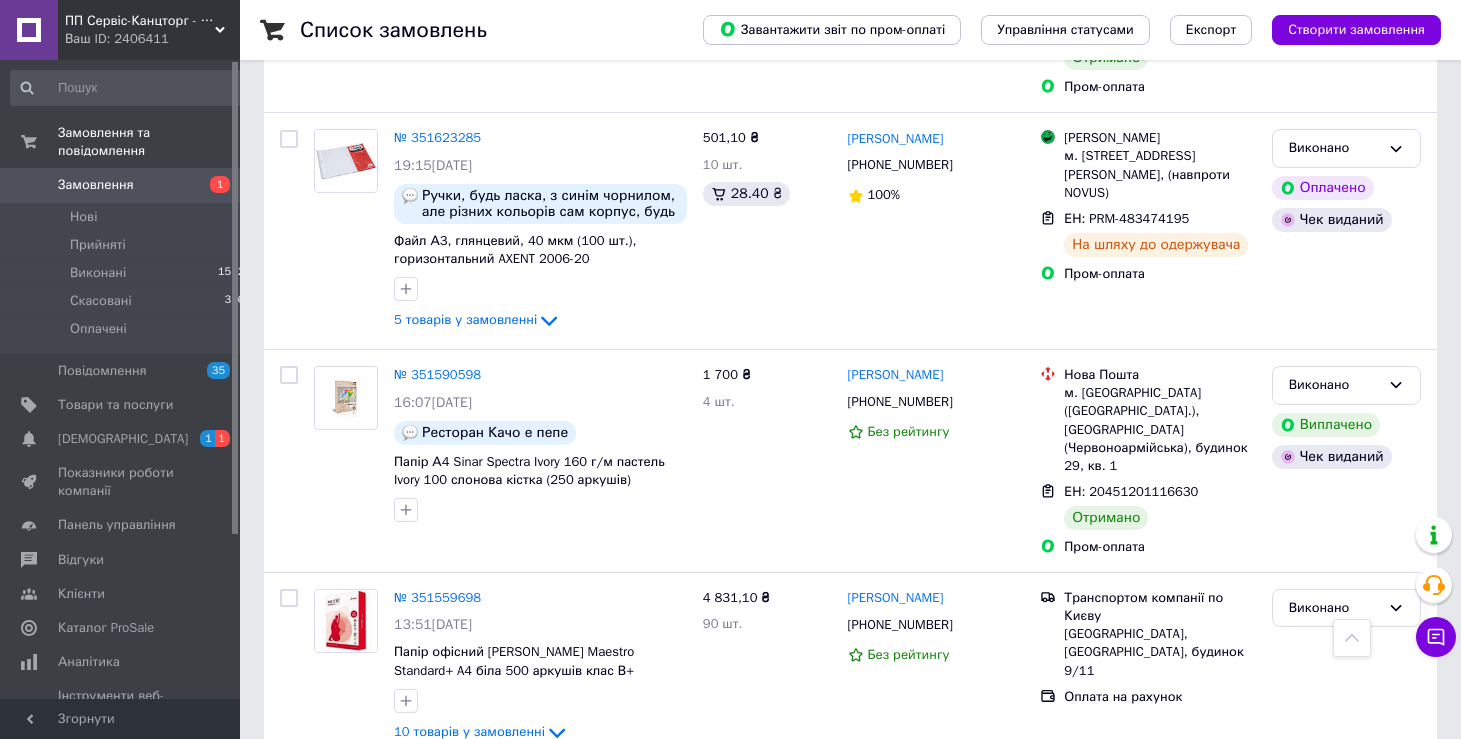 click on "2" at bounding box center (327, 992) 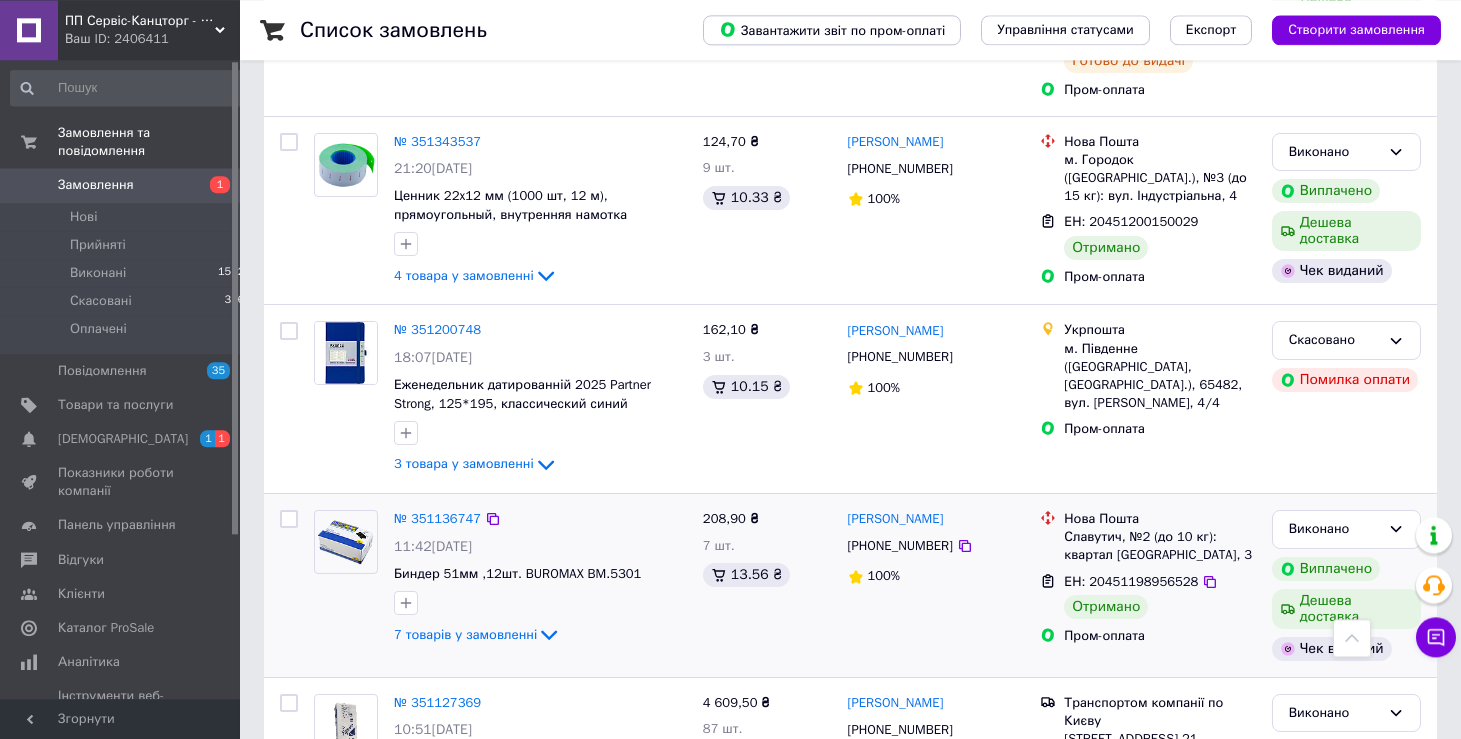 scroll, scrollTop: 1272, scrollLeft: 0, axis: vertical 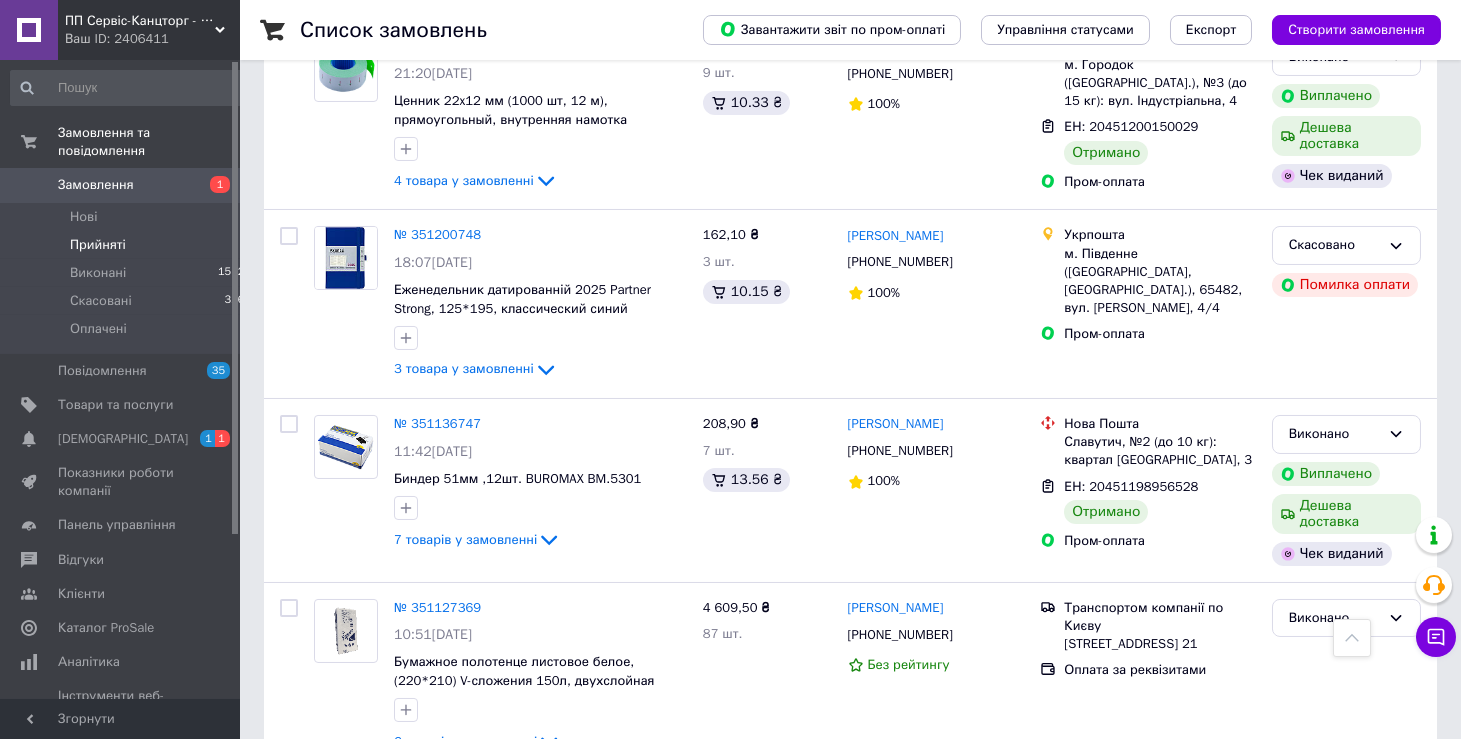 click on "Прийняті" at bounding box center [98, 245] 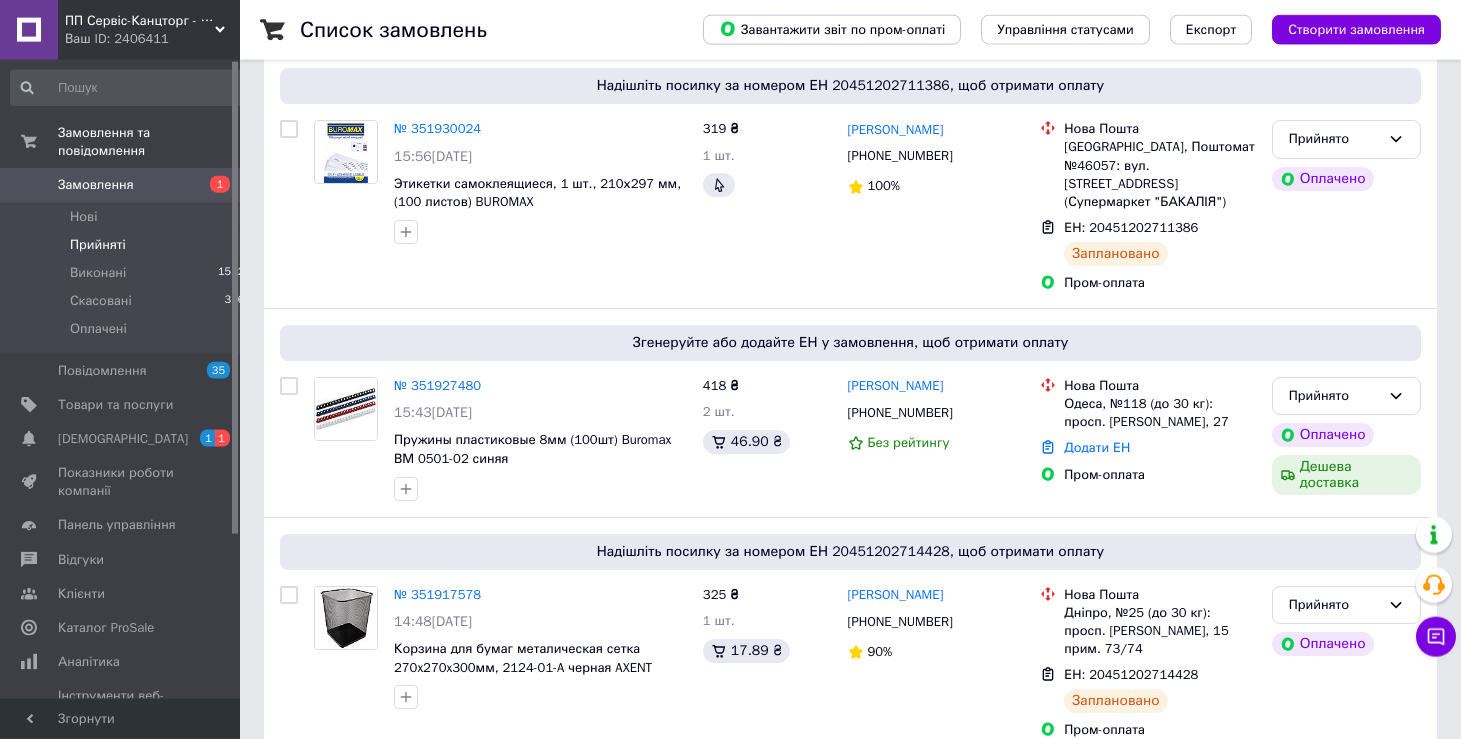 scroll, scrollTop: 237, scrollLeft: 0, axis: vertical 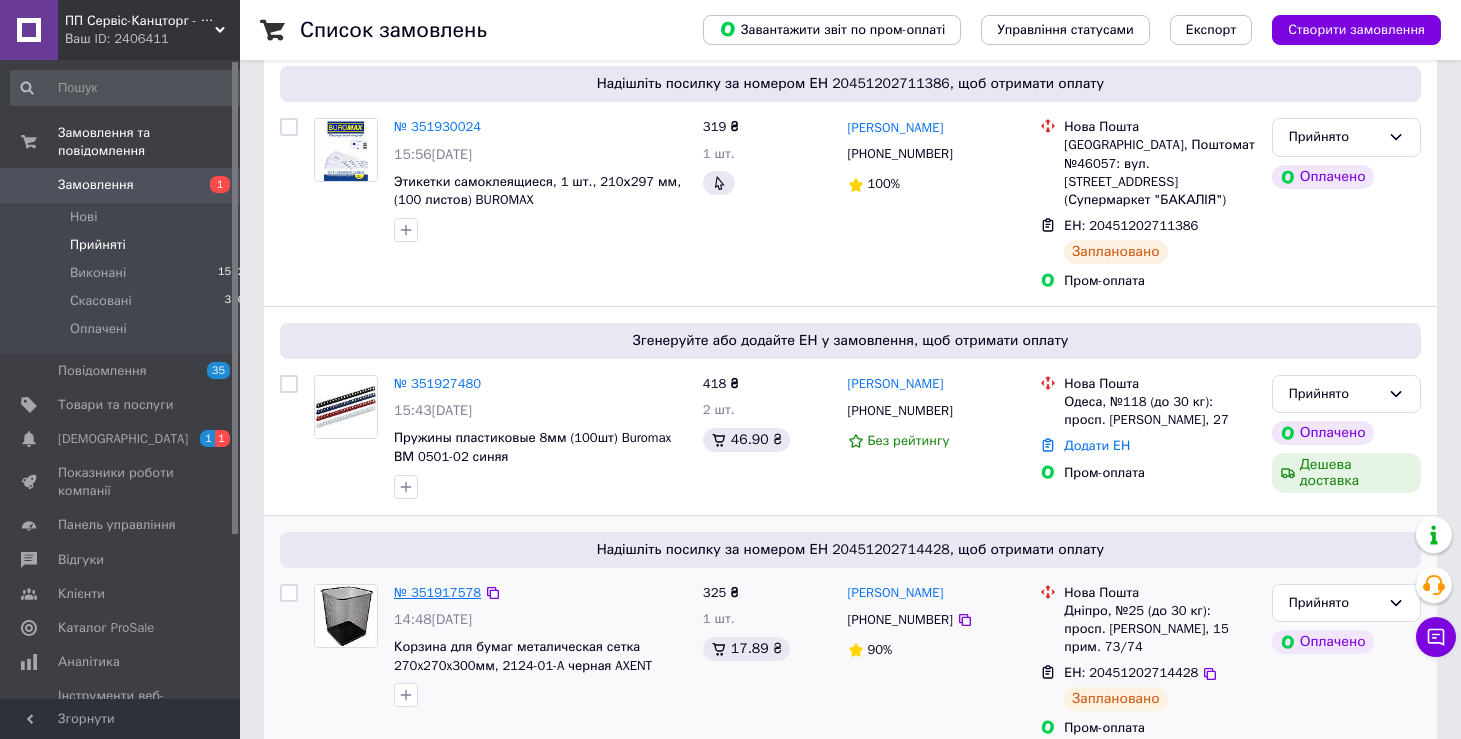 click on "№ 351917578" at bounding box center (437, 592) 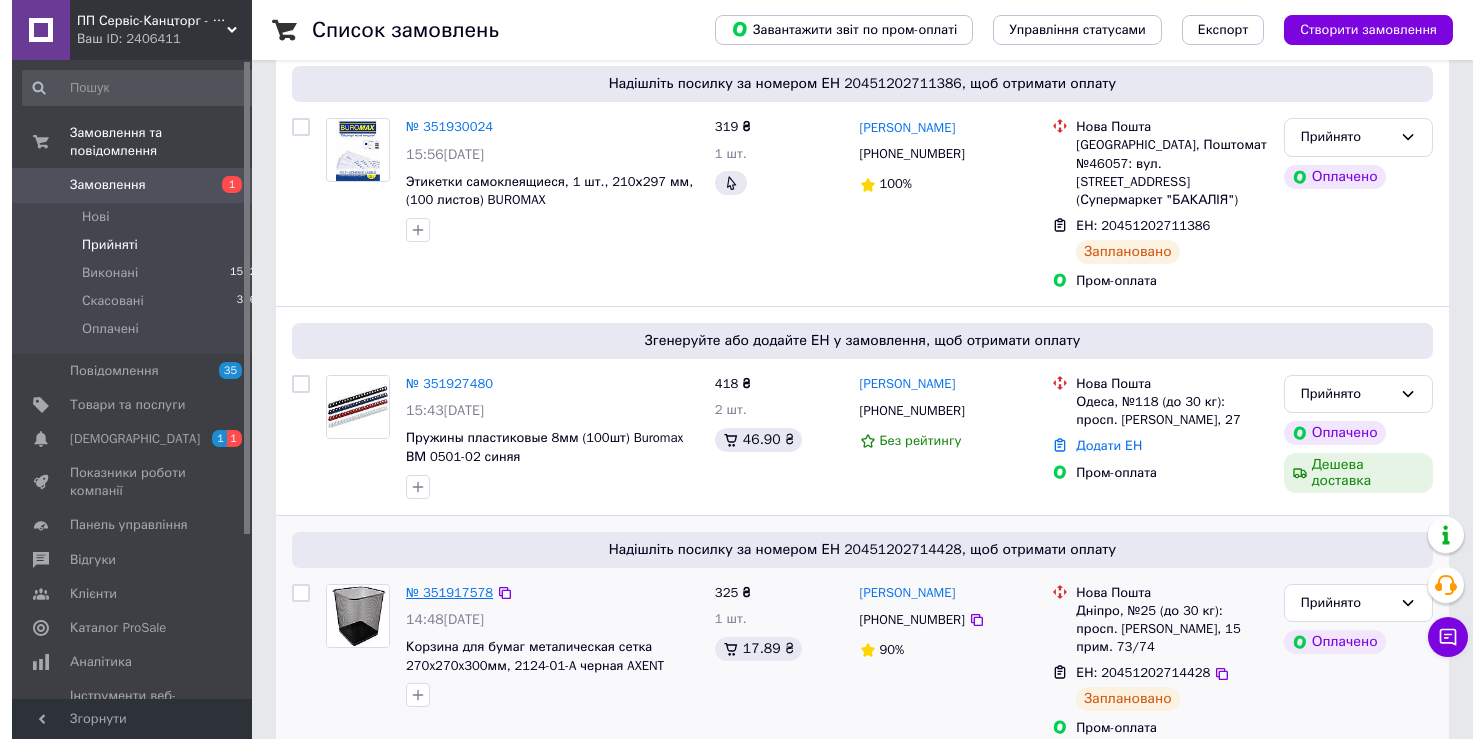 scroll, scrollTop: 174, scrollLeft: 0, axis: vertical 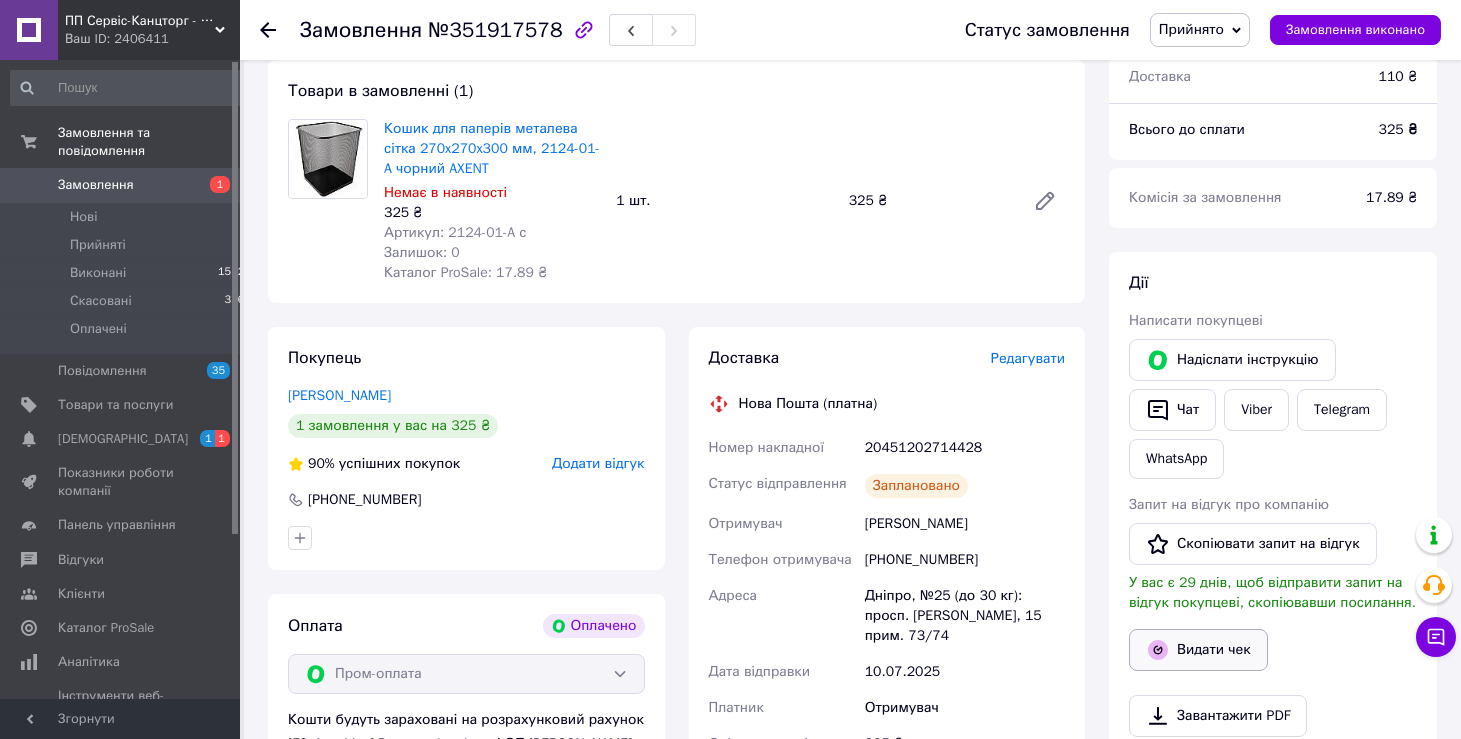 click on "Видати чек" at bounding box center (1198, 650) 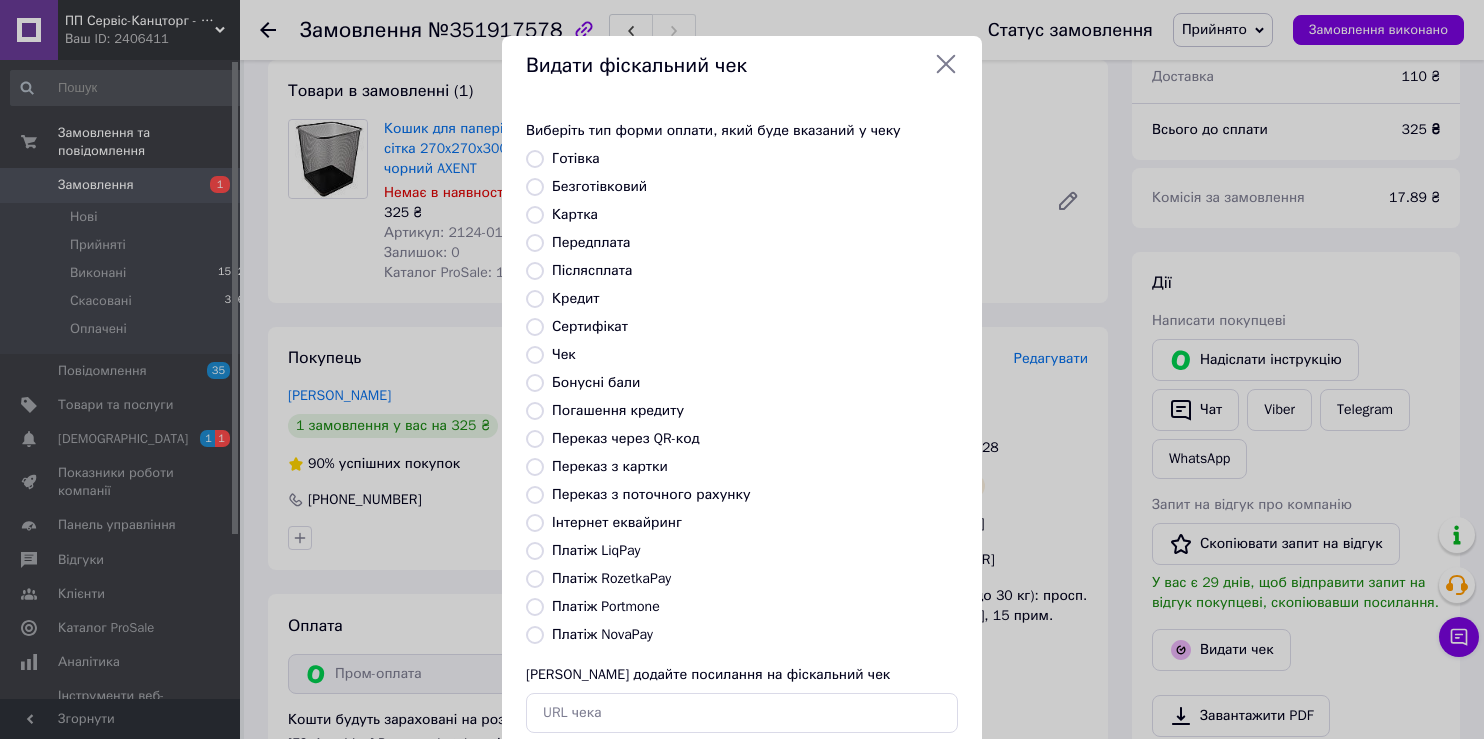 click on "Платіж RozetkaPay" at bounding box center (611, 578) 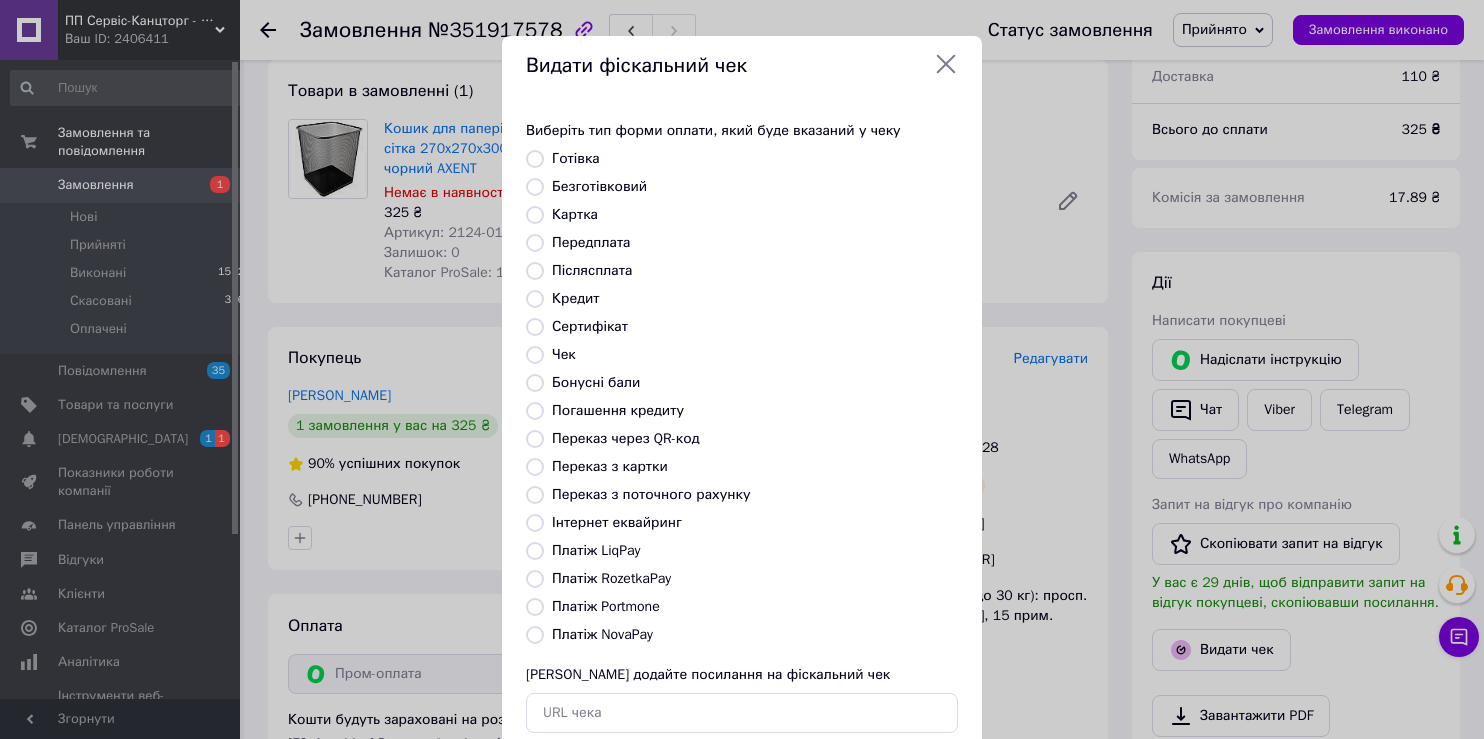radio on "true" 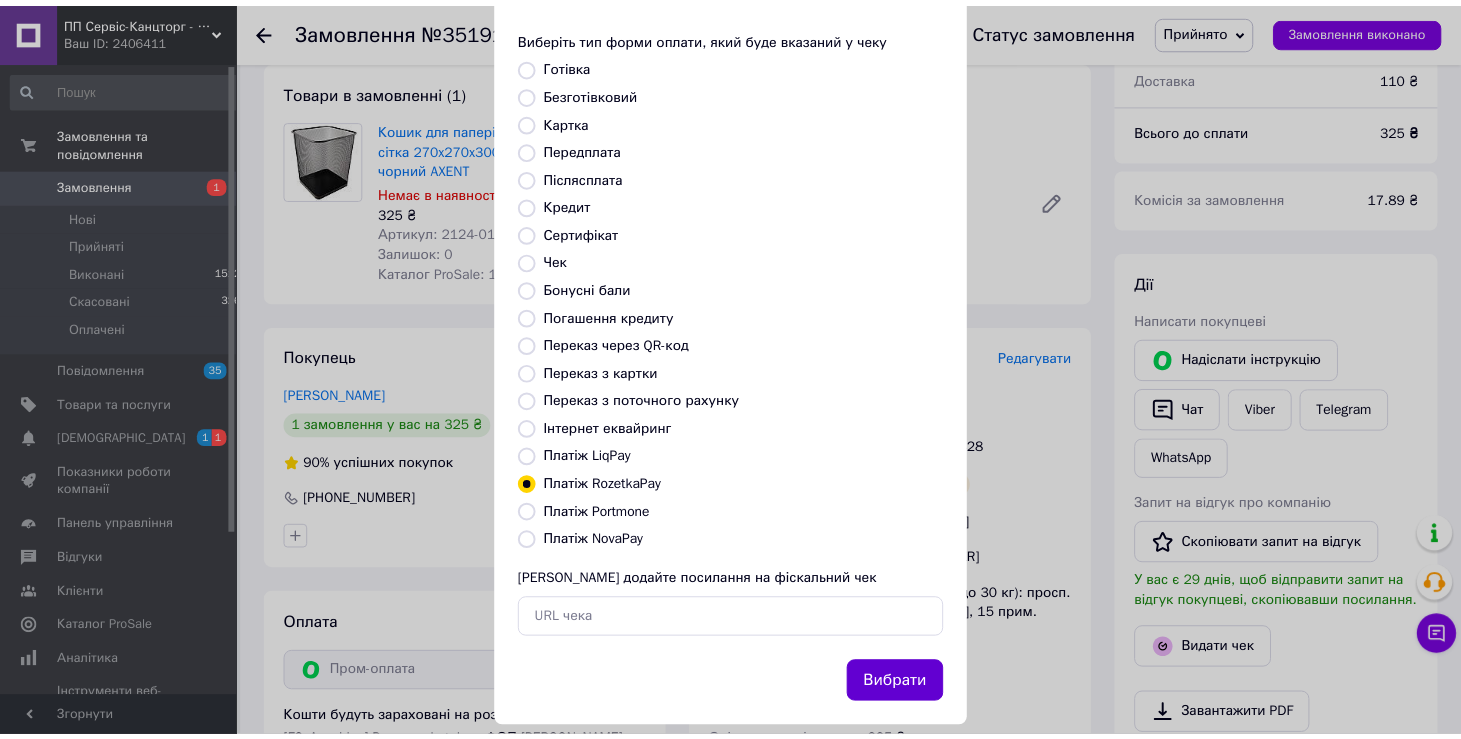 scroll, scrollTop: 119, scrollLeft: 0, axis: vertical 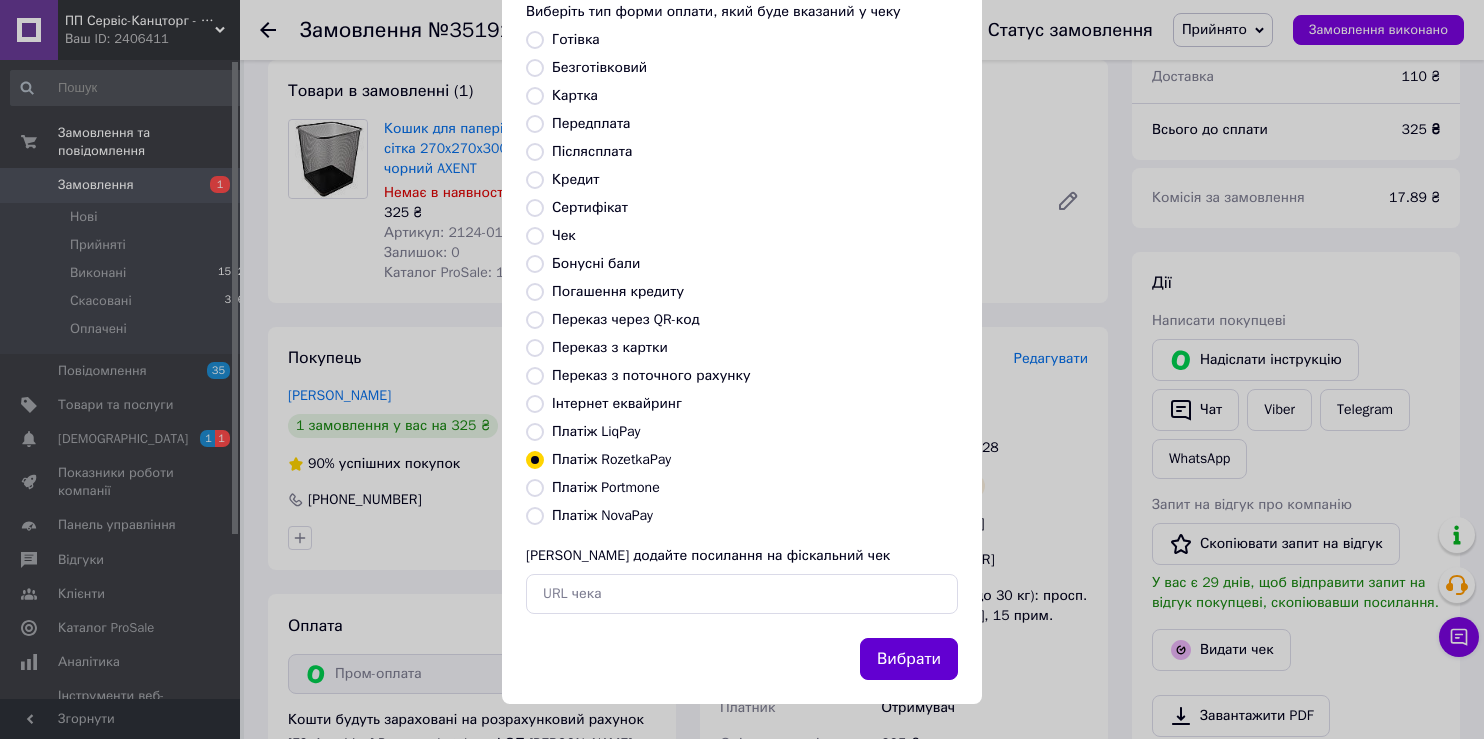 click on "Вибрати" at bounding box center [909, 659] 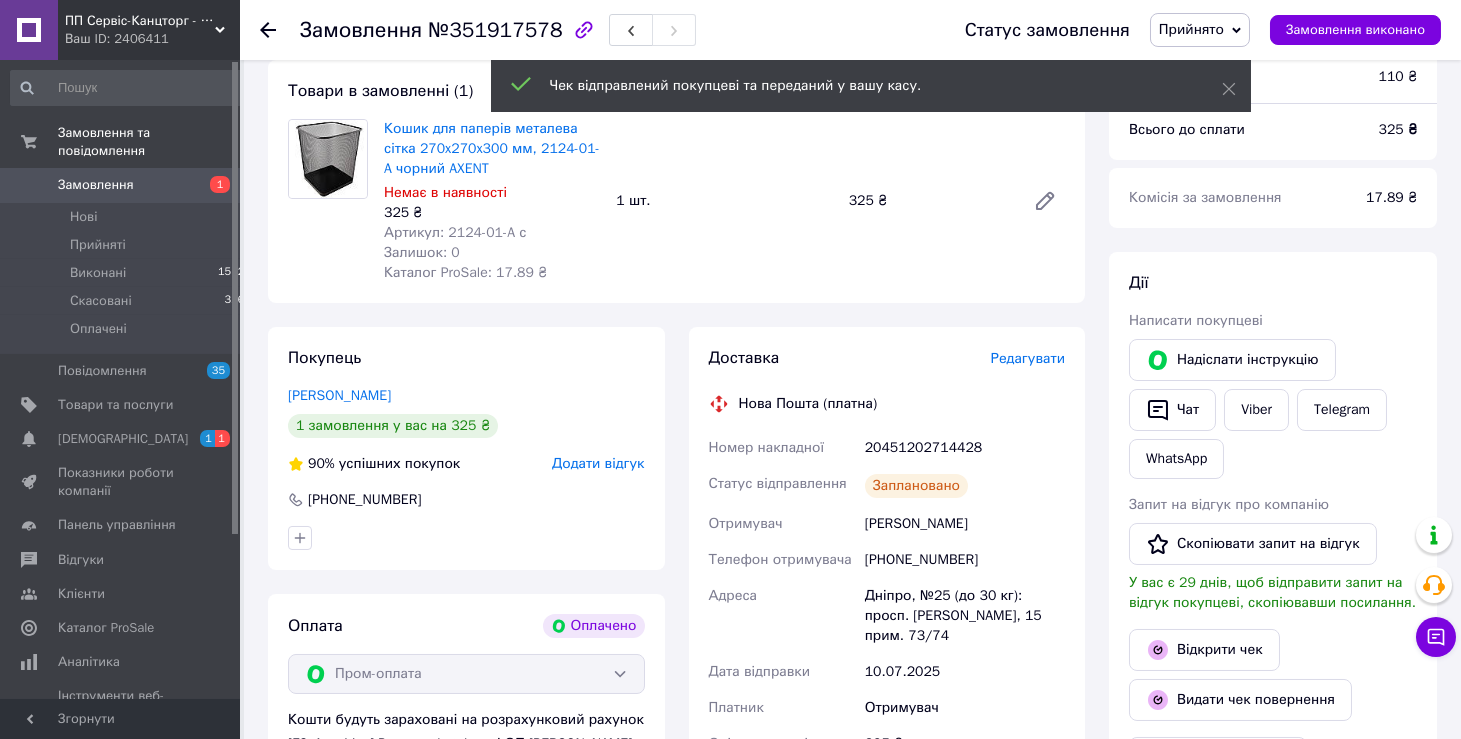 click 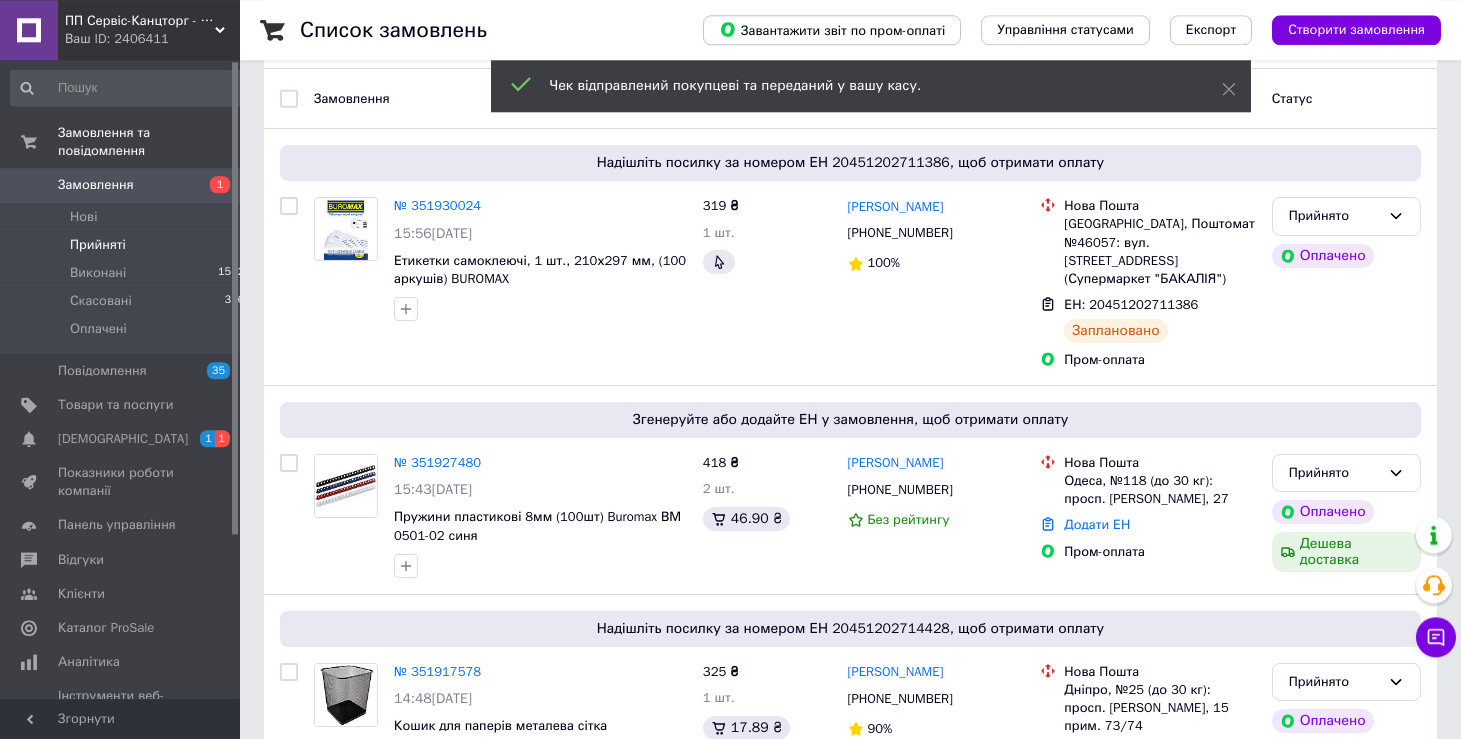 scroll, scrollTop: 237, scrollLeft: 0, axis: vertical 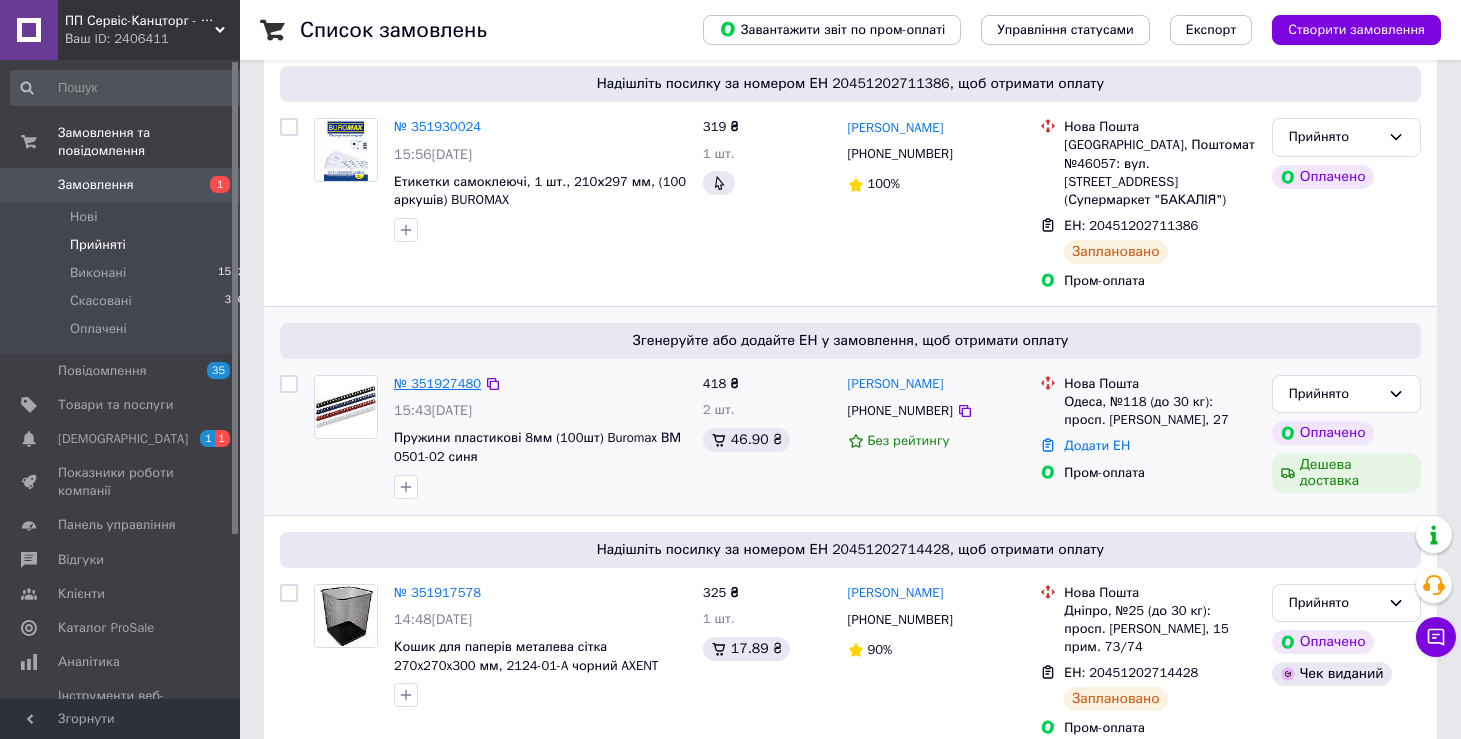 click on "№ 351927480" at bounding box center [437, 383] 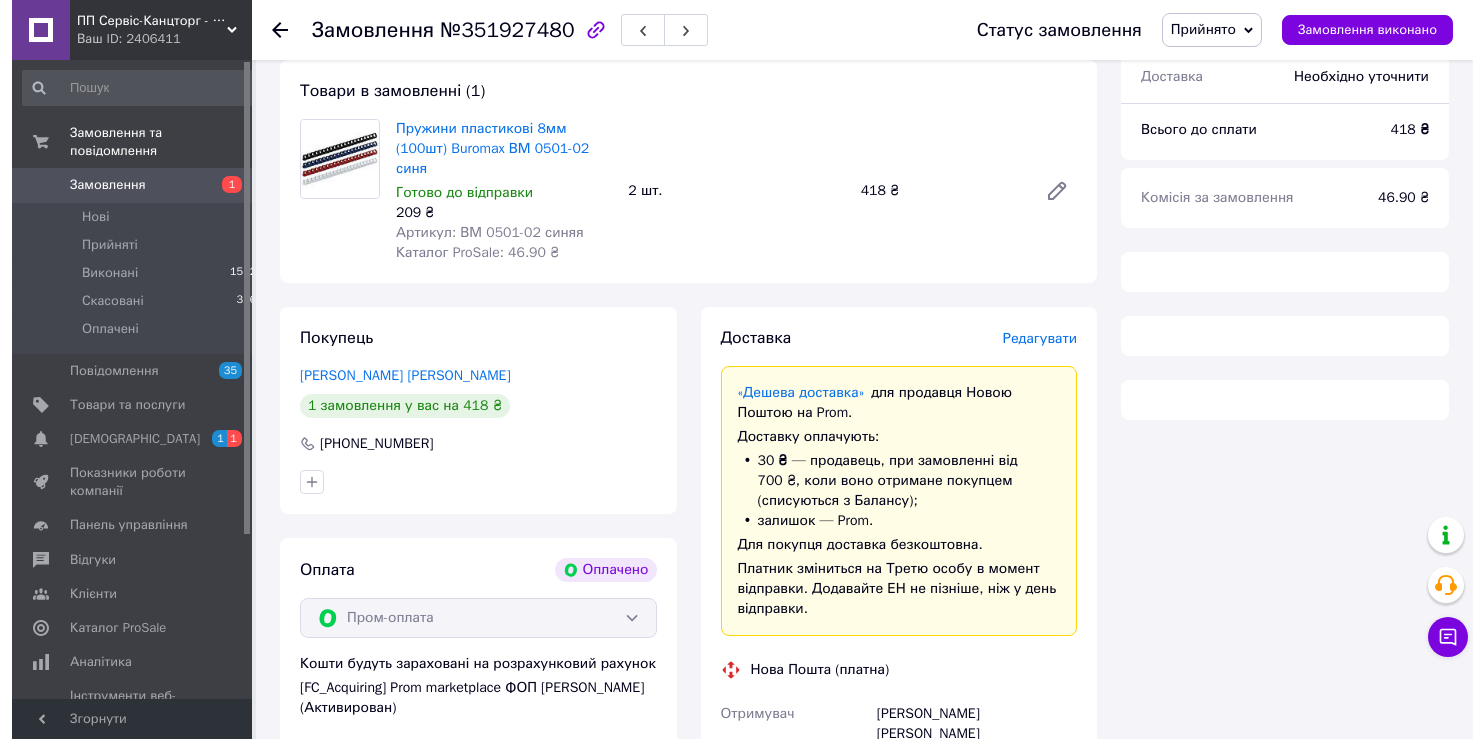 scroll, scrollTop: 348, scrollLeft: 0, axis: vertical 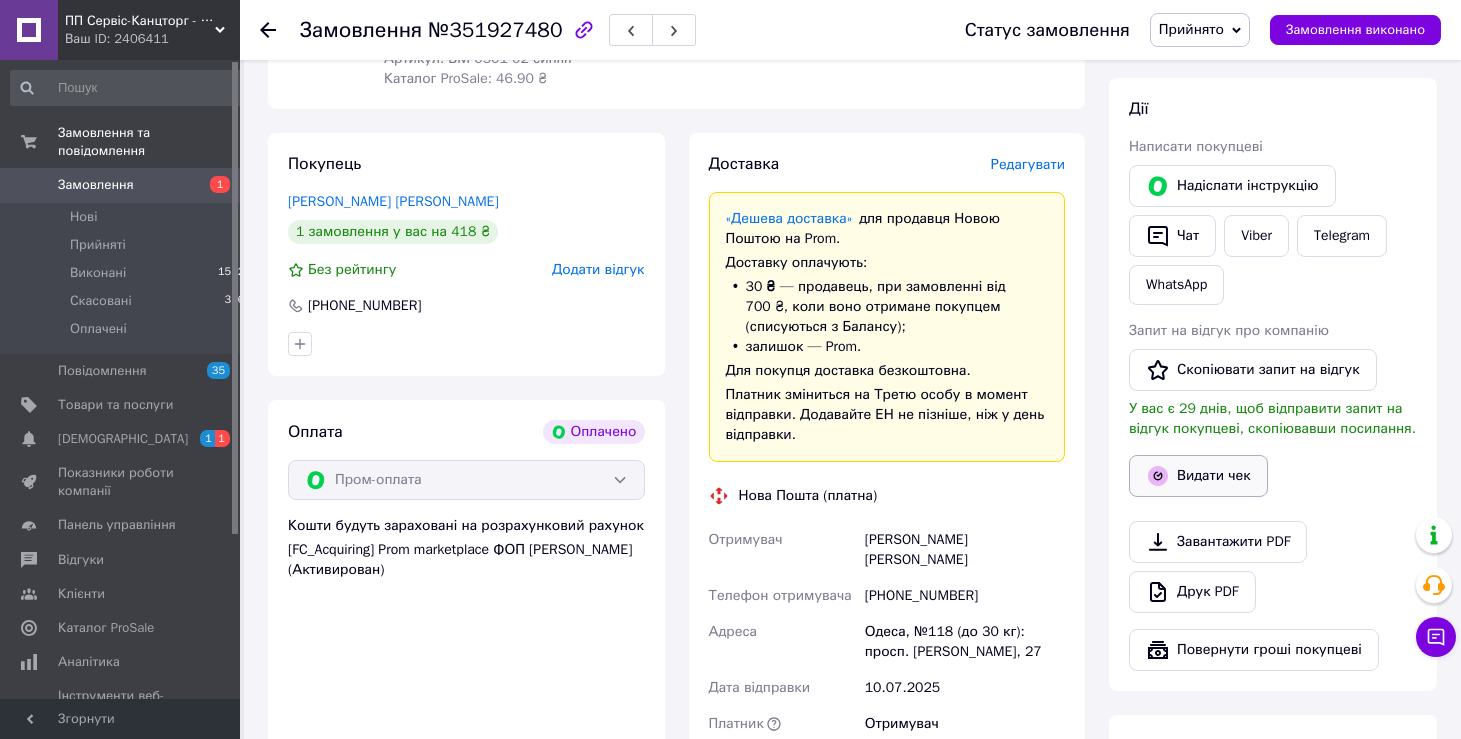 click on "Видати чек" at bounding box center [1198, 476] 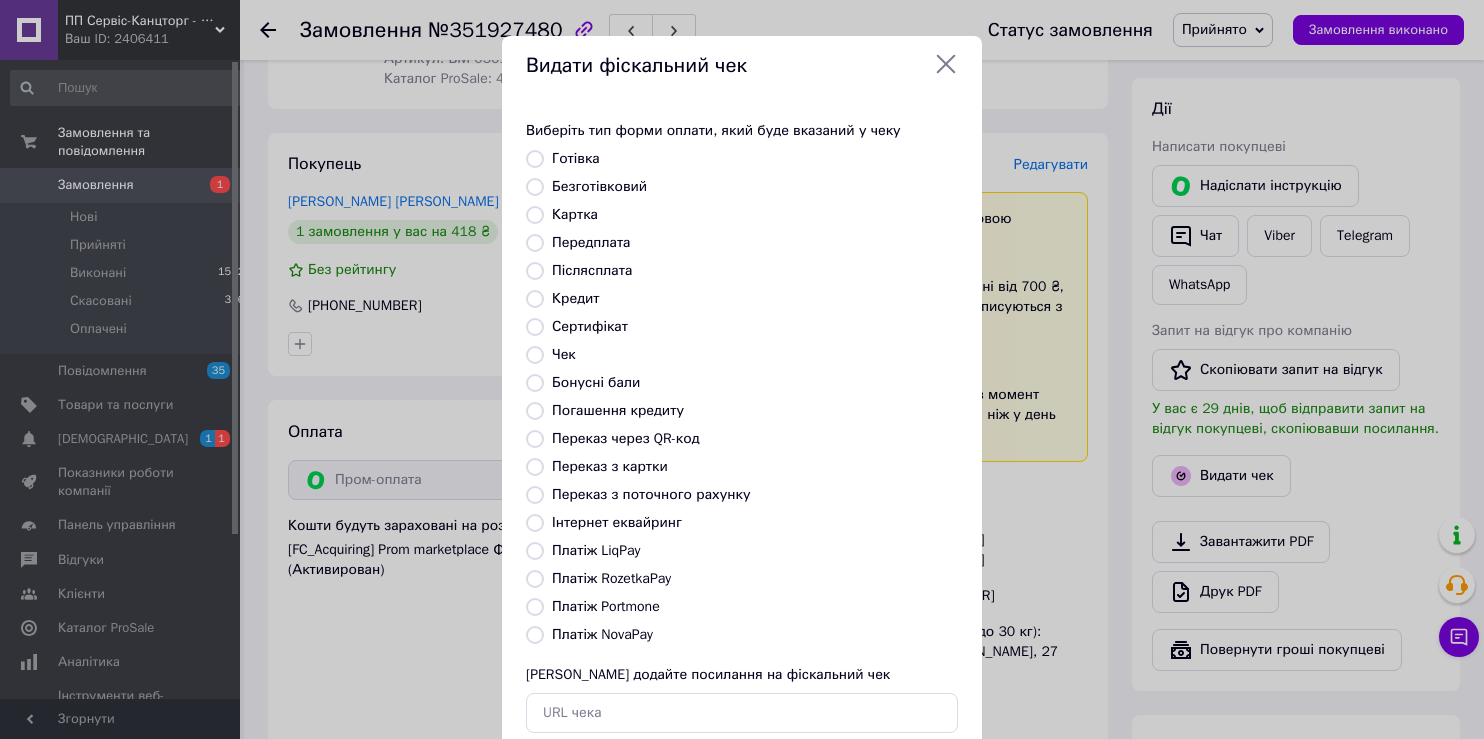 click on "Платіж RozetkaPay" at bounding box center [611, 578] 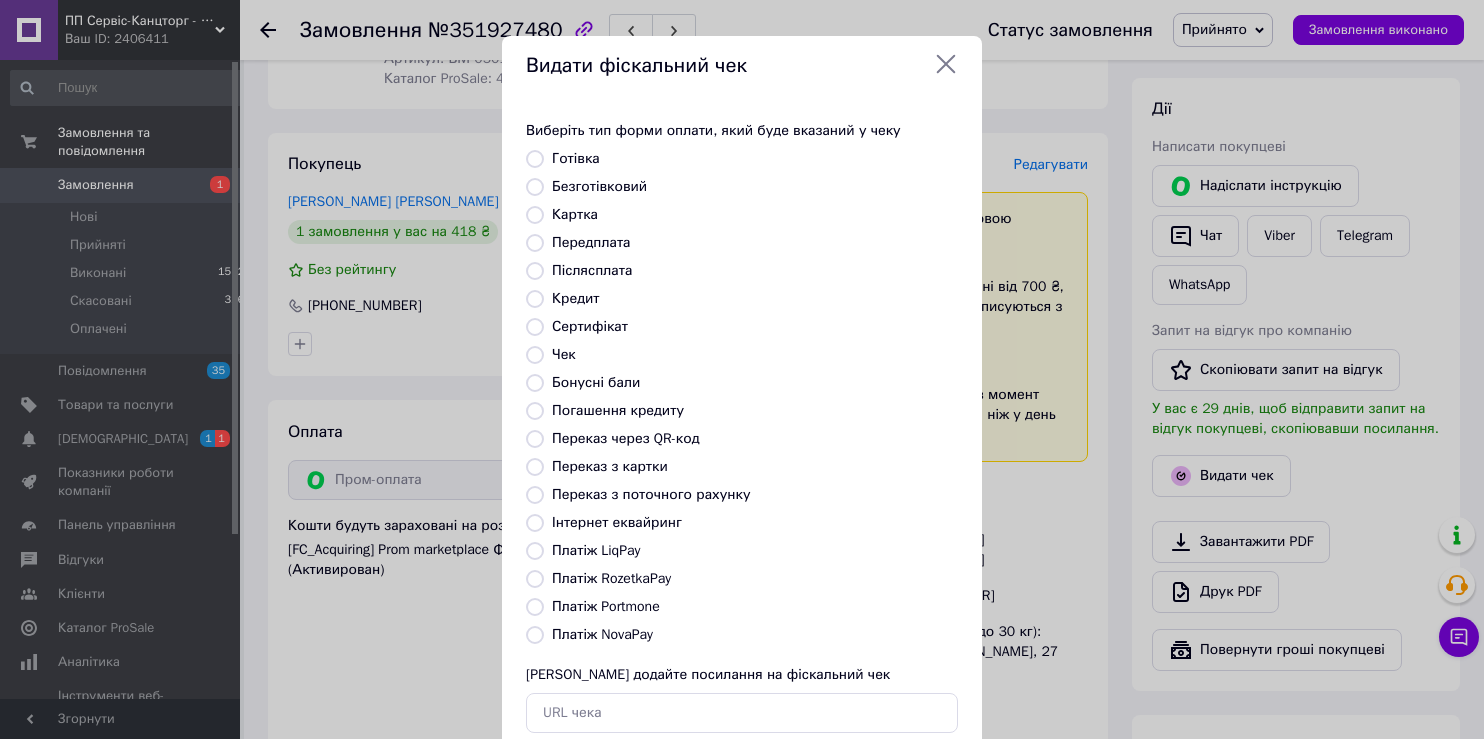 radio on "true" 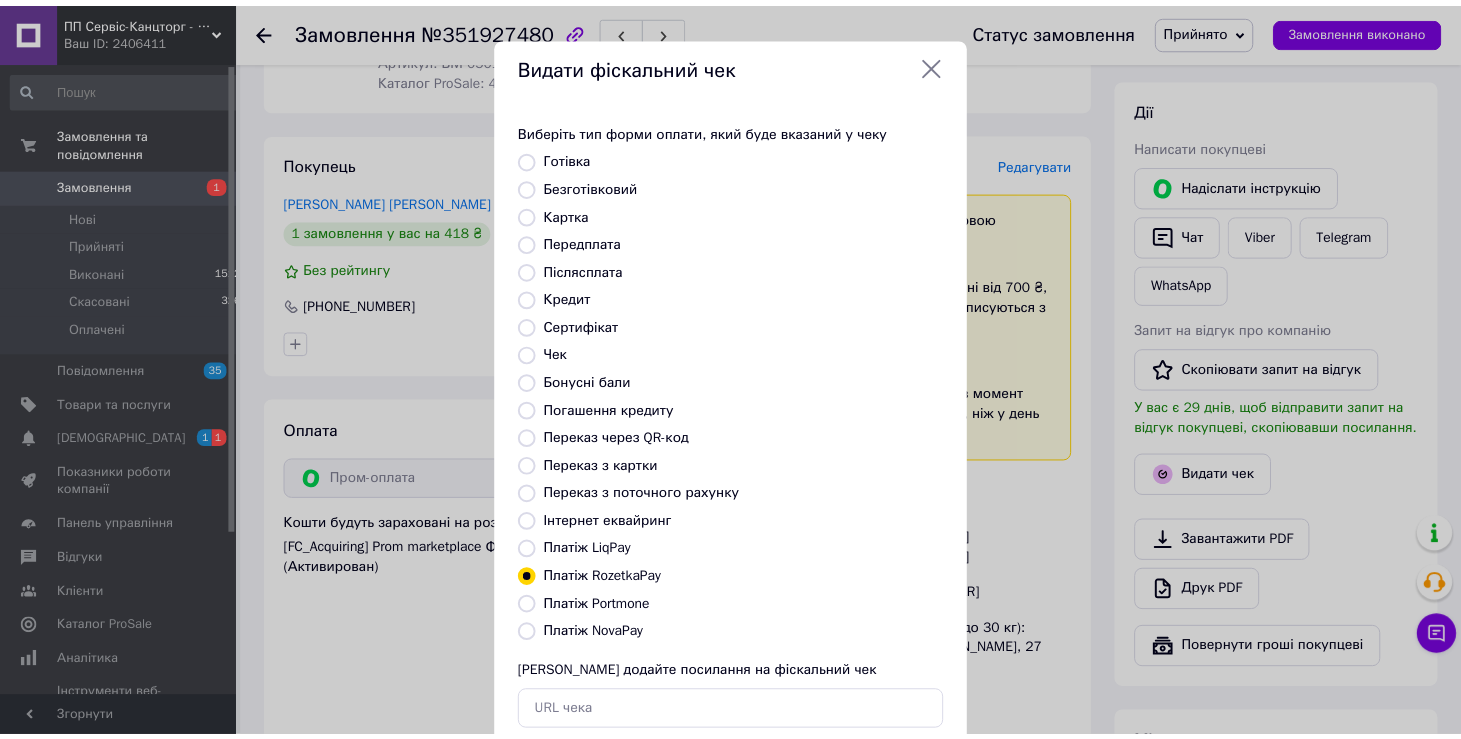 scroll, scrollTop: 119, scrollLeft: 0, axis: vertical 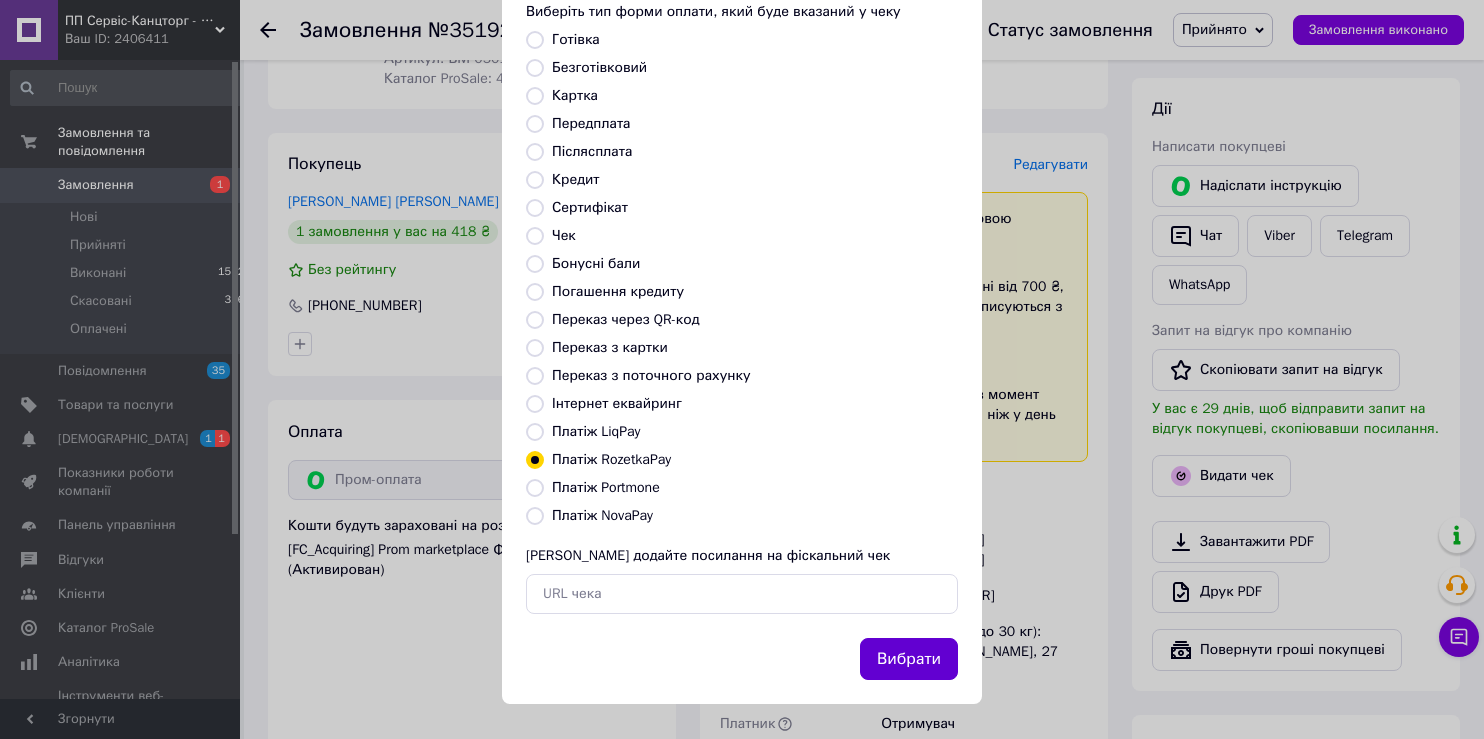 click on "Вибрати" at bounding box center (909, 659) 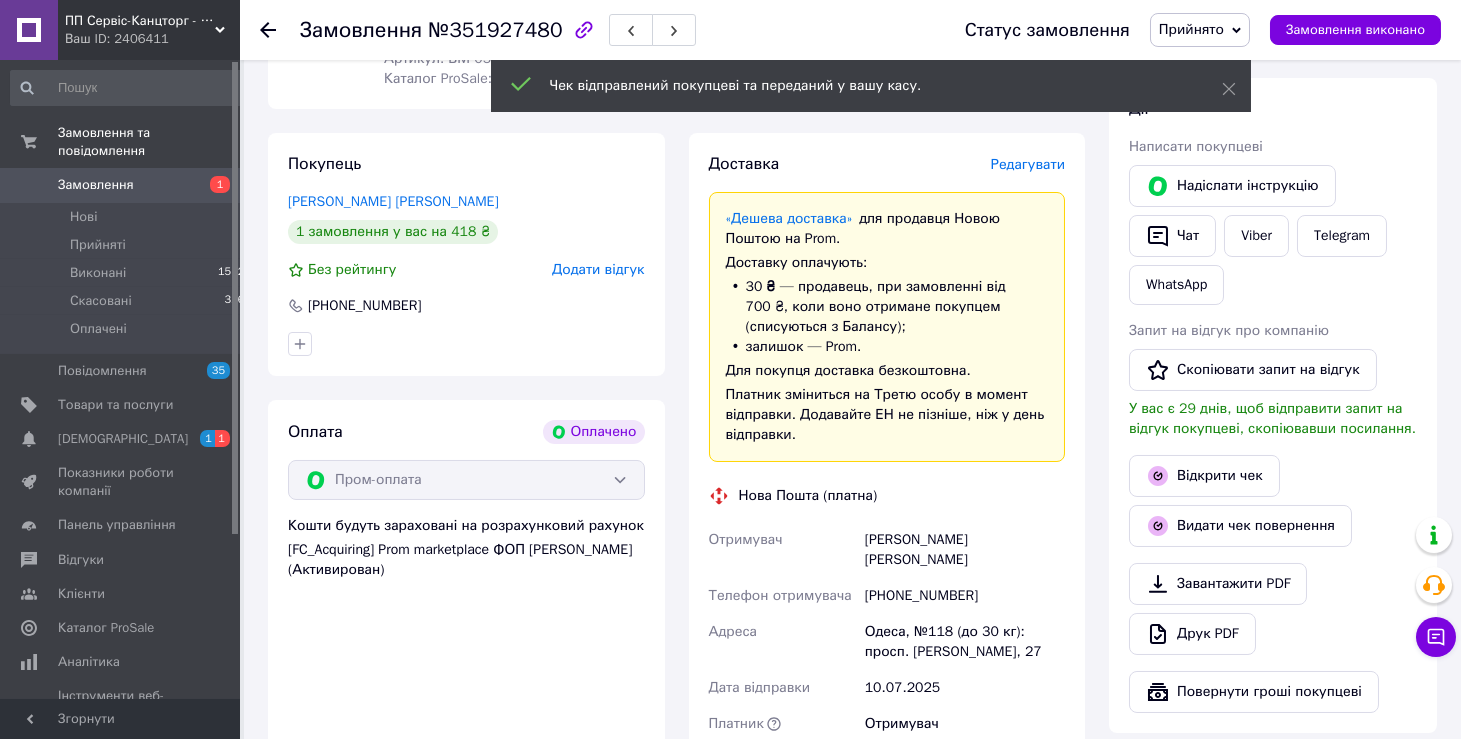 click 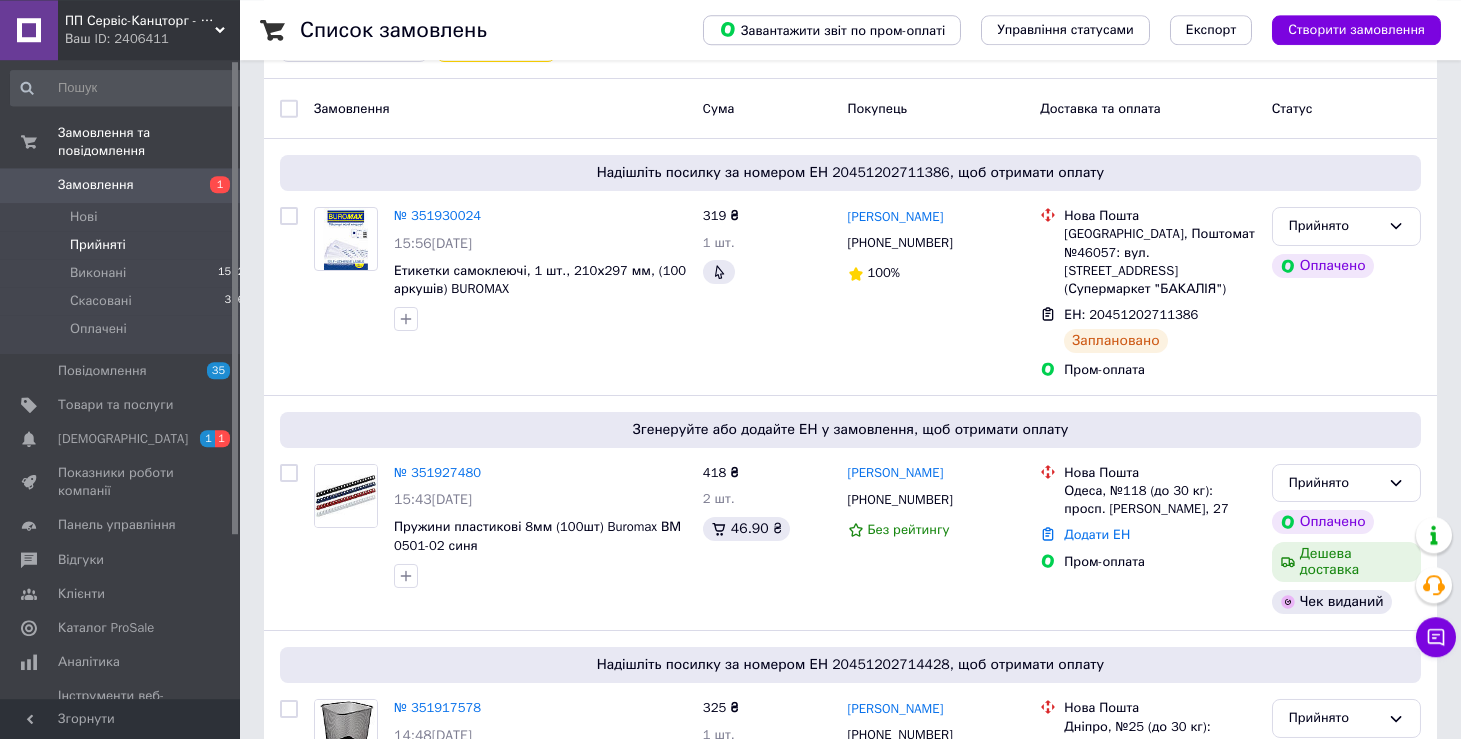 scroll, scrollTop: 0, scrollLeft: 0, axis: both 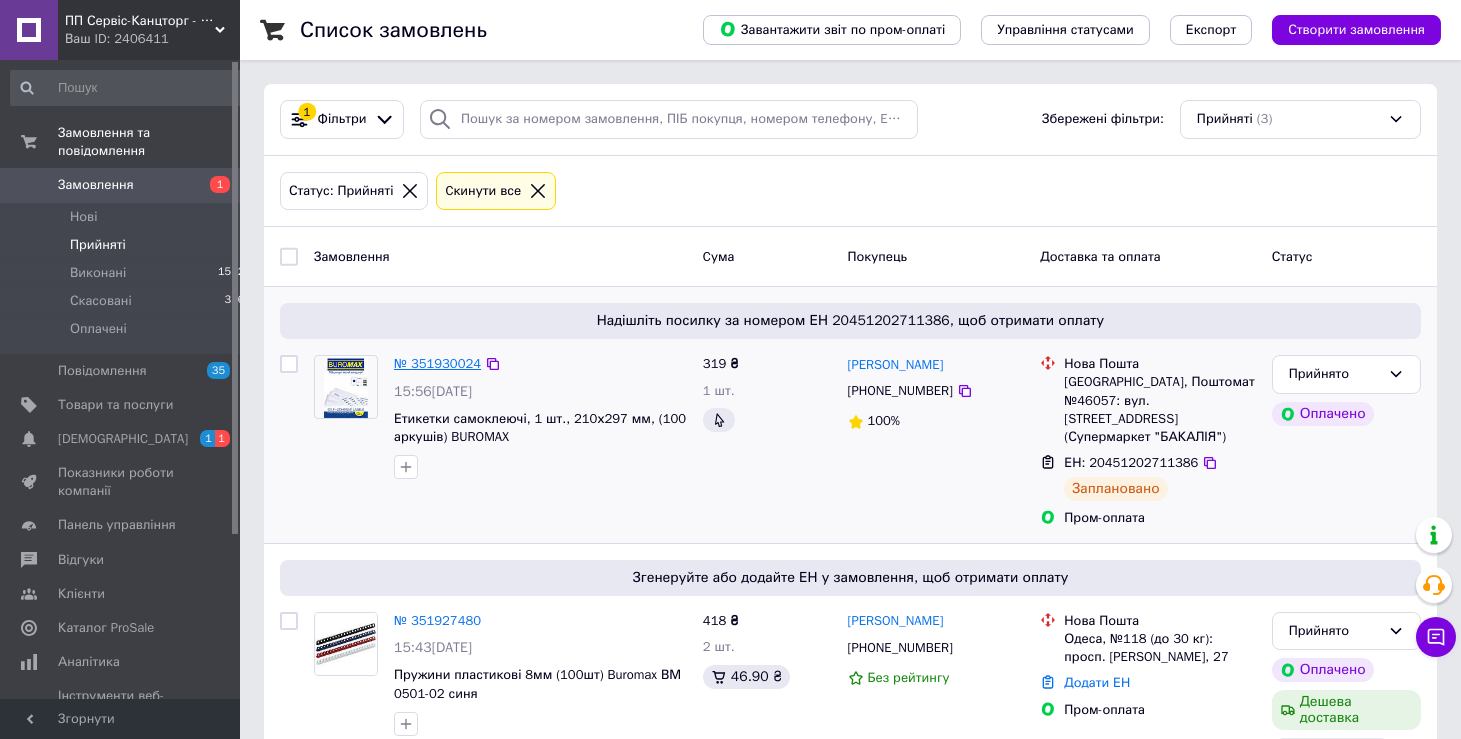 click on "№ 351930024" at bounding box center [437, 363] 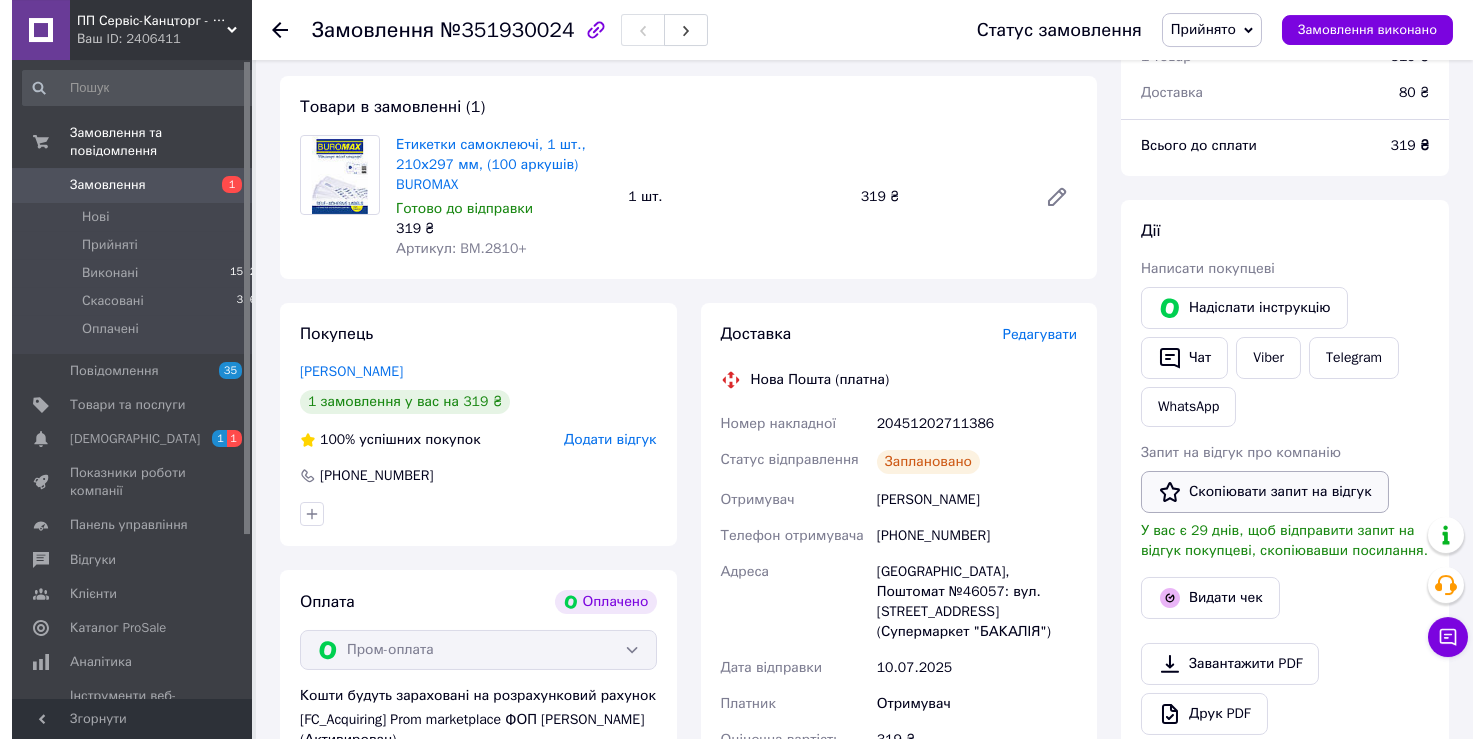 scroll, scrollTop: 212, scrollLeft: 0, axis: vertical 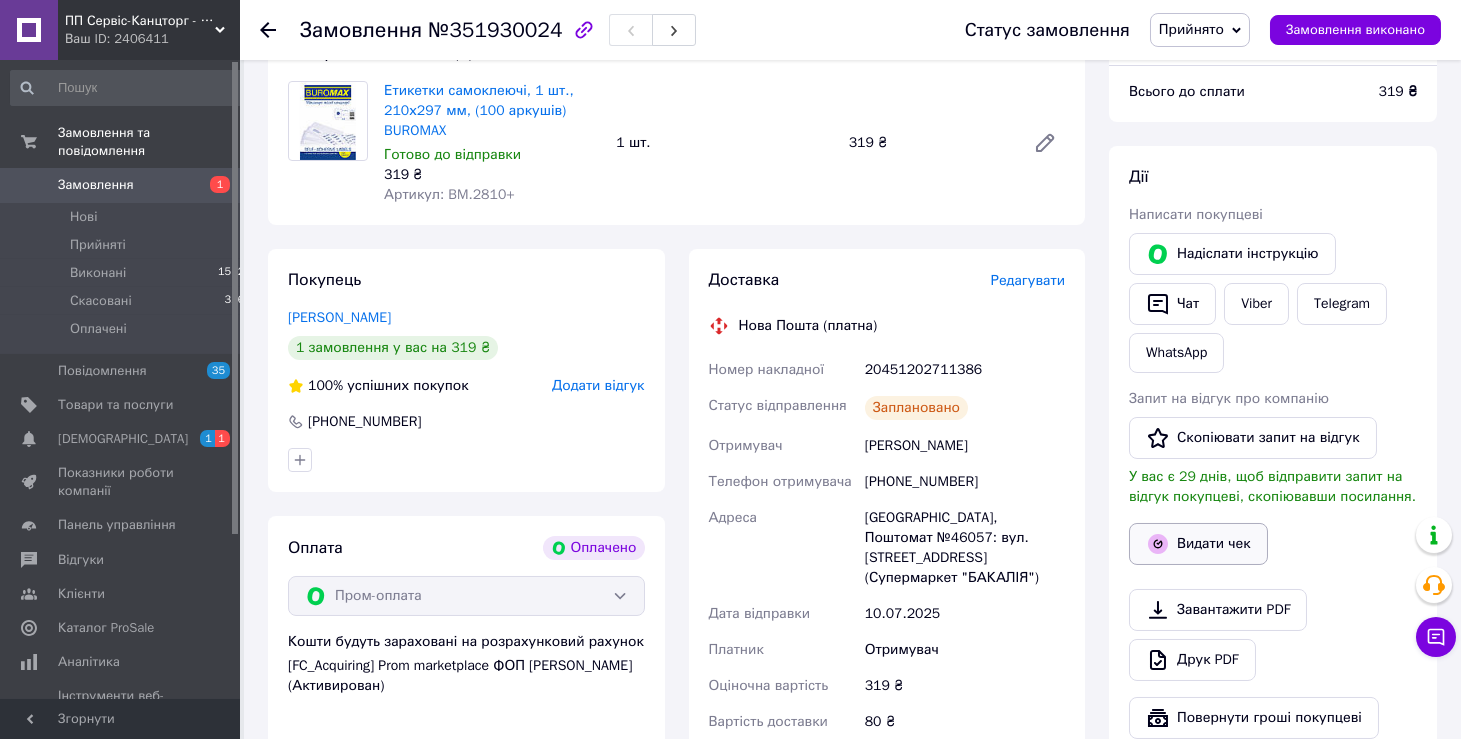 click on "Видати чек" at bounding box center [1198, 544] 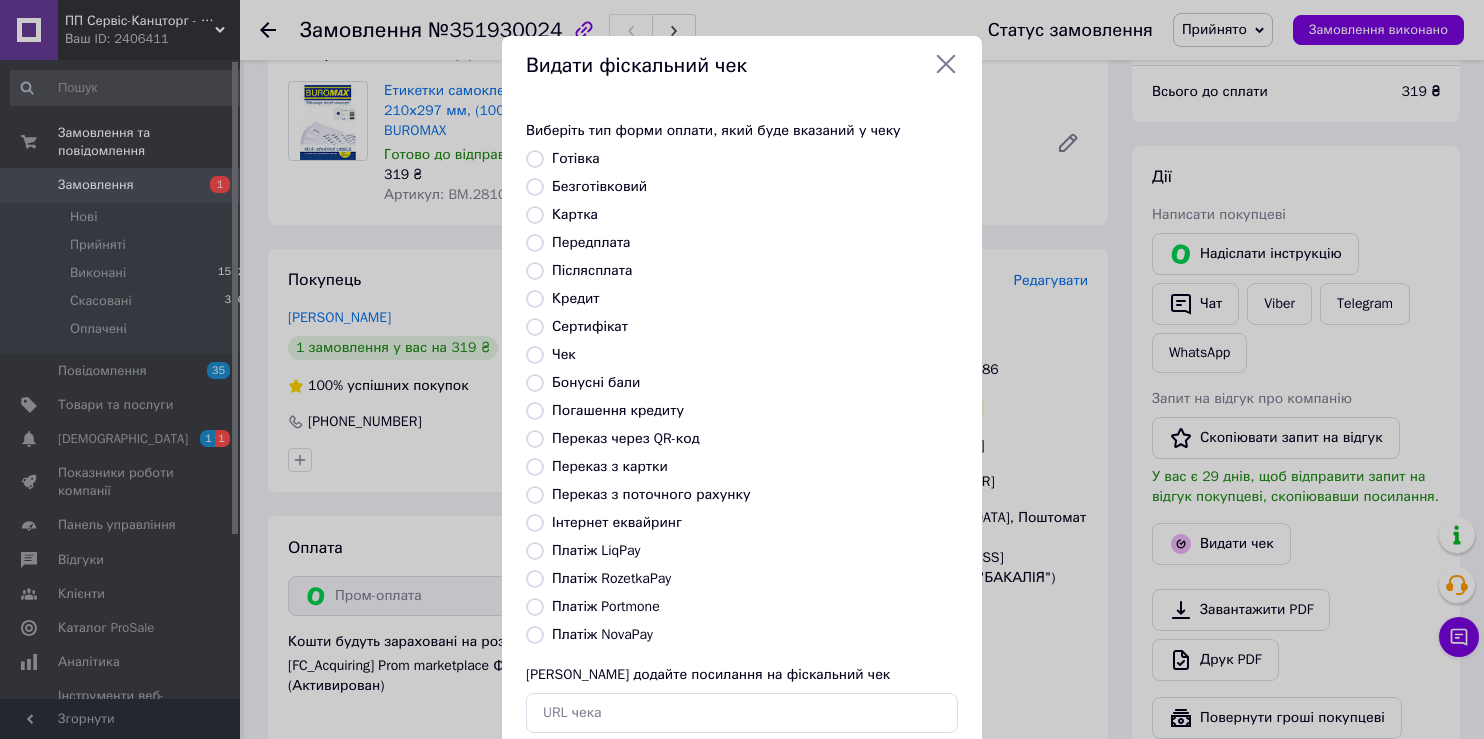 click on "Платіж RozetkaPay" at bounding box center [611, 578] 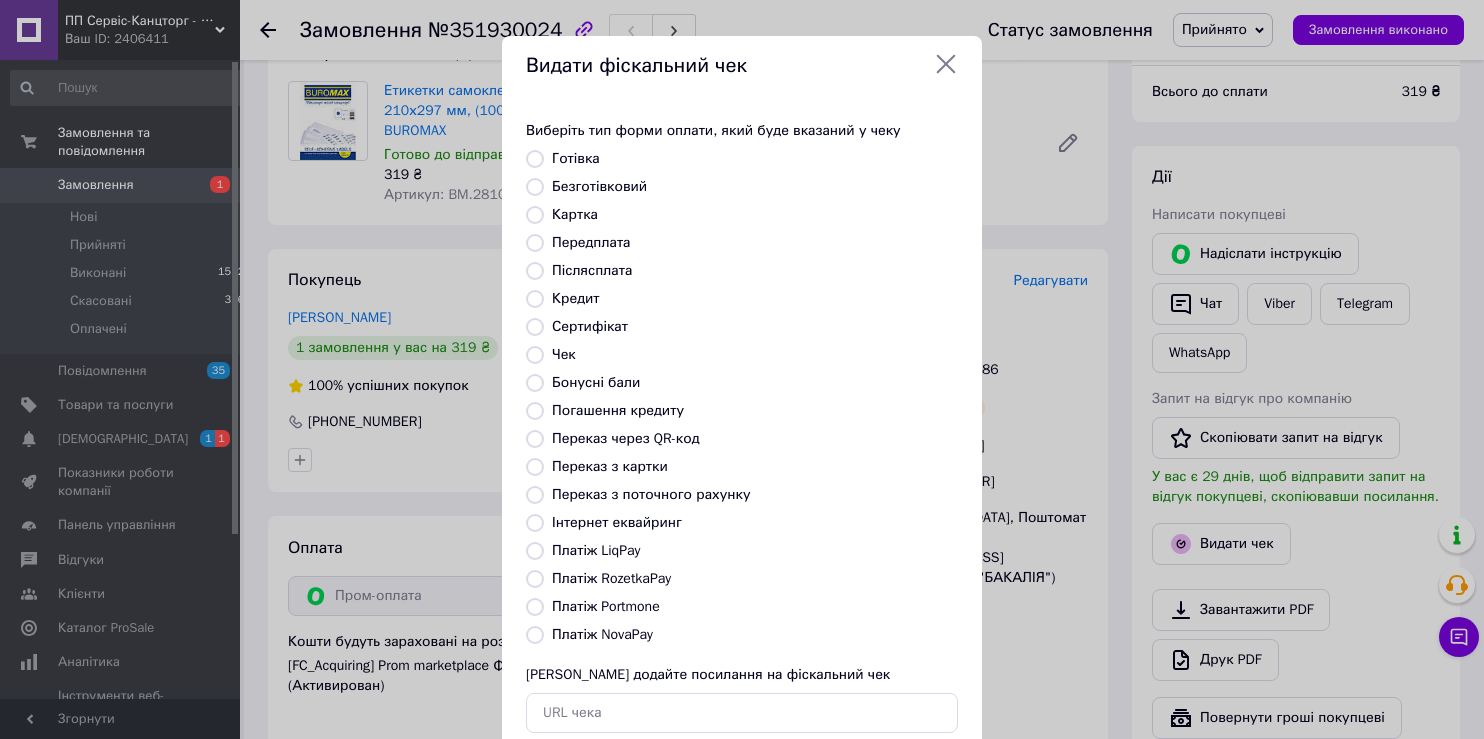 radio on "true" 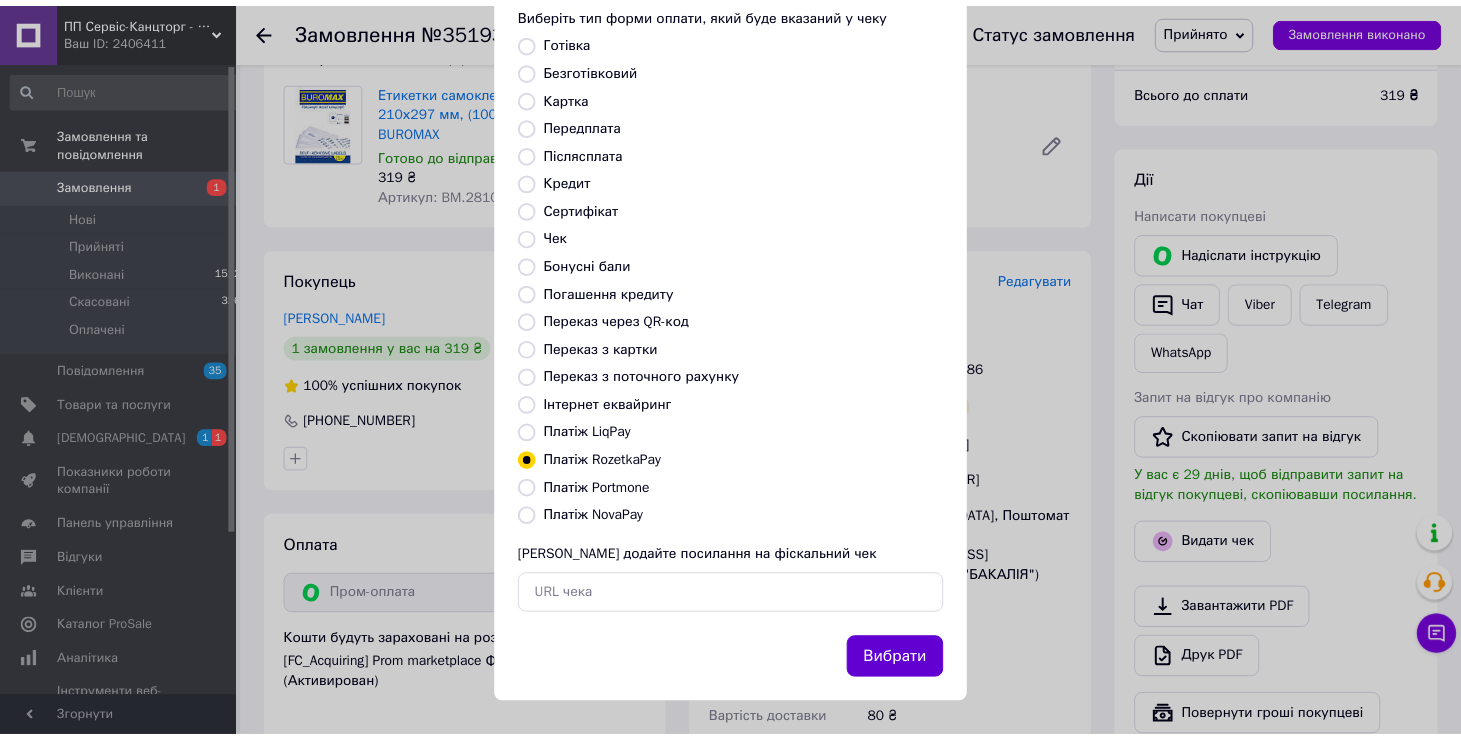 scroll, scrollTop: 119, scrollLeft: 0, axis: vertical 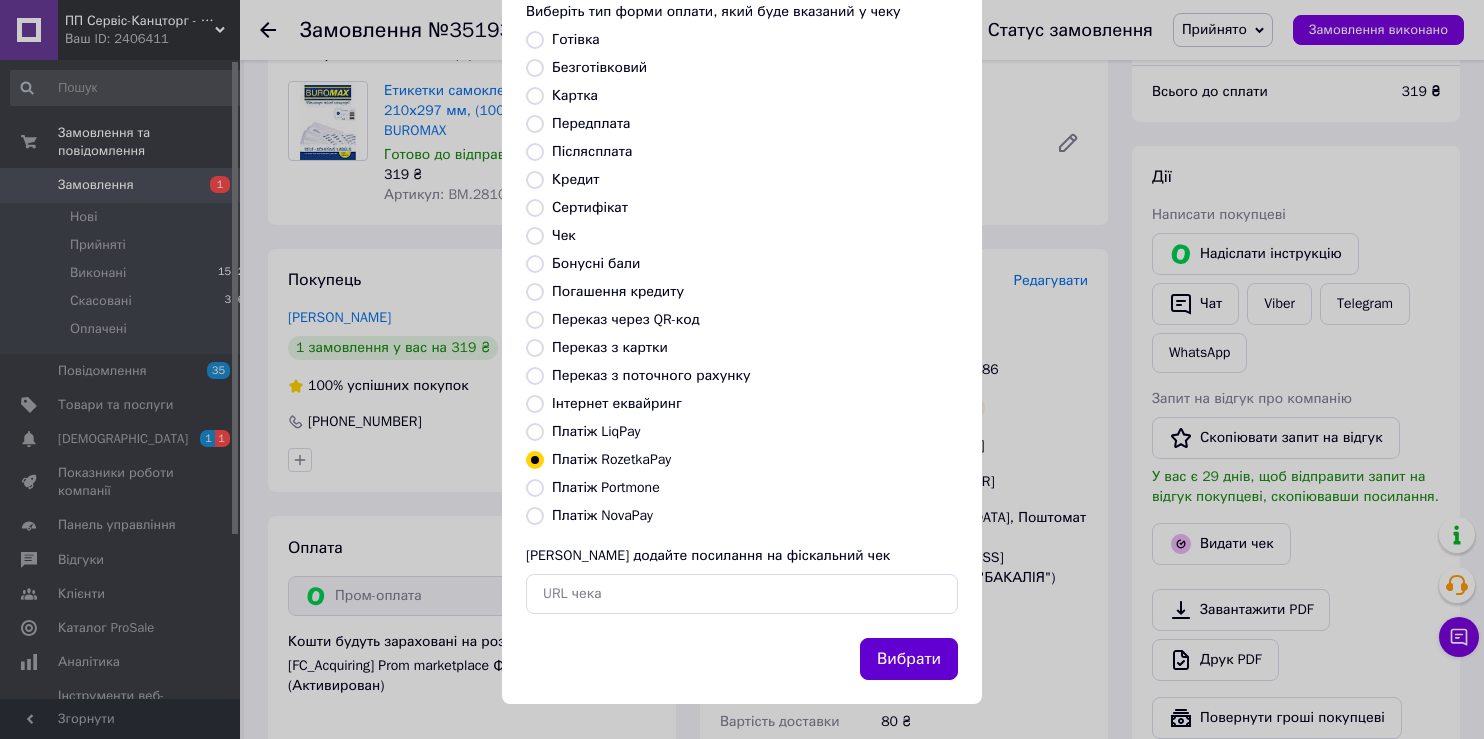 click on "Вибрати" at bounding box center (909, 659) 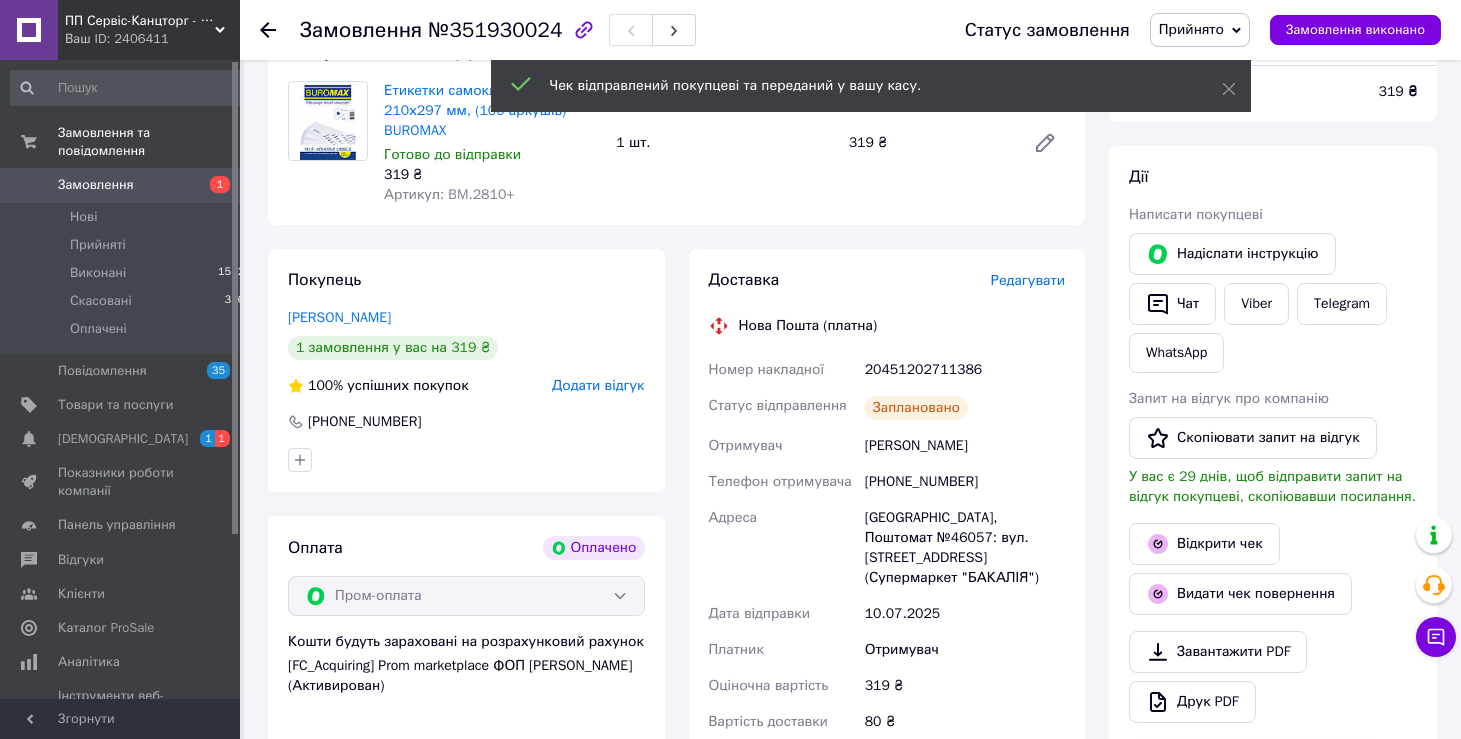 click 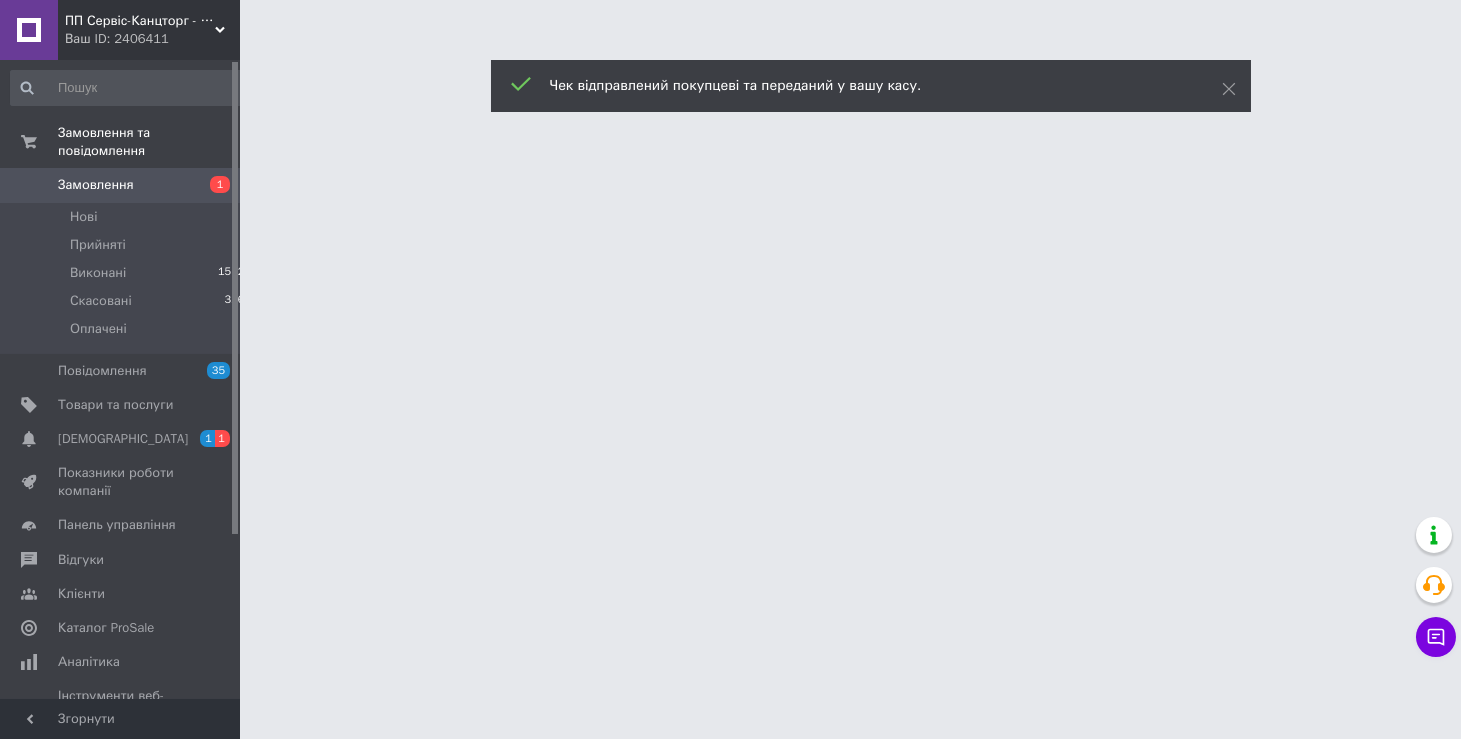 scroll, scrollTop: 0, scrollLeft: 0, axis: both 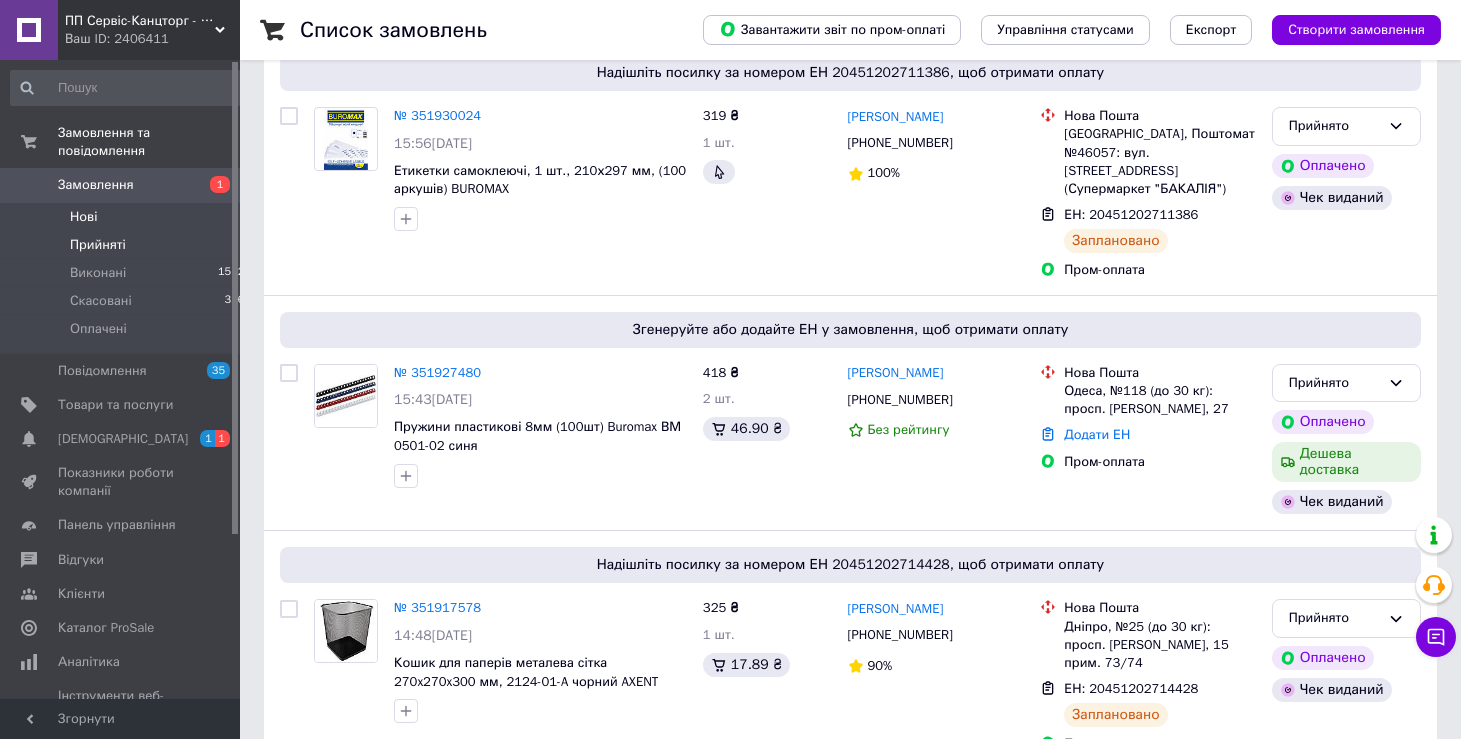 click on "Нові" at bounding box center (83, 217) 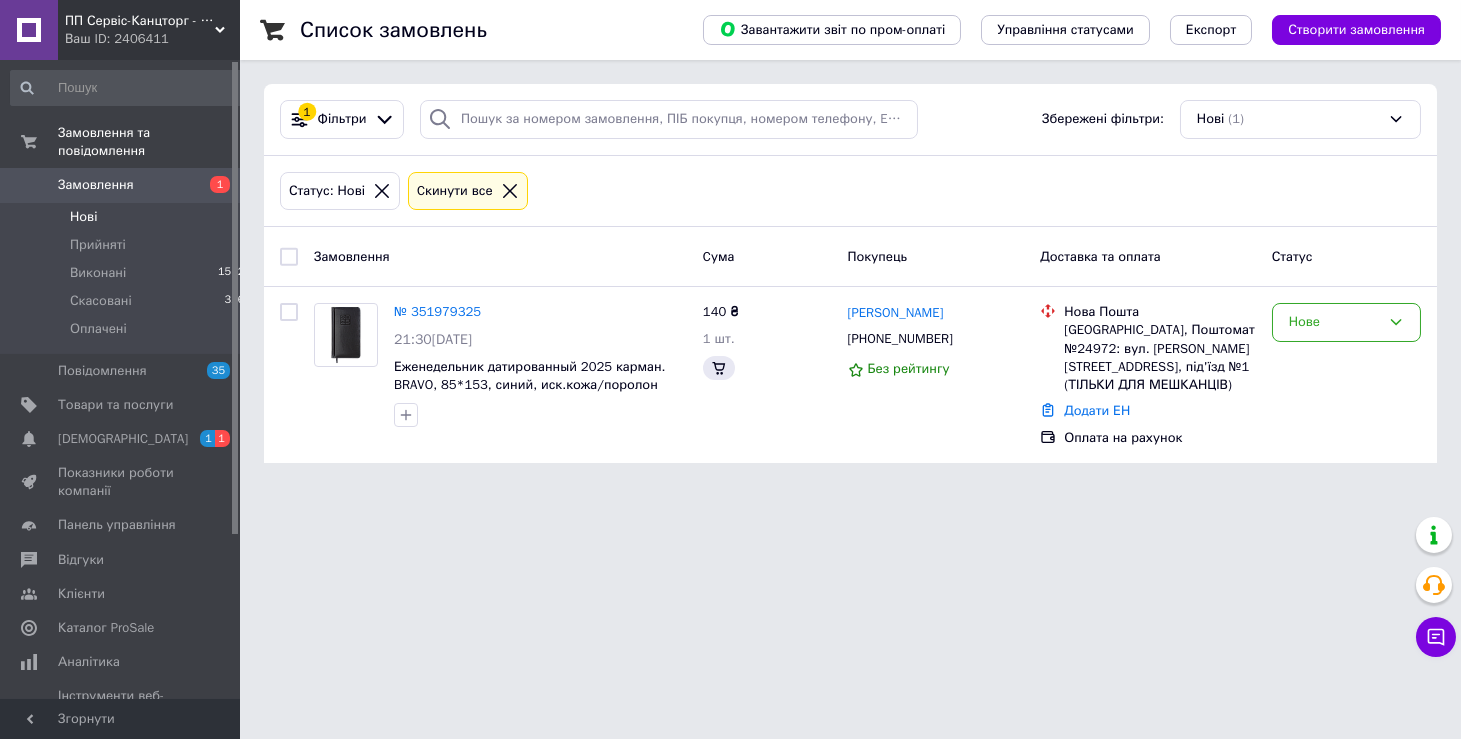 scroll, scrollTop: 0, scrollLeft: 0, axis: both 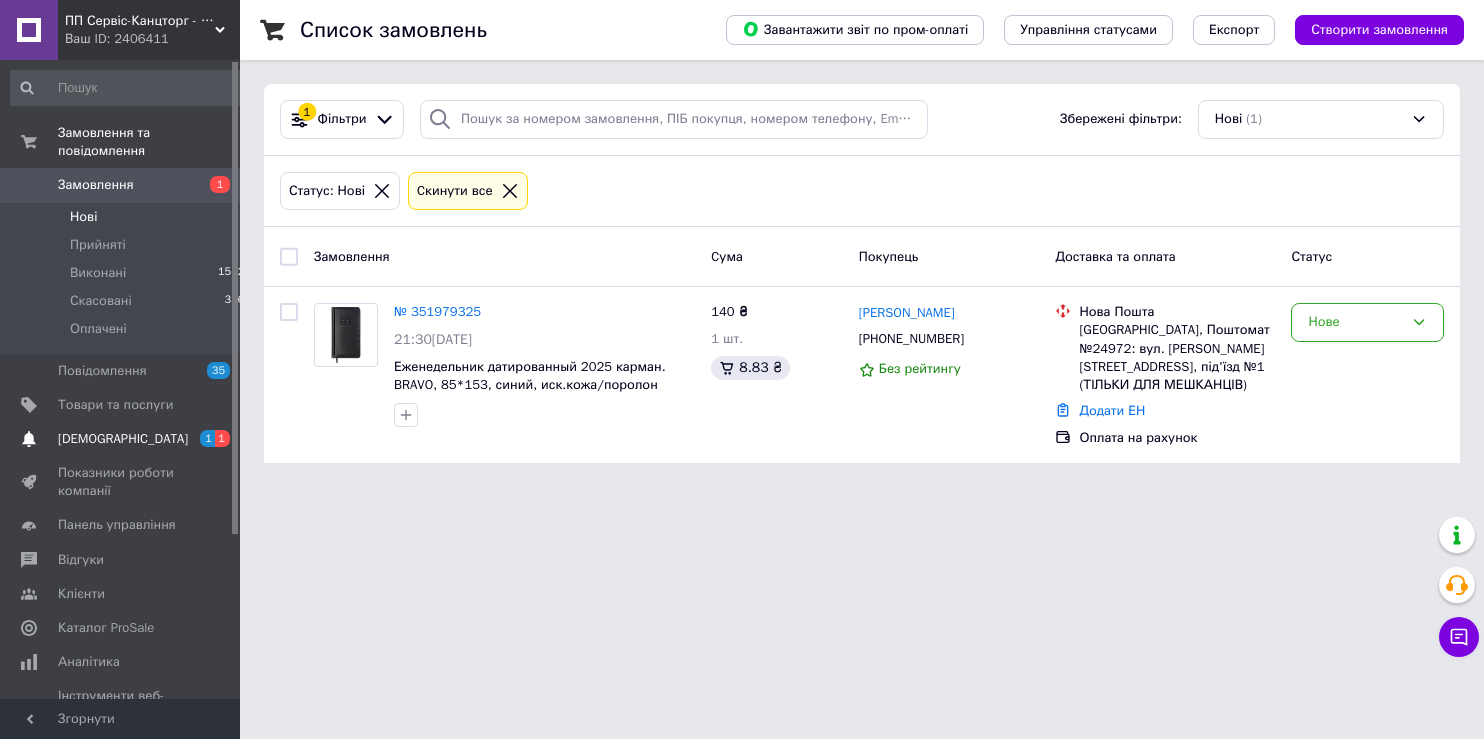 click on "[DEMOGRAPHIC_DATA]" at bounding box center (123, 439) 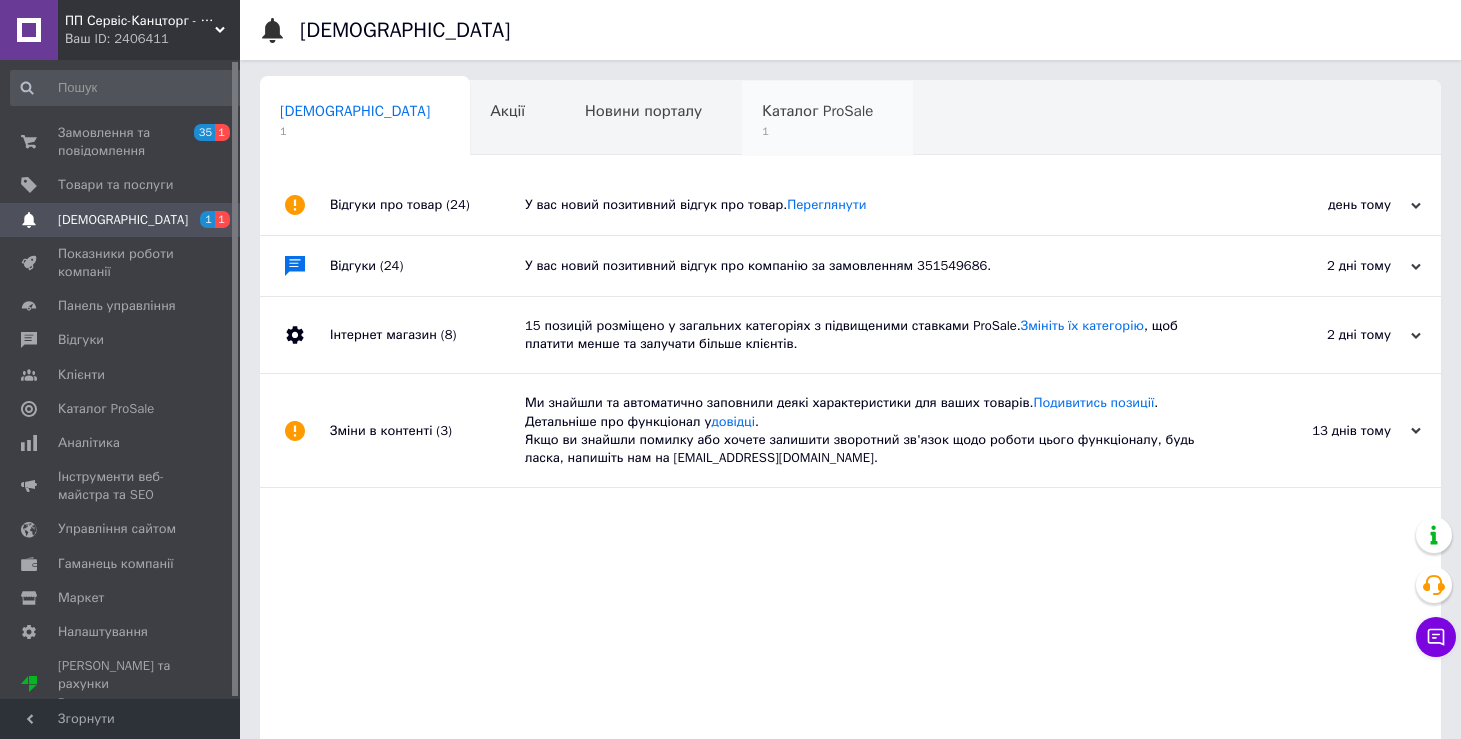 click on "Каталог ProSale" at bounding box center [817, 111] 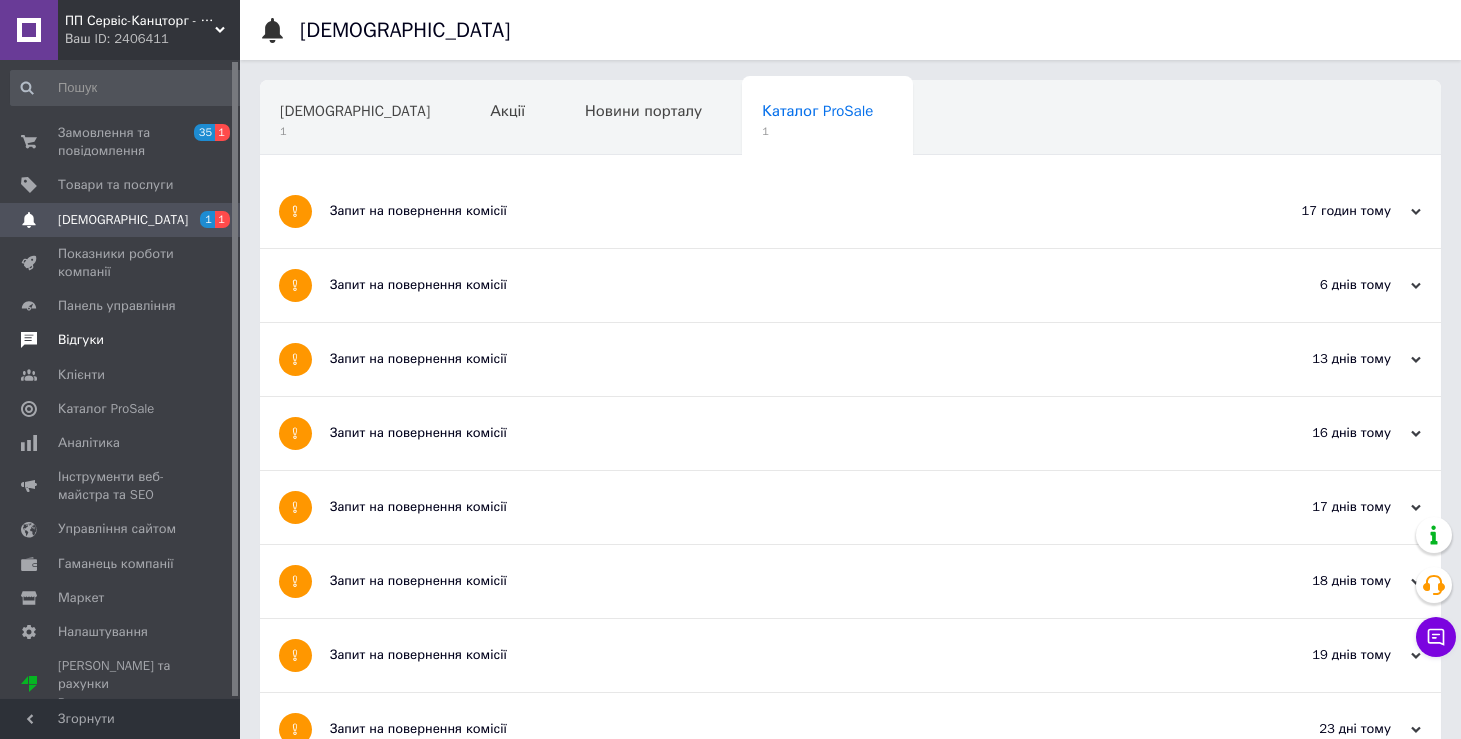 click on "Відгуки" at bounding box center (81, 340) 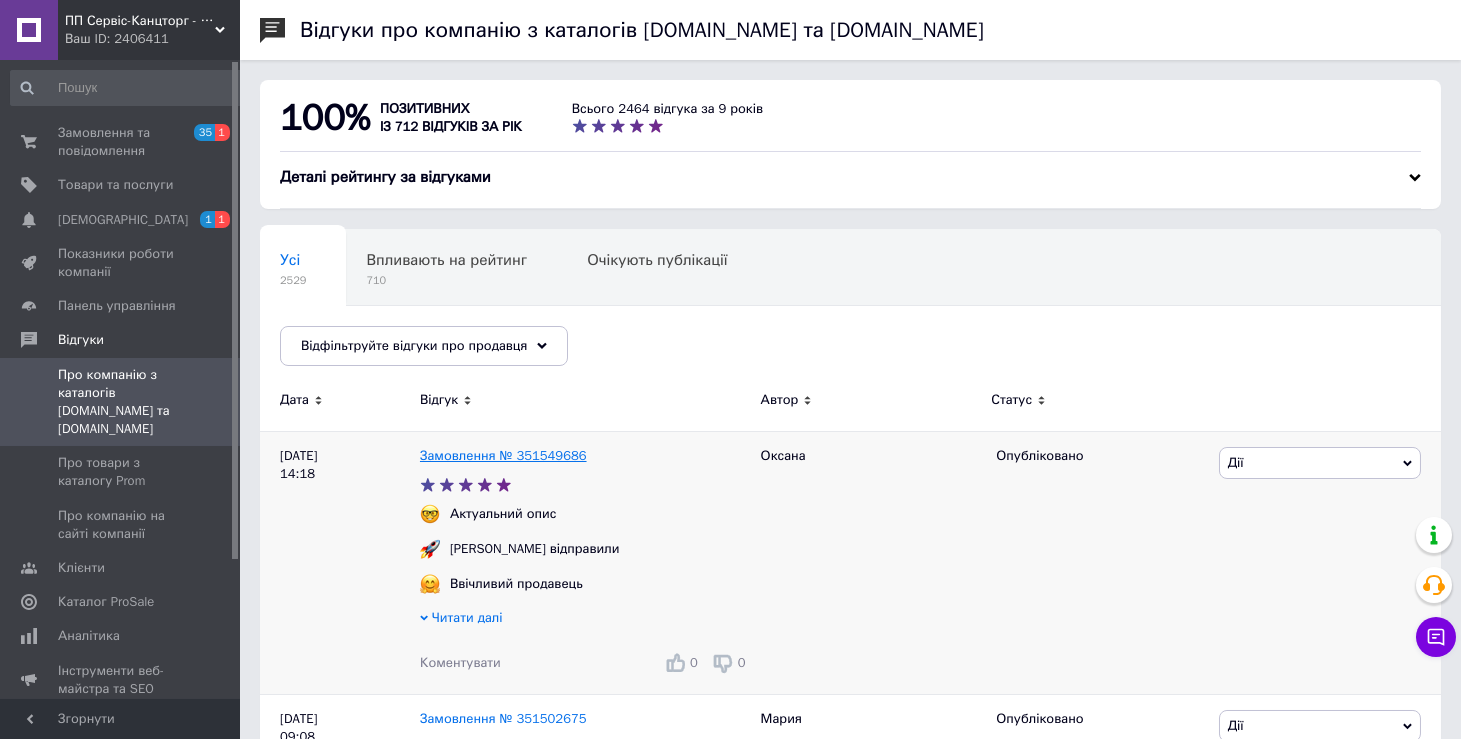 scroll, scrollTop: 318, scrollLeft: 0, axis: vertical 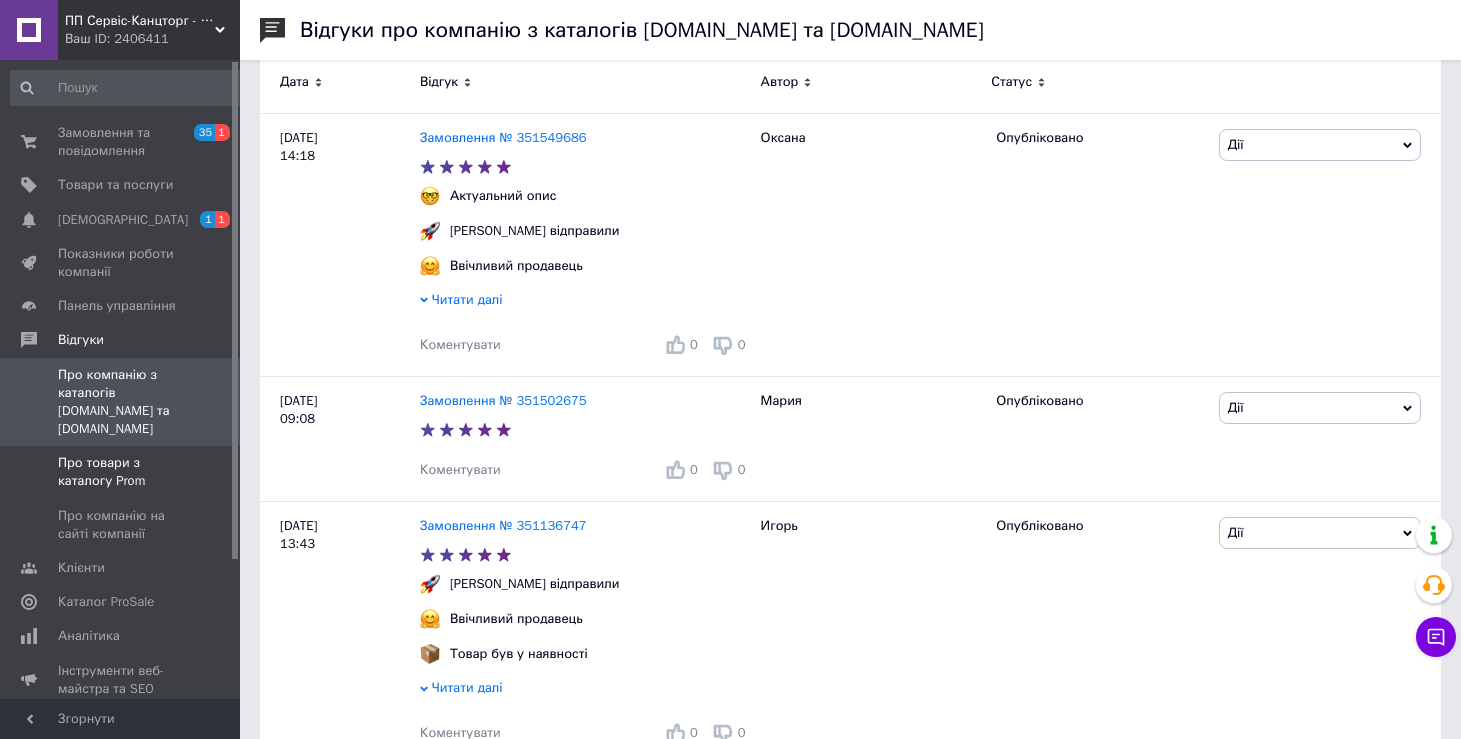 click on "Про товари з каталогу Prom" at bounding box center (121, 472) 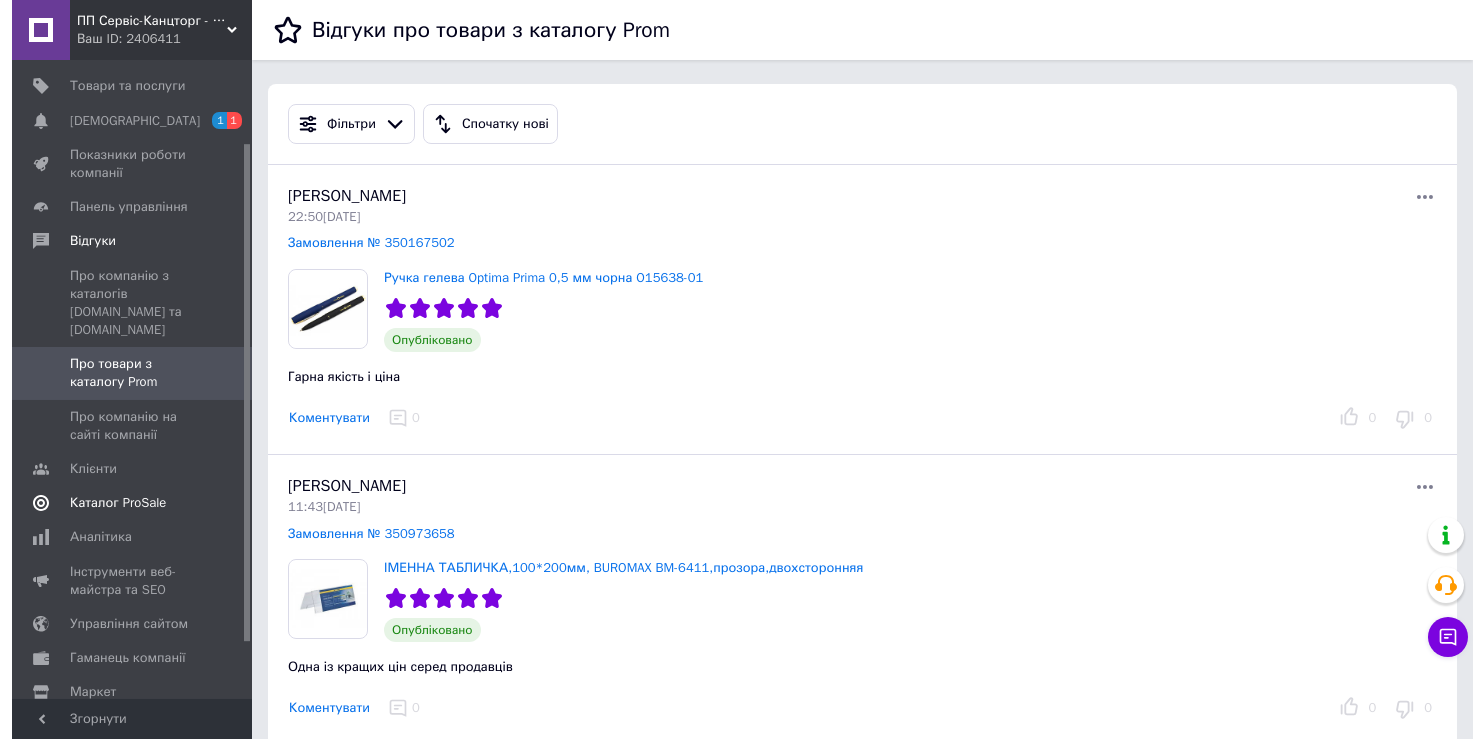 scroll, scrollTop: 106, scrollLeft: 0, axis: vertical 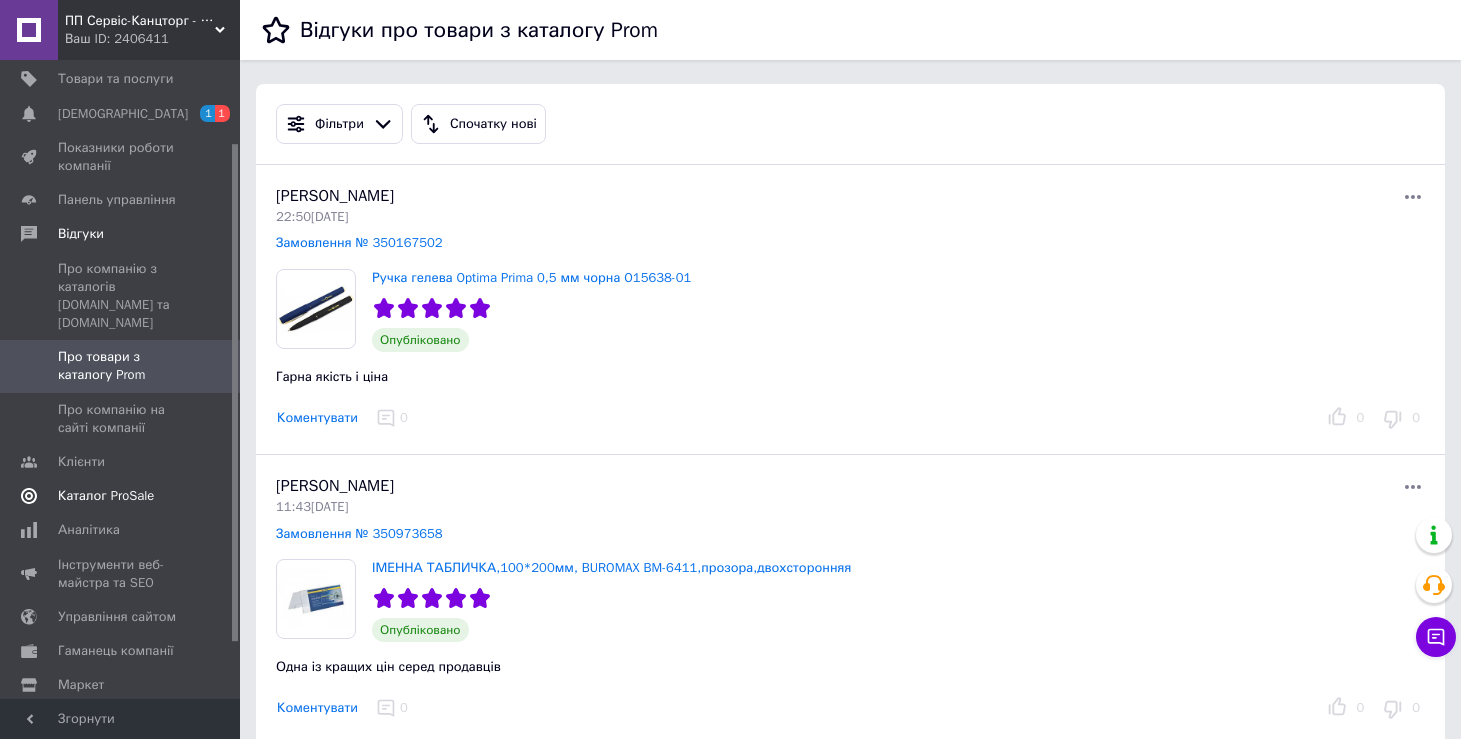 click on "Каталог ProSale" at bounding box center [106, 496] 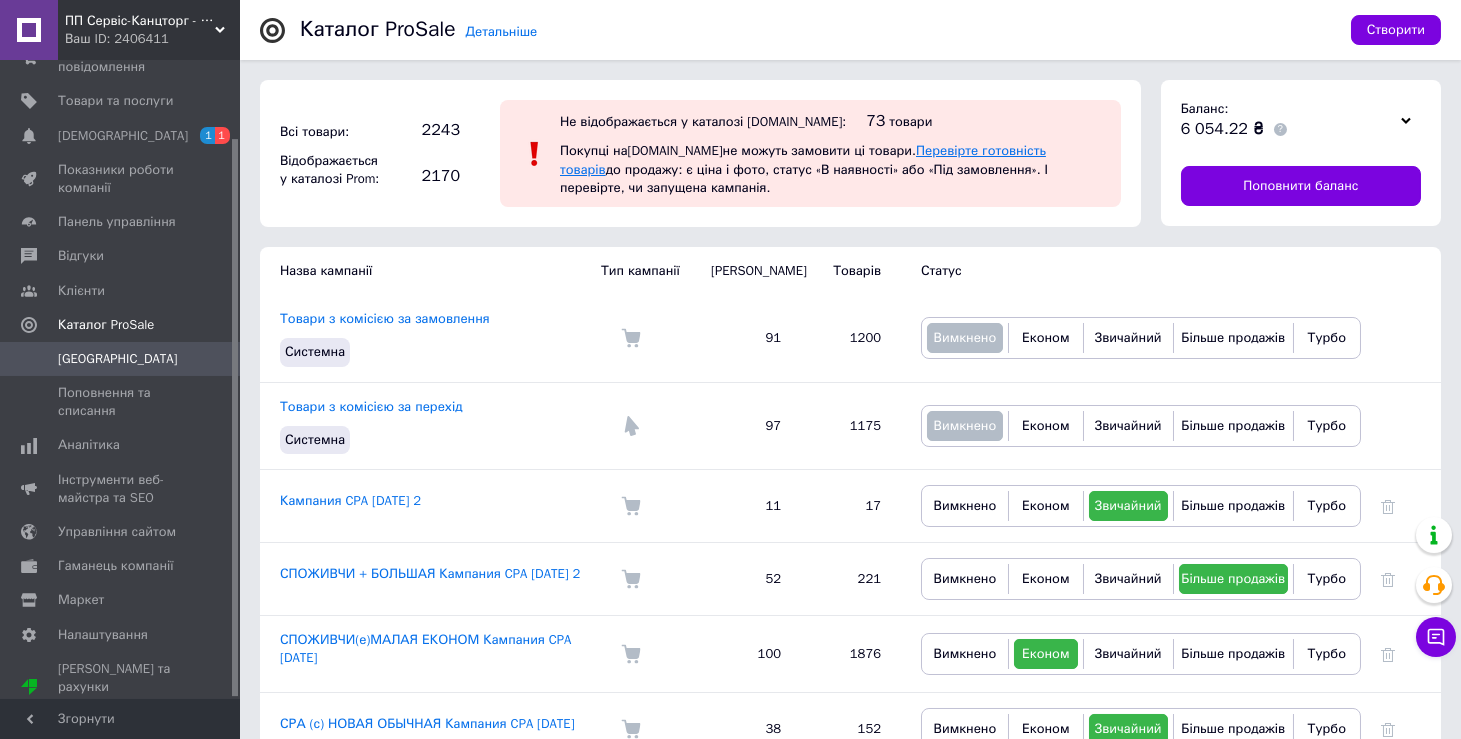 click on "Перевірте готовність товарів" at bounding box center (803, 159) 